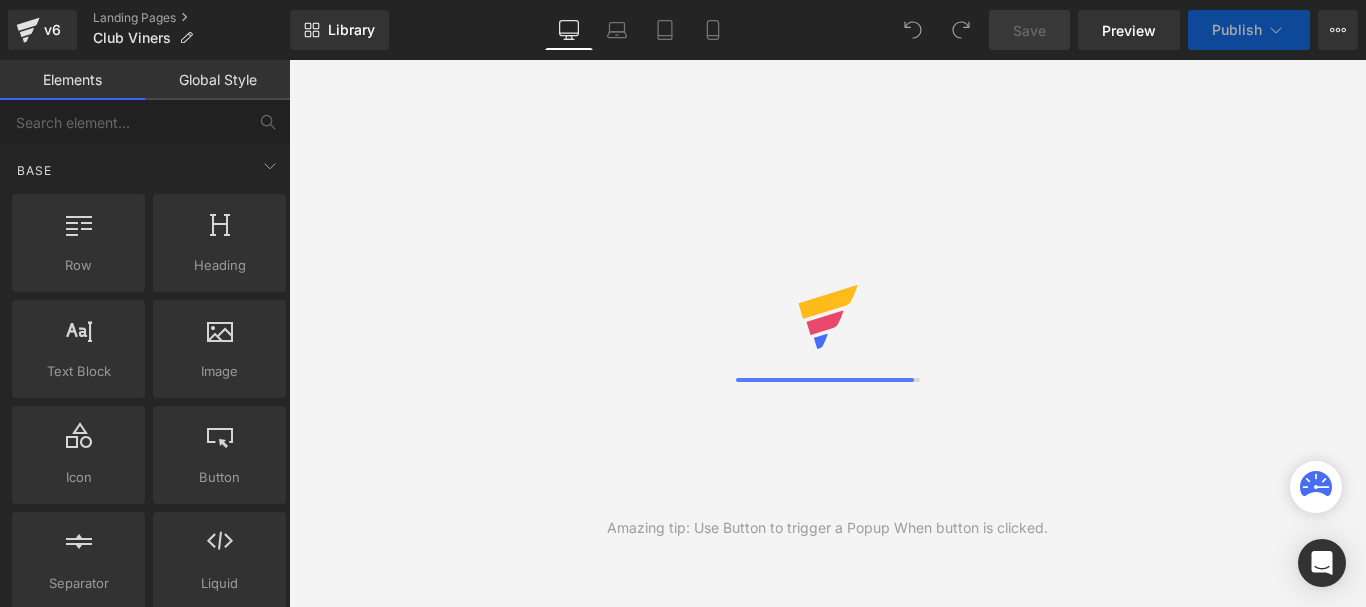 scroll, scrollTop: 0, scrollLeft: 0, axis: both 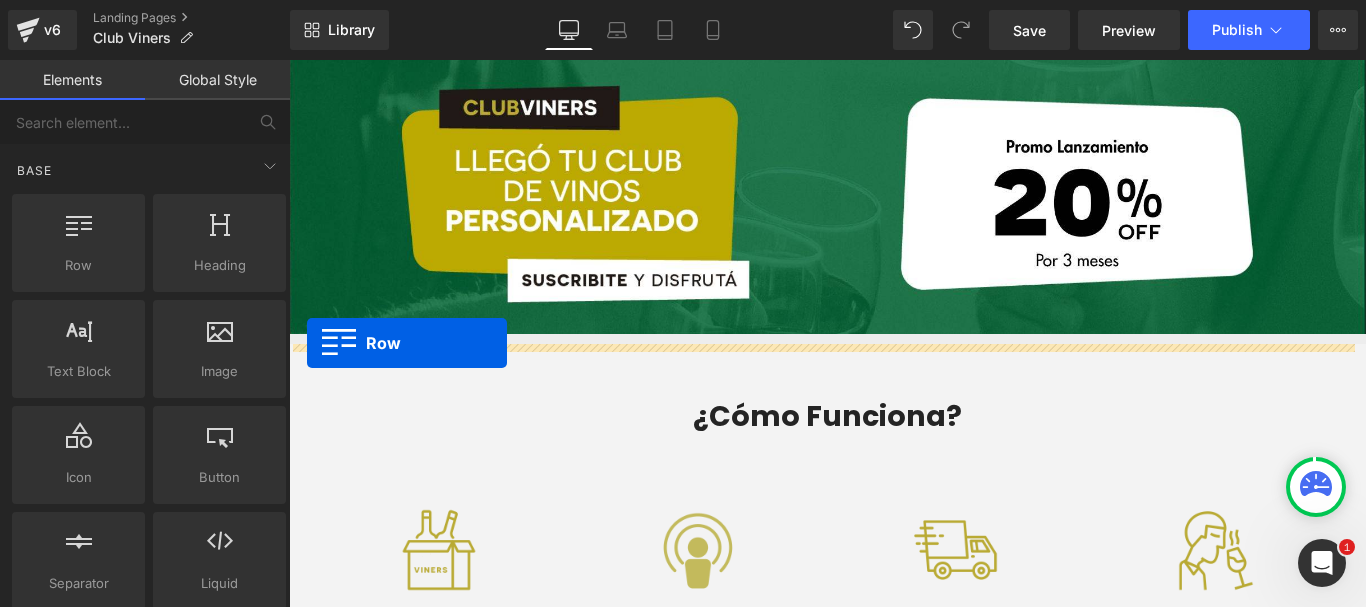drag, startPoint x: 300, startPoint y: 114, endPoint x: 307, endPoint y: 343, distance: 229.10696 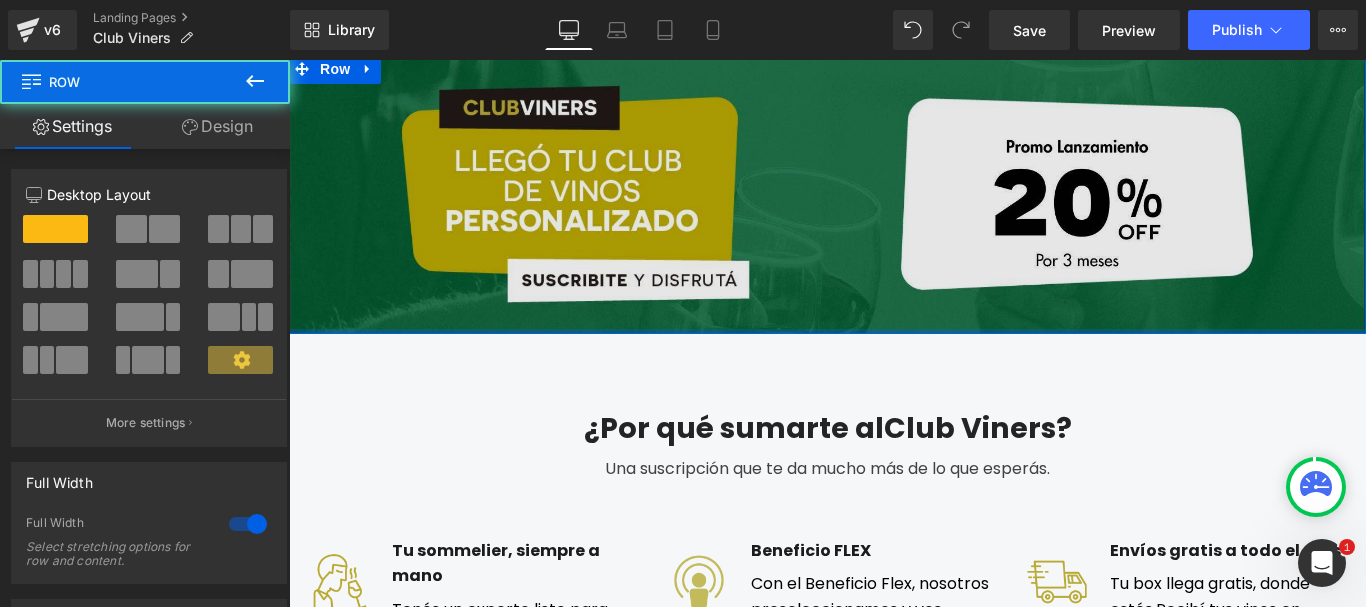 drag, startPoint x: 714, startPoint y: 337, endPoint x: 725, endPoint y: 323, distance: 17.804493 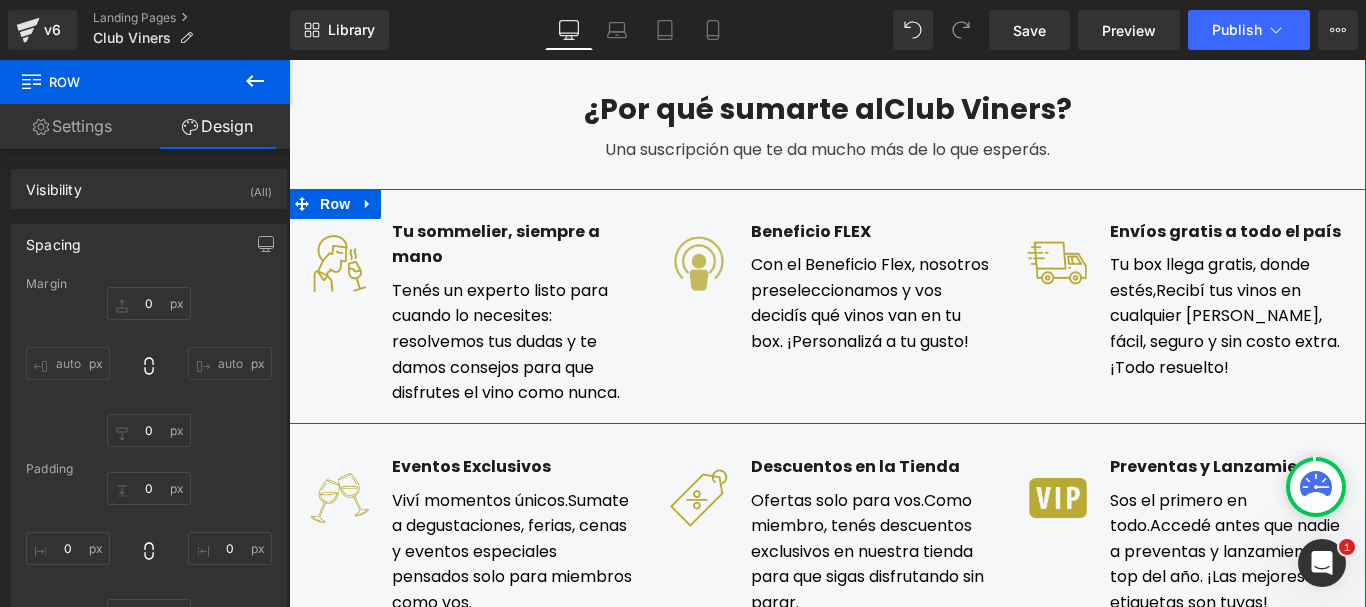 scroll, scrollTop: 520, scrollLeft: 0, axis: vertical 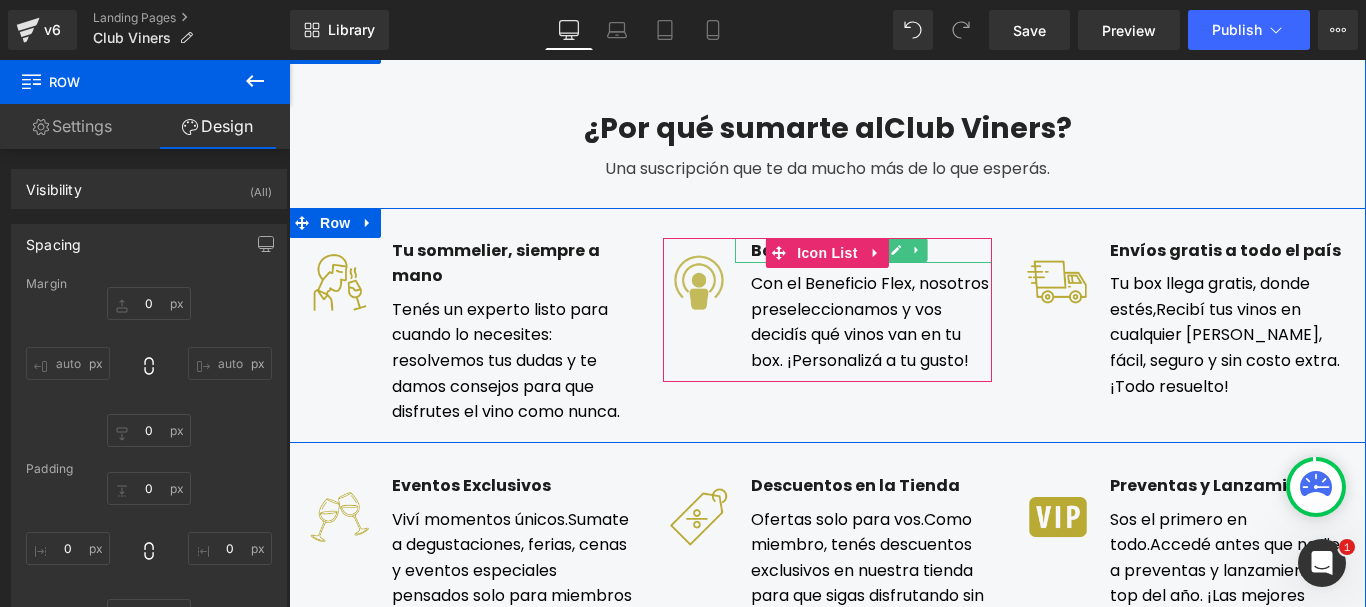click on "Beneficio FLEX" at bounding box center (811, 250) 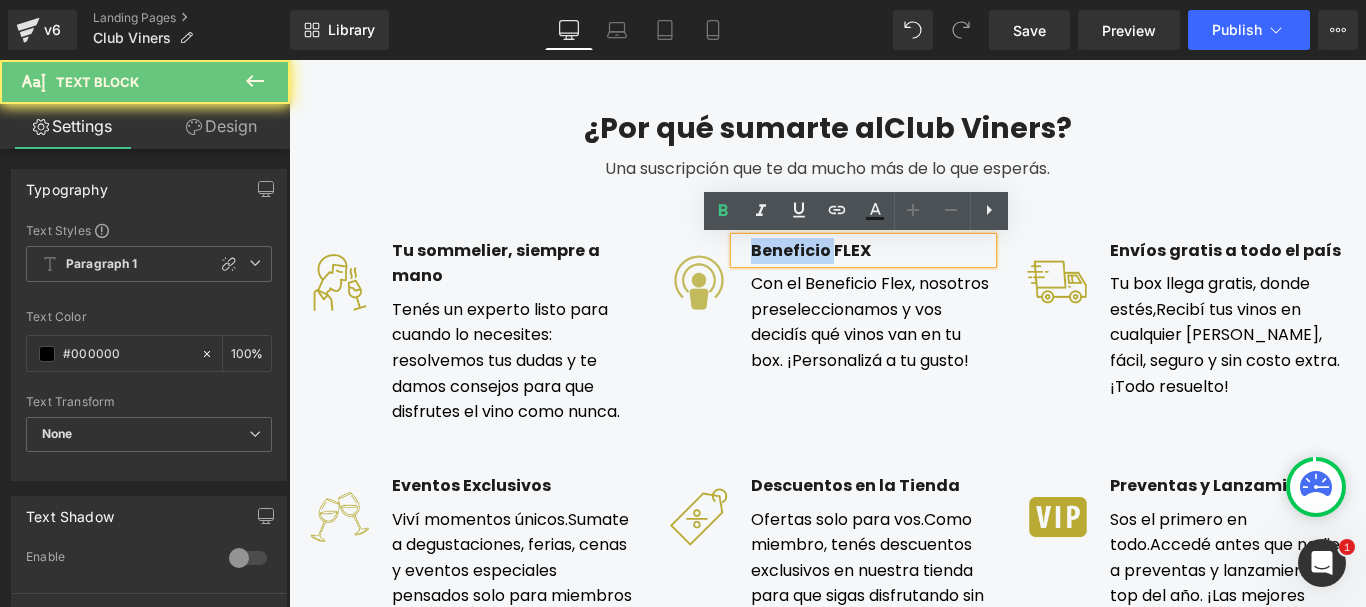 click on "Beneficio FLEX" at bounding box center [811, 250] 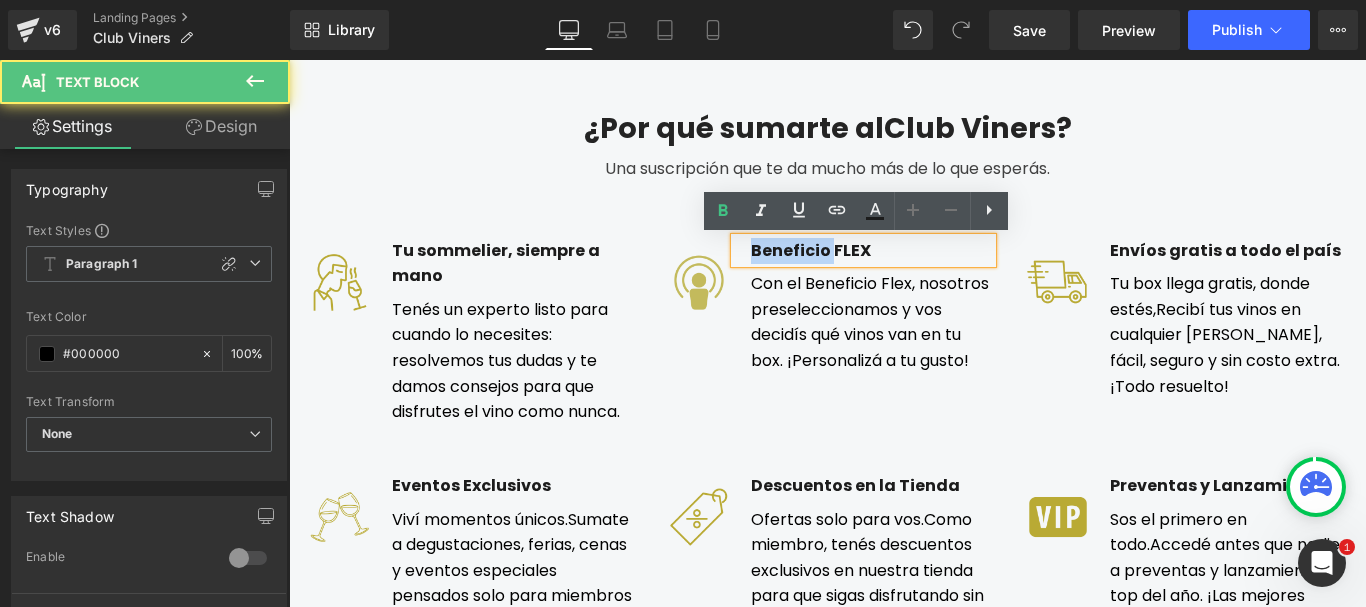 click on "Beneficio FLEX" at bounding box center (811, 250) 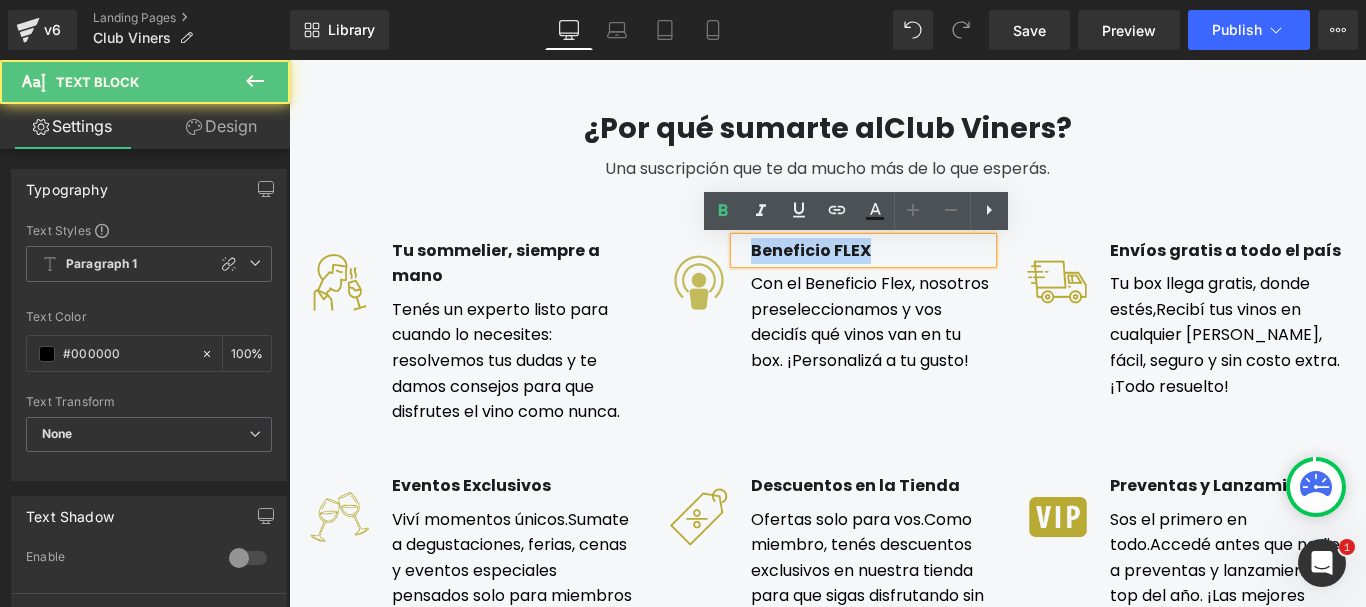 click on "Beneficio FLEX" at bounding box center (811, 250) 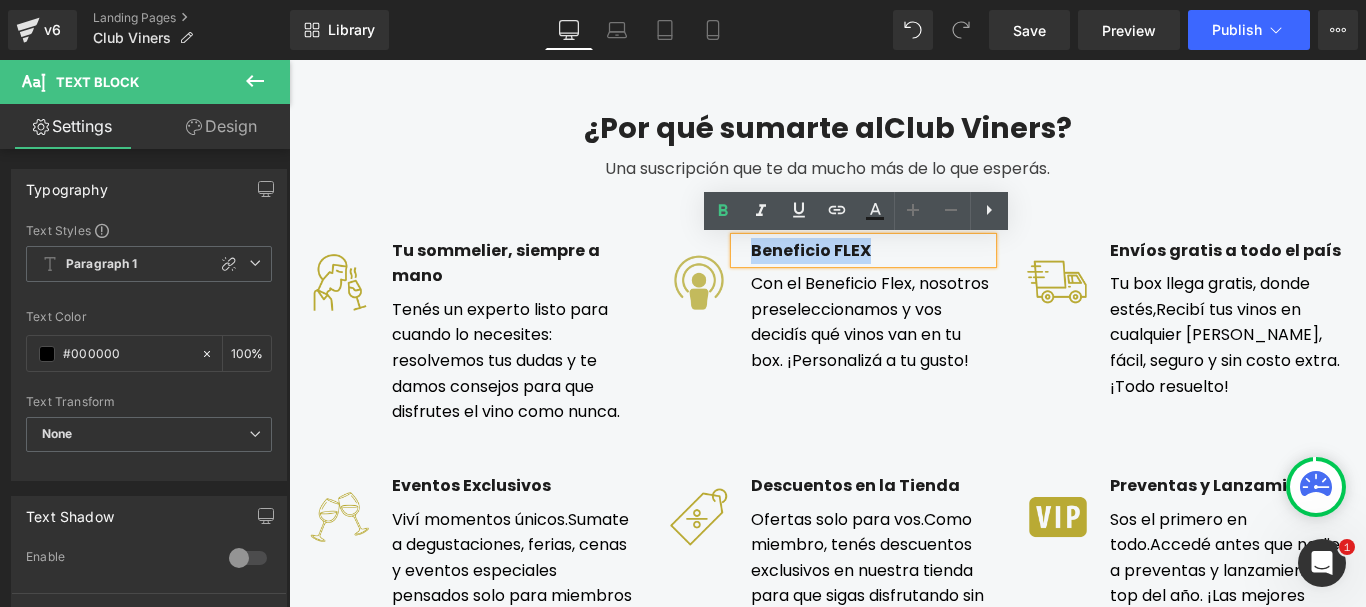 type 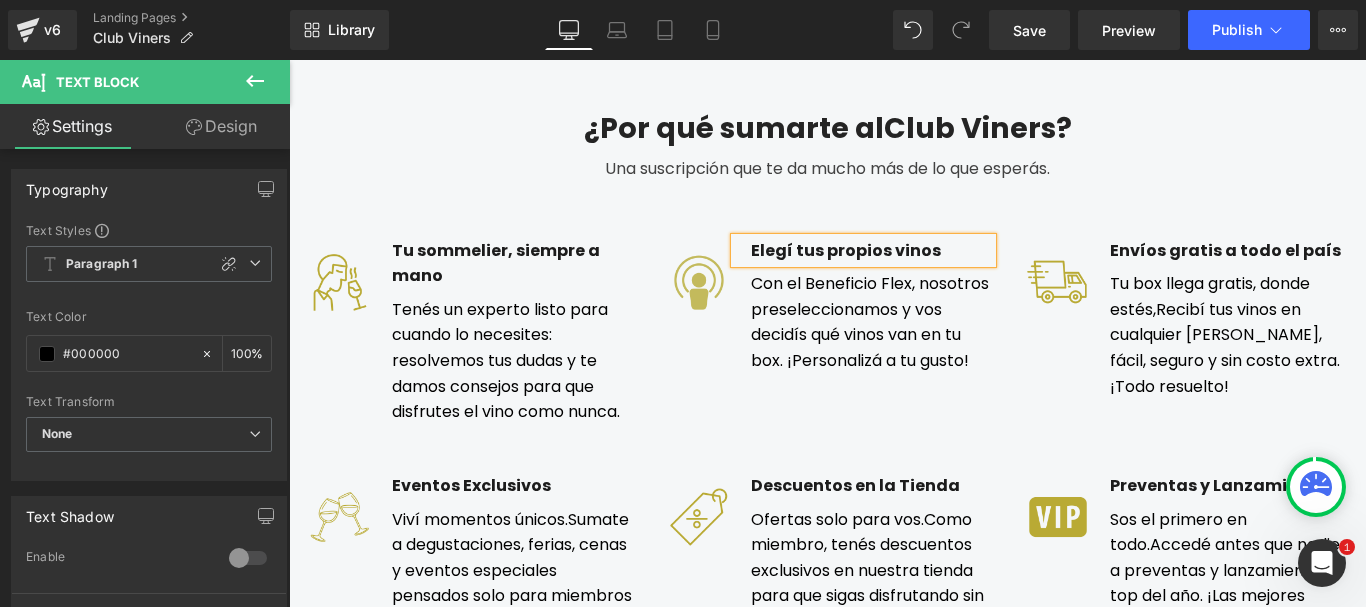 click on "Elegí tus propios vinos" at bounding box center [846, 250] 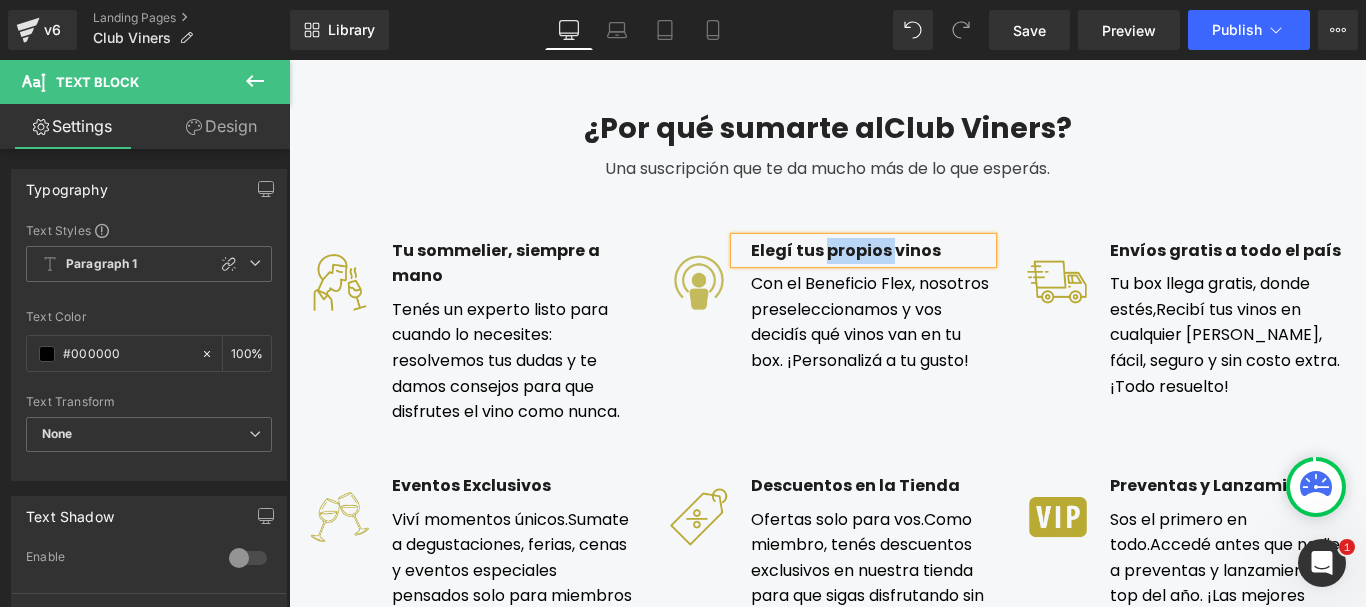 click on "Elegí tus propios vinos" at bounding box center [846, 250] 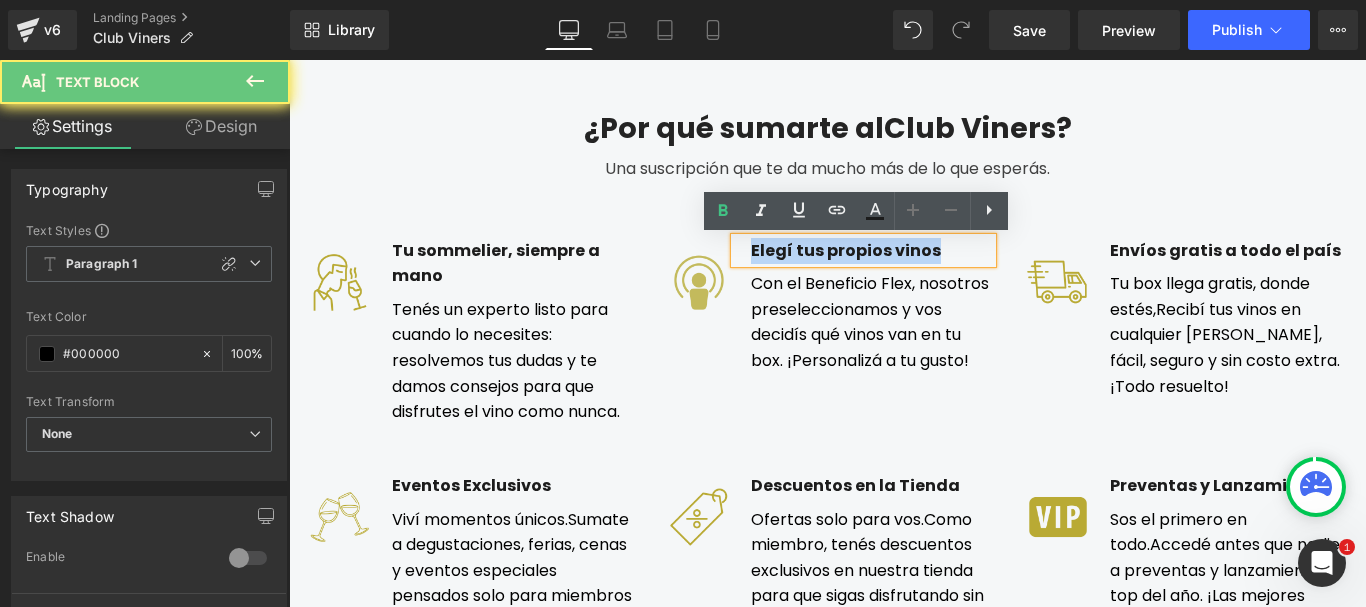 click on "Elegí tus propios vinos" at bounding box center (846, 250) 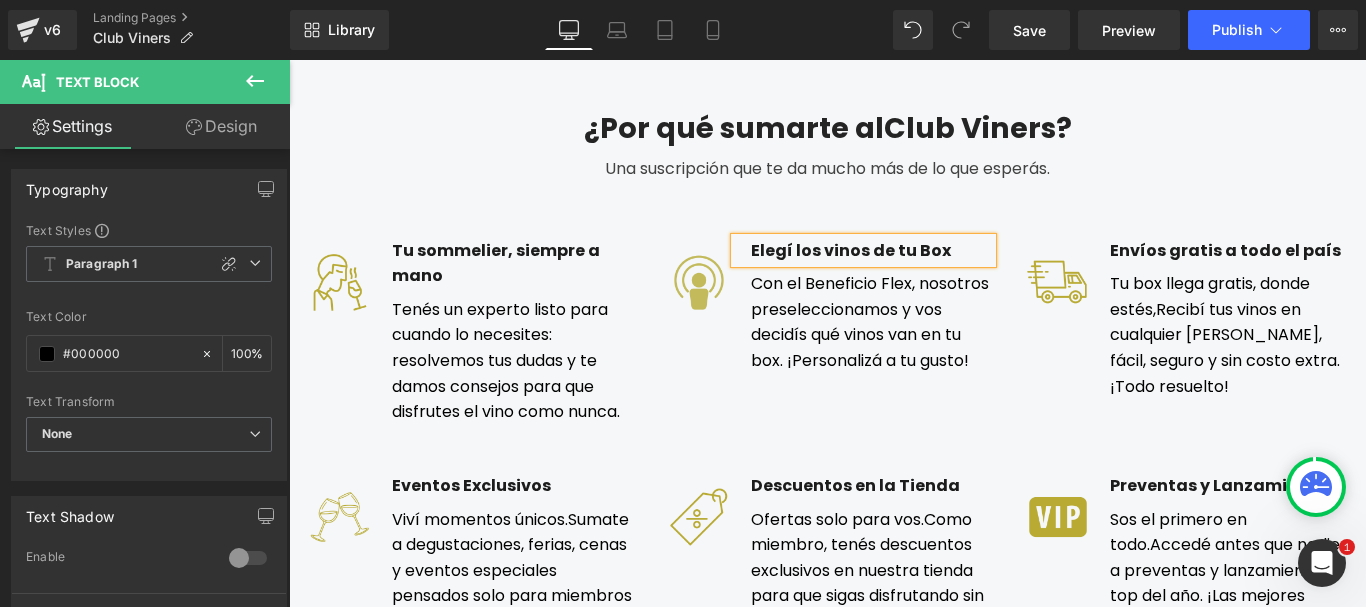 click on "Image
Tu sommelier, siempre a mano
Text Block         Tenés un experto listo para cuando lo necesites: resolvemos tus dudas y te damos consejos para que disfrutes el vino como nunca. Text Block
Icon List
Image
Elegí los vinos de tu Box Text Block
Text Block
Icon List" at bounding box center [827, 325] 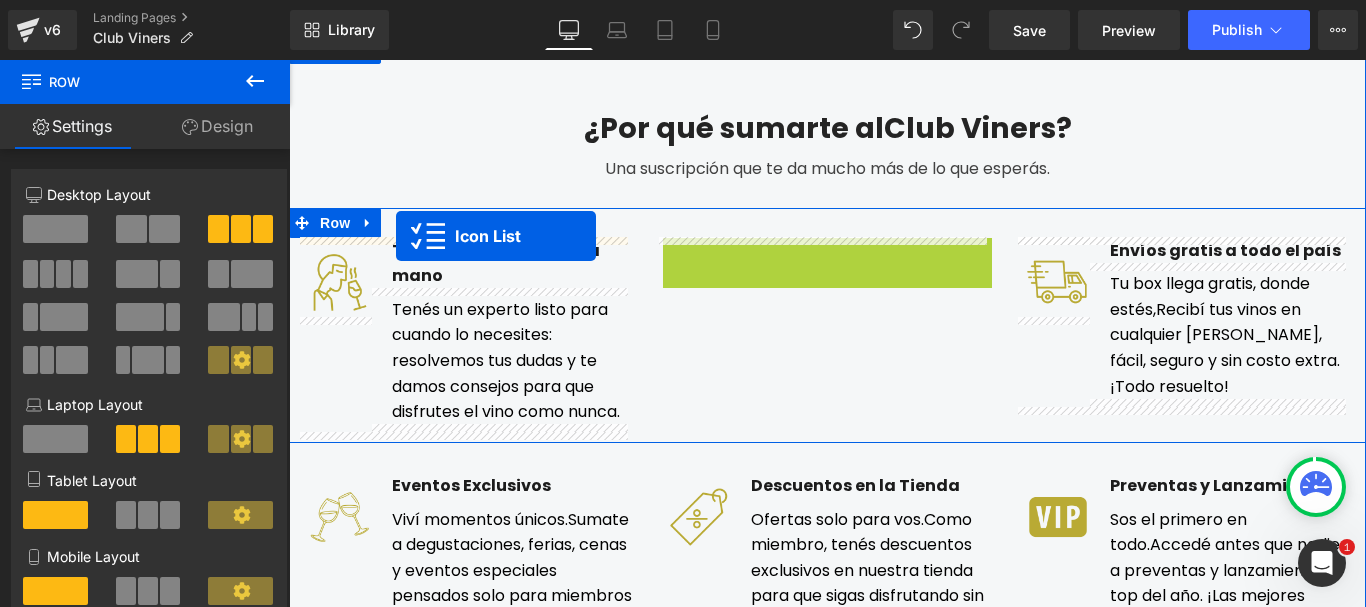 drag, startPoint x: 768, startPoint y: 251, endPoint x: 396, endPoint y: 236, distance: 372.3023 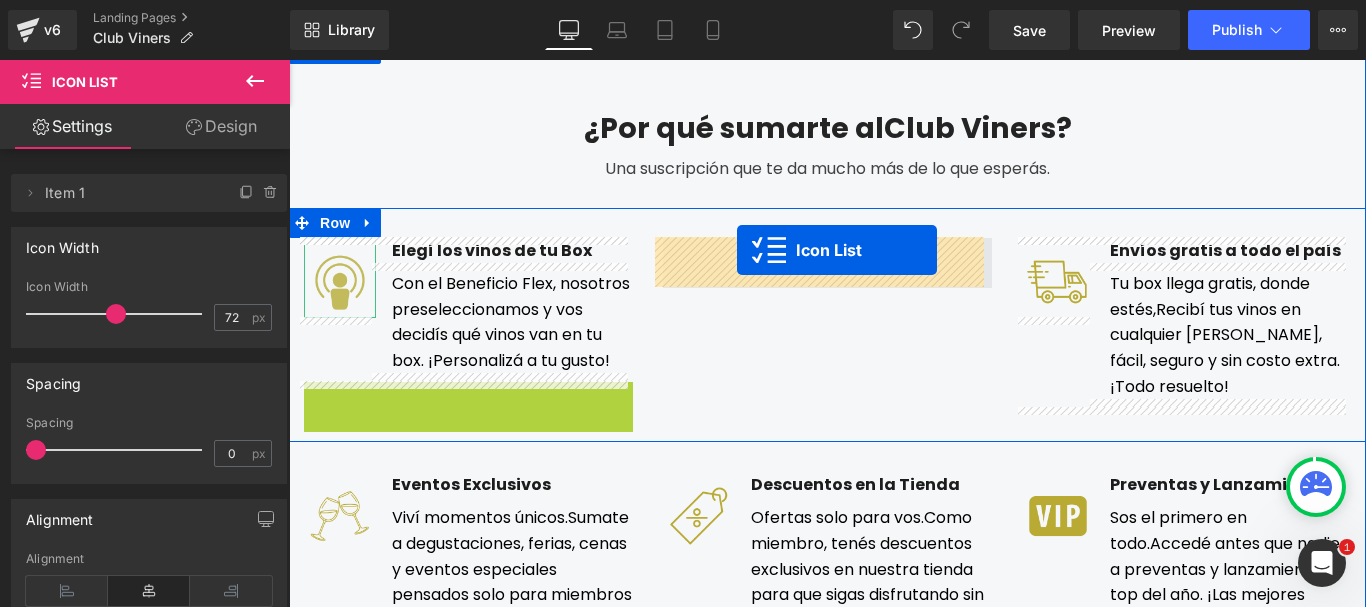drag, startPoint x: 409, startPoint y: 398, endPoint x: 737, endPoint y: 250, distance: 359.84442 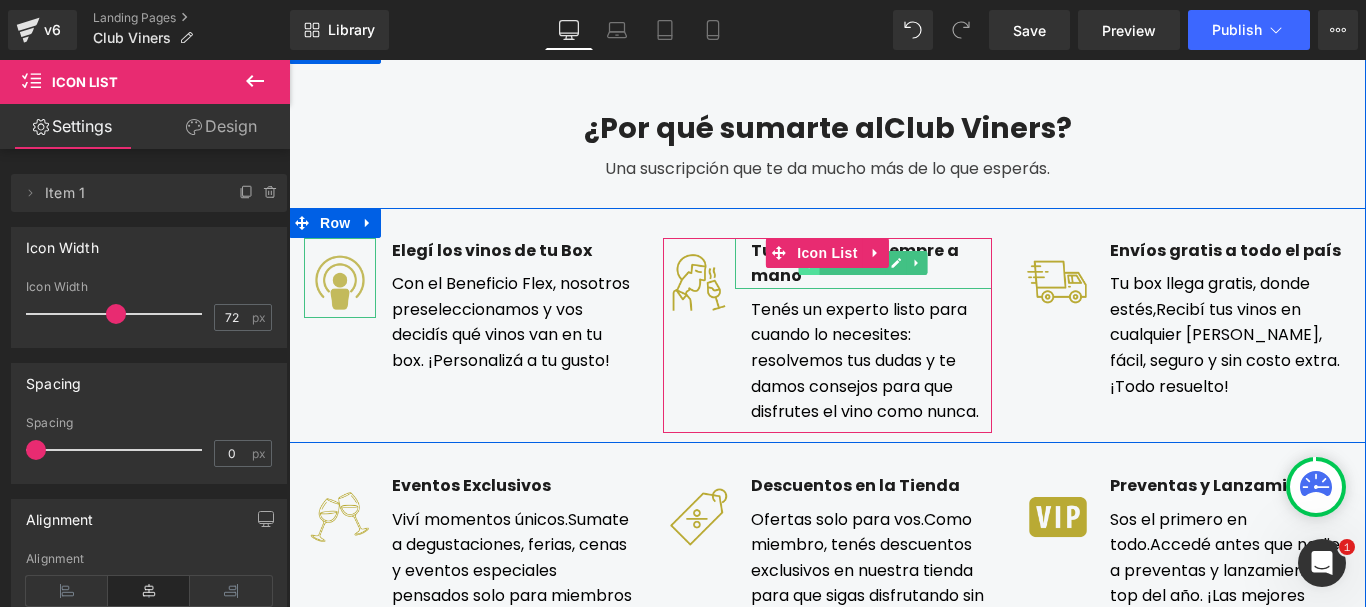 scroll, scrollTop: 620, scrollLeft: 0, axis: vertical 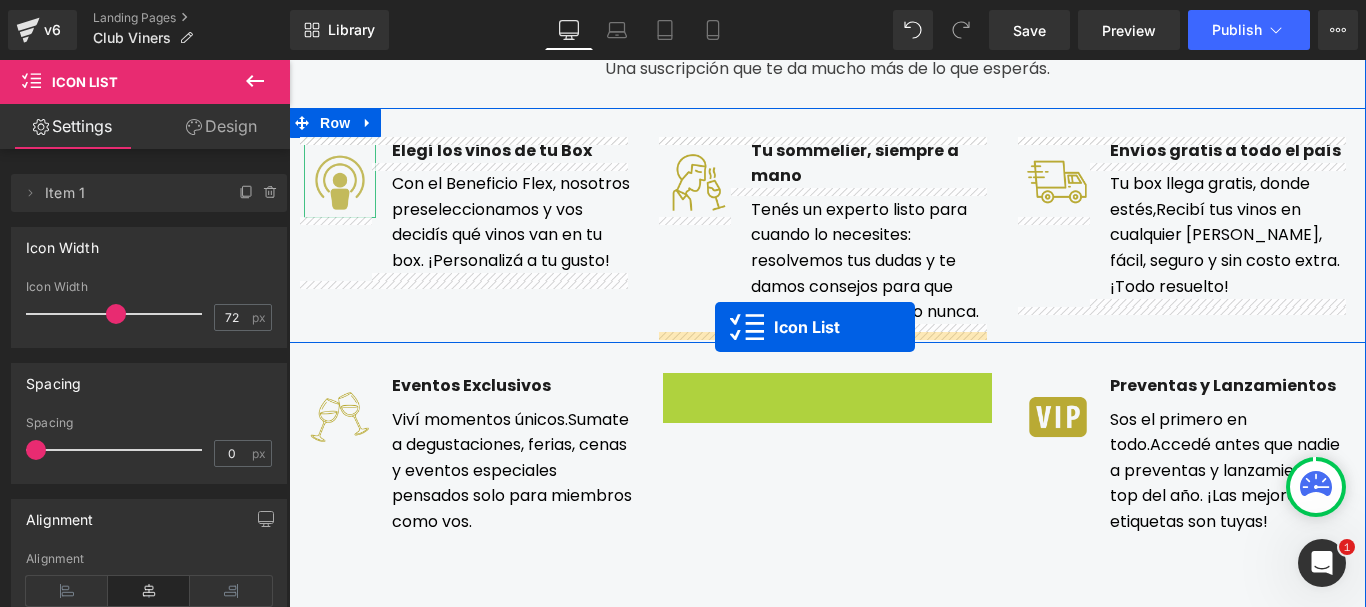 drag, startPoint x: 771, startPoint y: 385, endPoint x: 716, endPoint y: 327, distance: 79.93122 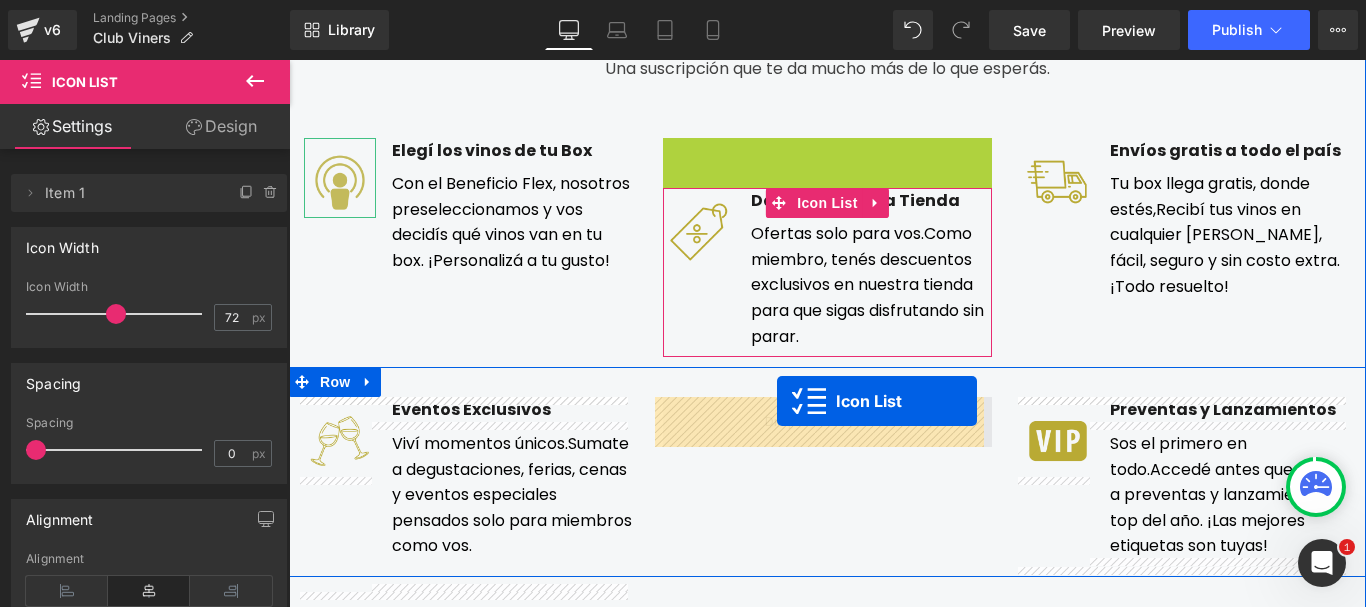 drag, startPoint x: 782, startPoint y: 453, endPoint x: 777, endPoint y: 401, distance: 52.23983 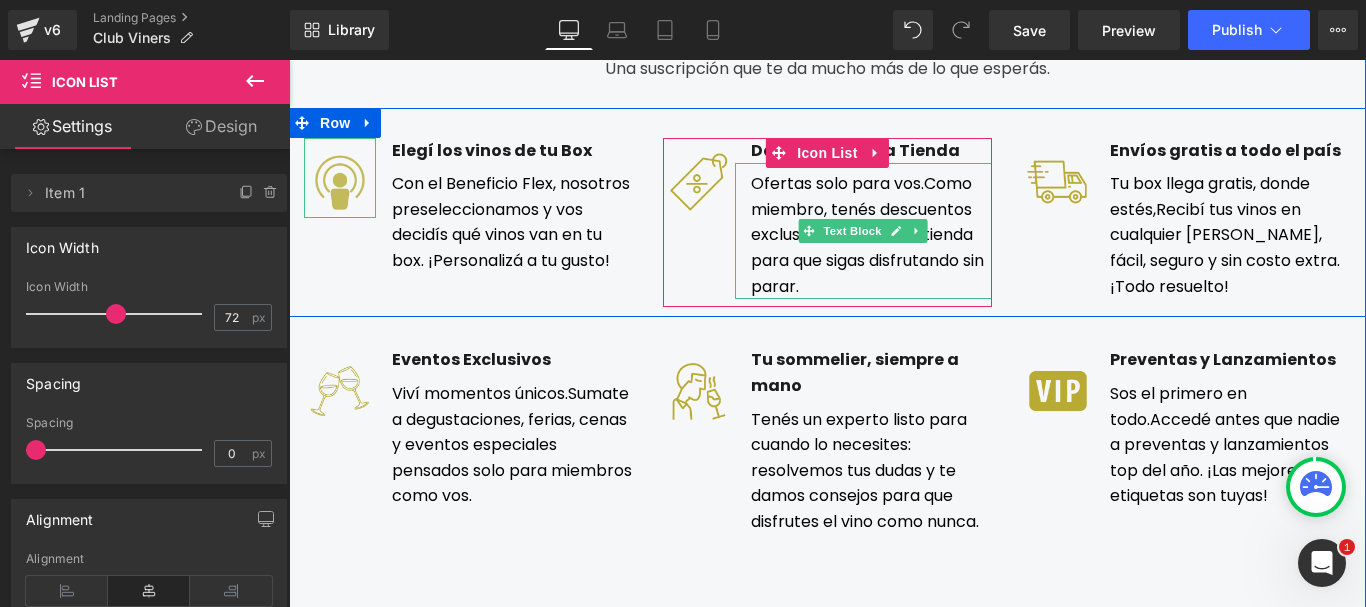 click on "Ofertas solo para vos.  Como miembro, tenés descuentos exclusivos en nuestra tienda para que sigas disfrutando sin parar." at bounding box center [863, 231] 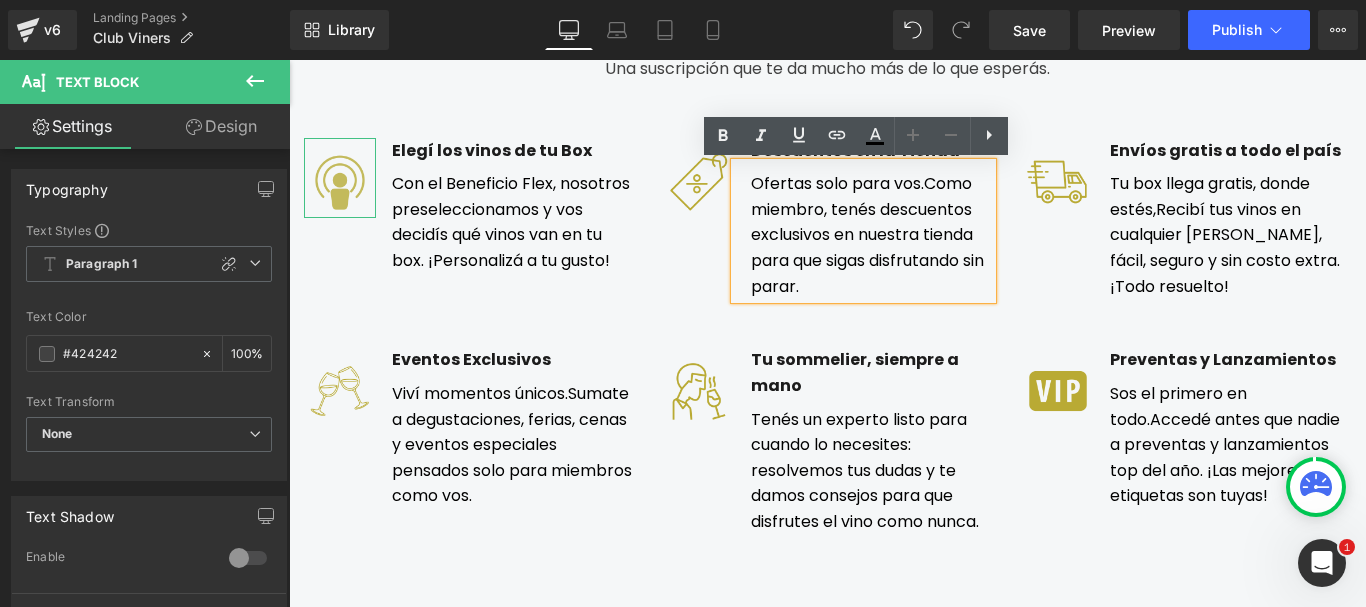 click on "Image
Elegí los vinos de tu Box Text Block
Con el Beneficio Flex, nosotros preseleccionamos y vos decidís qué vinos van en tu box. ¡Personalizá a tu gusto! Text Block
Icon List
Image
Descuentos en la Tienda
Text Block         Ofertas solo para vos.  Como miembro, tenés descuentos exclusivos en nuestra tienda para que sigas disfrutando sin parar." at bounding box center (827, 213) 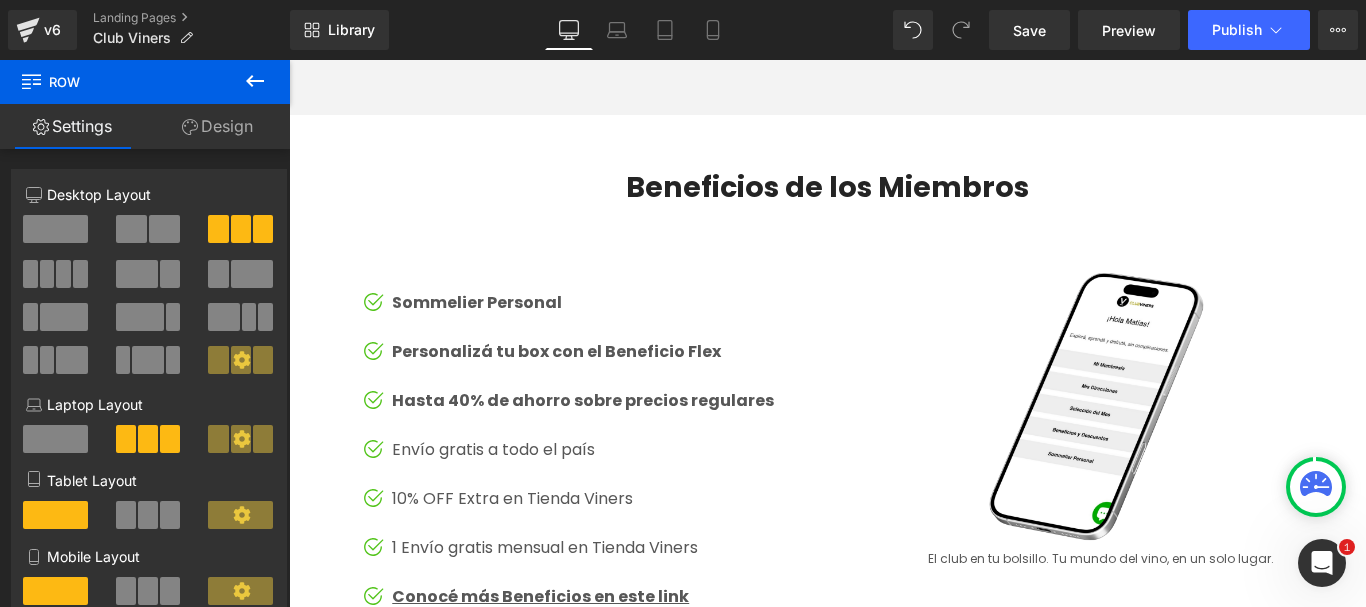 scroll, scrollTop: 1820, scrollLeft: 0, axis: vertical 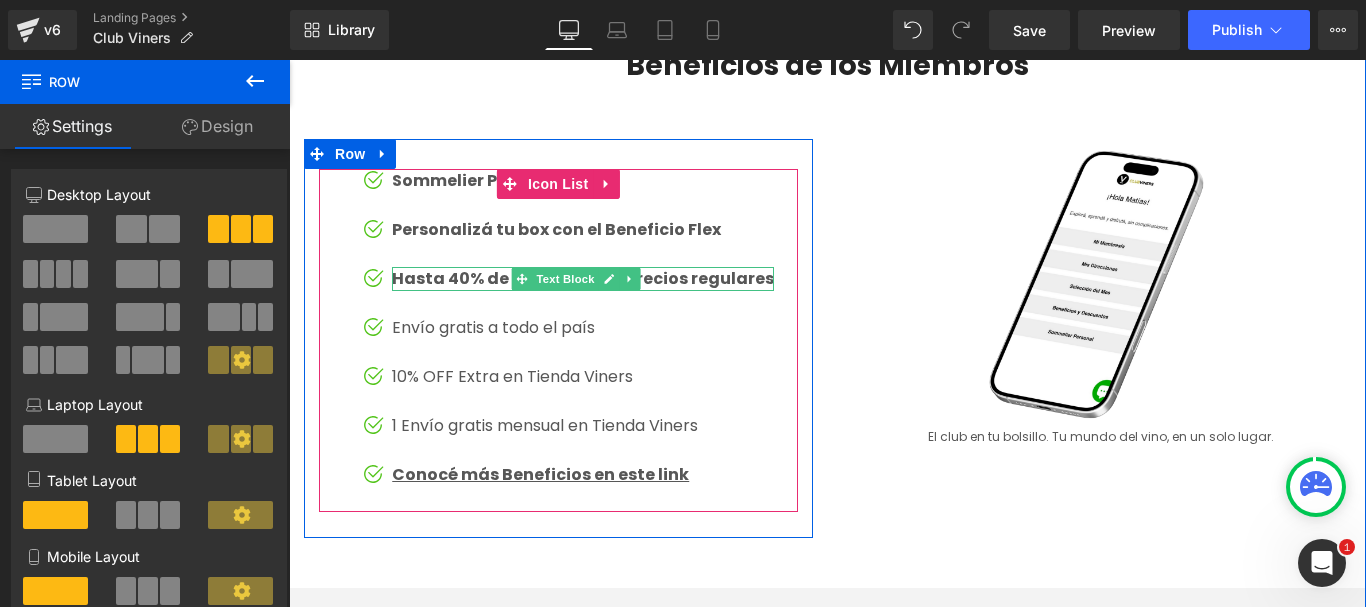 click on "Hasta 40% de ahorro sobre precios regulares" at bounding box center [583, 278] 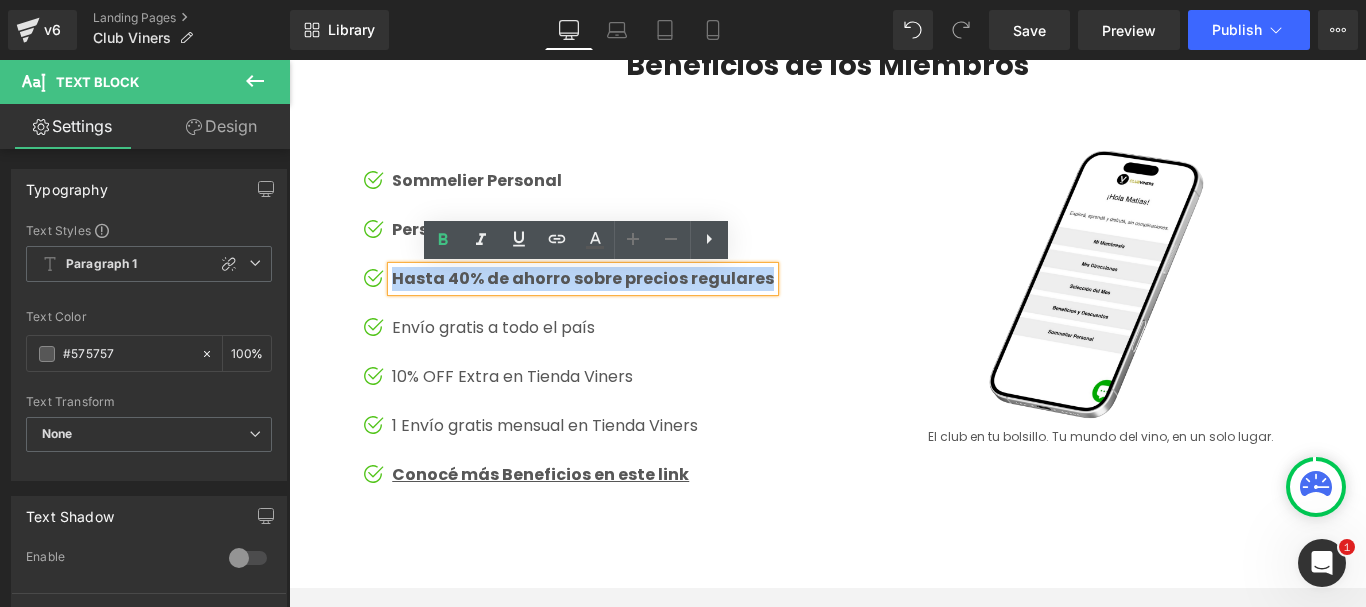 click on "Image         Icon
Sommelier Personal Text Block
Image         Icon
Personalizá tu box con el Beneficio Flex Text Block
Image
Icon
Hasta 40% de ahorro sobre precios regulares" at bounding box center (827, 348) 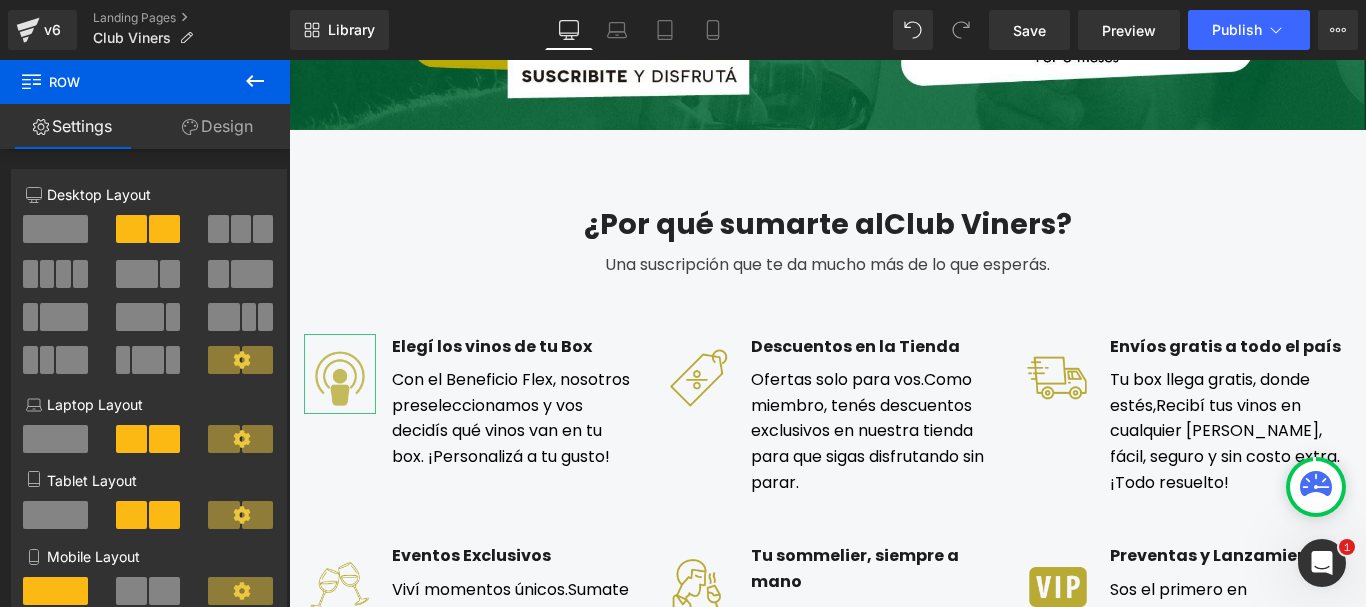 scroll, scrollTop: 420, scrollLeft: 0, axis: vertical 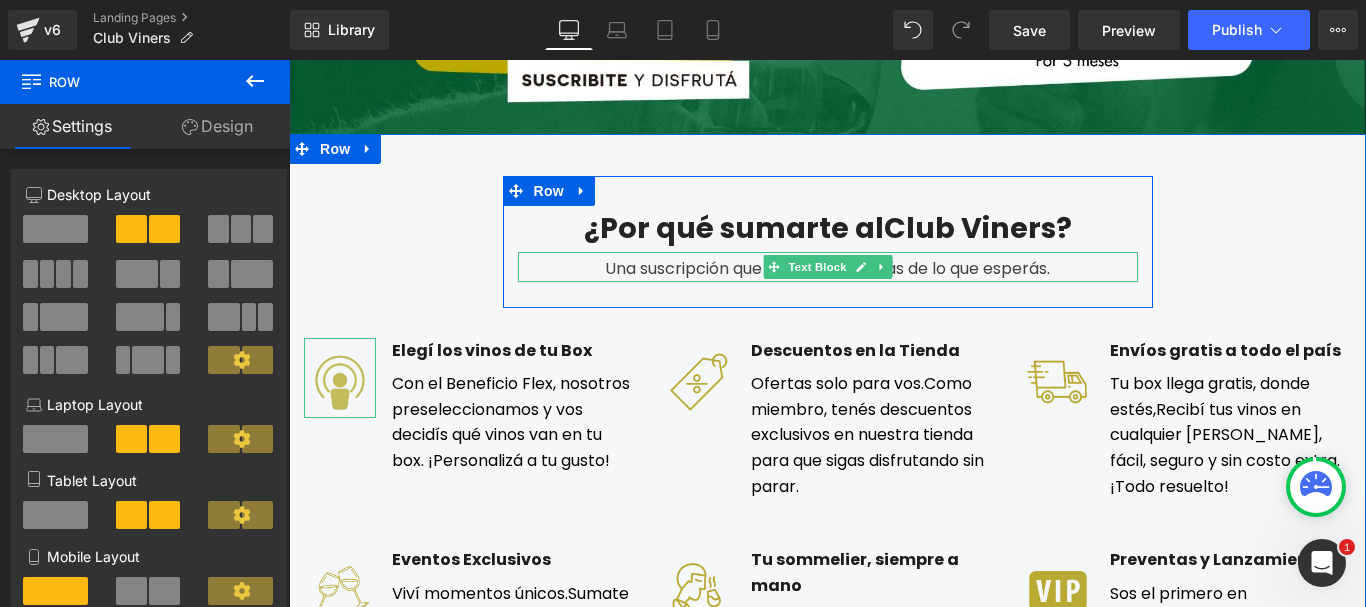 click on "Una suscripción que te da mucho más de lo que esperás." at bounding box center [828, 267] 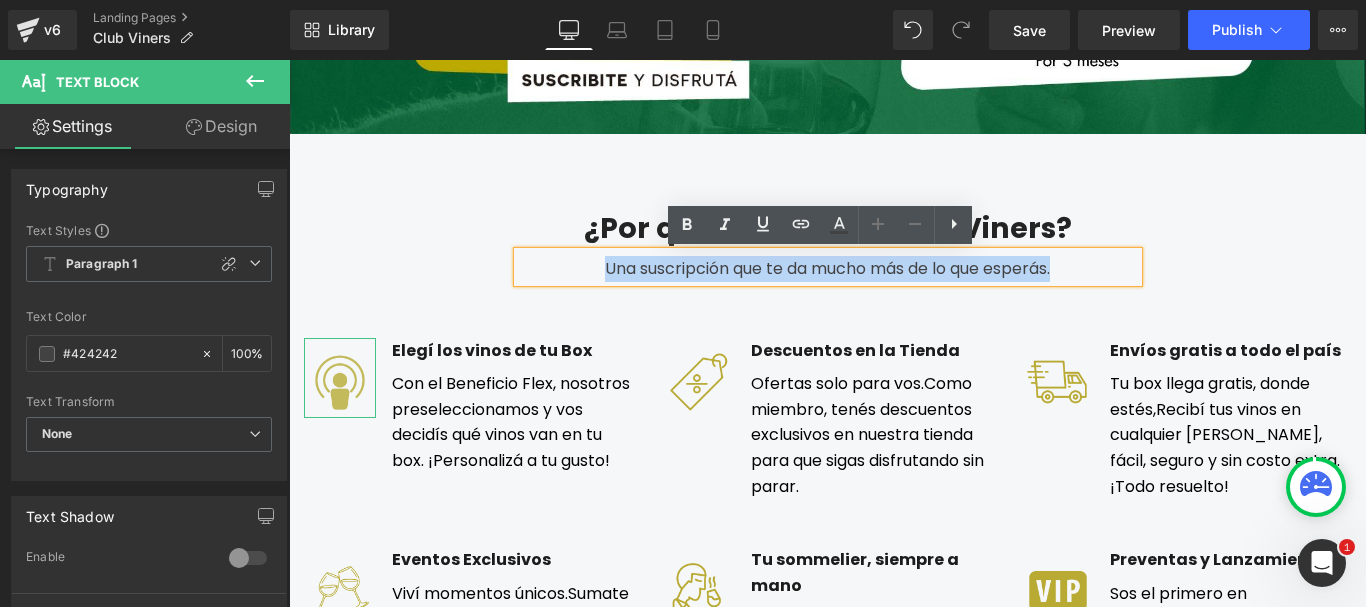 click on "¿Por qué sumarte al  Club Viners? Heading         Una suscripción que te da mucho más de lo que esperás. Text Block         Row
Image
Elegí los vinos de tu Box Text Block
Con el Beneficio Flex, nosotros preseleccionamos y vos decidís qué vinos van en tu box. ¡Personalizá a tu gusto! Text Block
Icon List
Image
Descuentos en la [GEOGRAPHIC_DATA]" at bounding box center [827, 464] 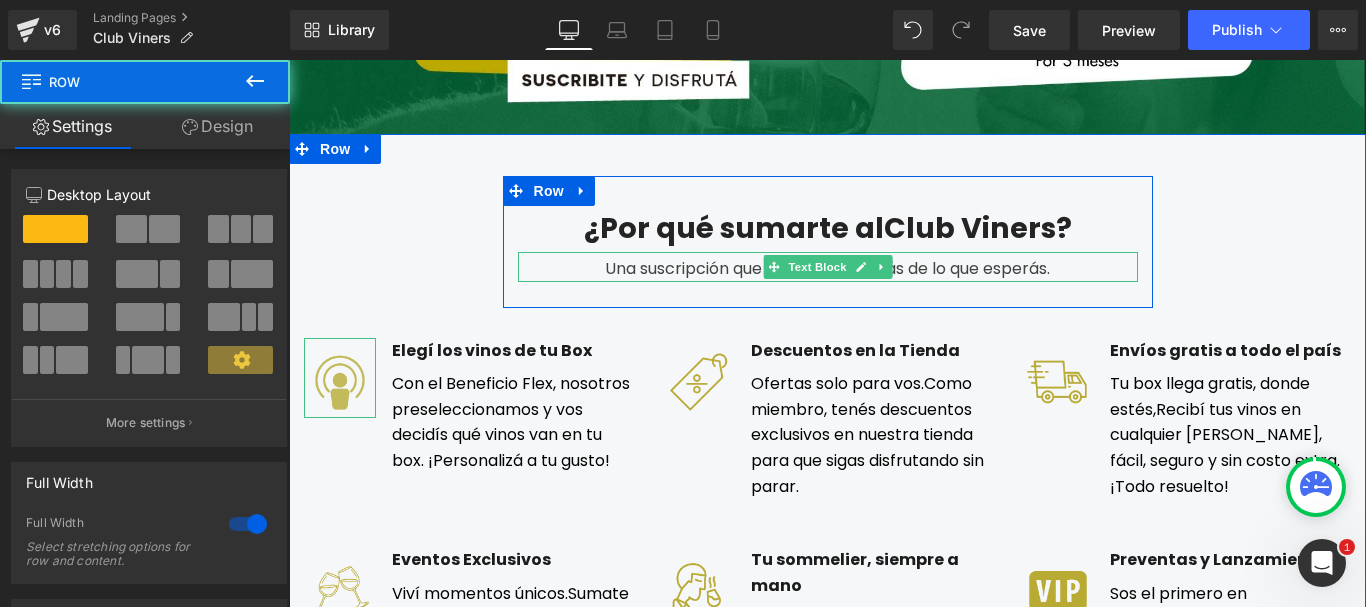 click on "Una suscripción que te da mucho más de lo que esperás." at bounding box center [828, 267] 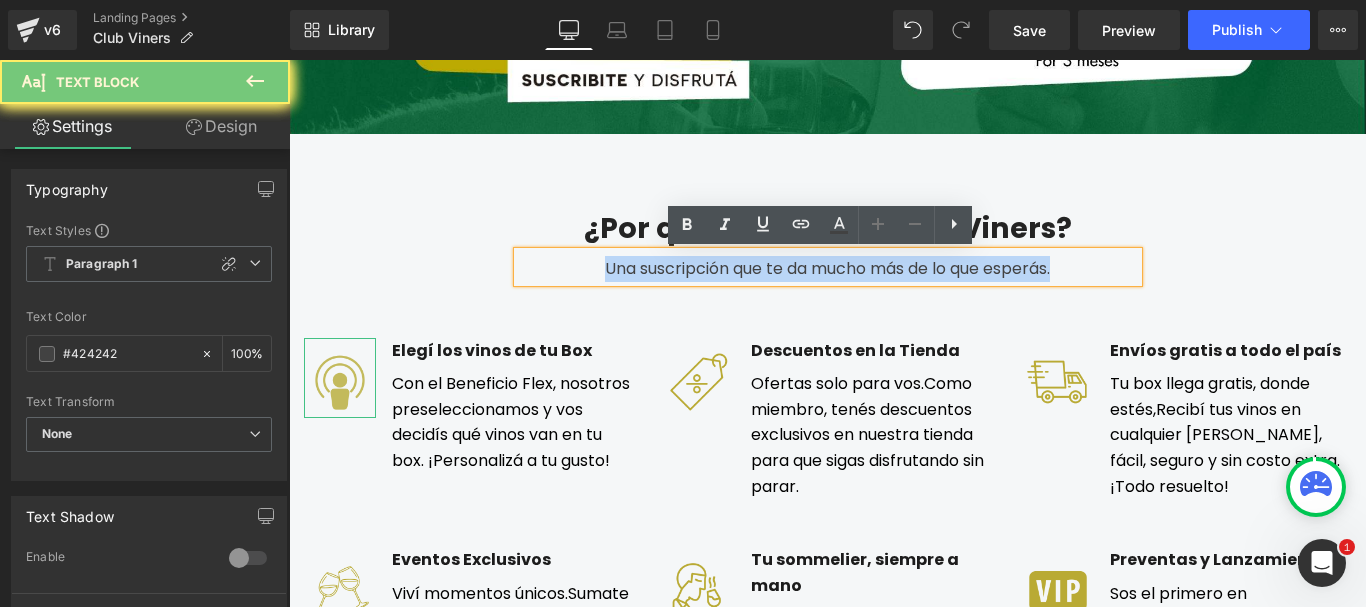 type 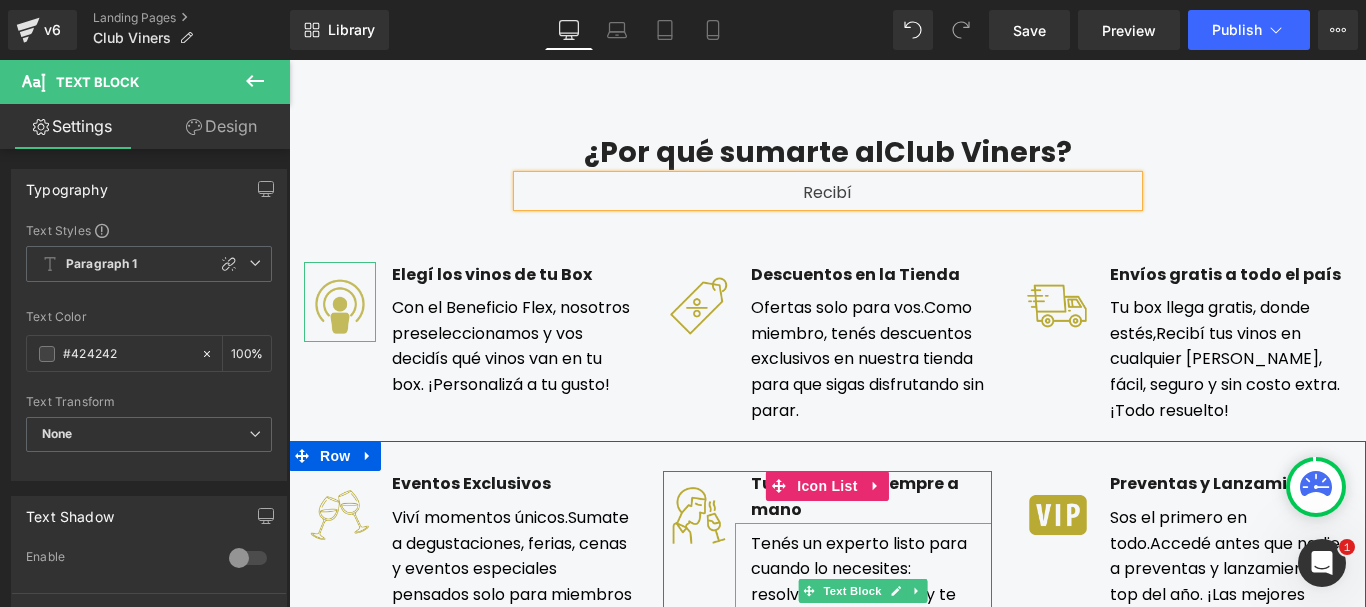 scroll, scrollTop: 420, scrollLeft: 0, axis: vertical 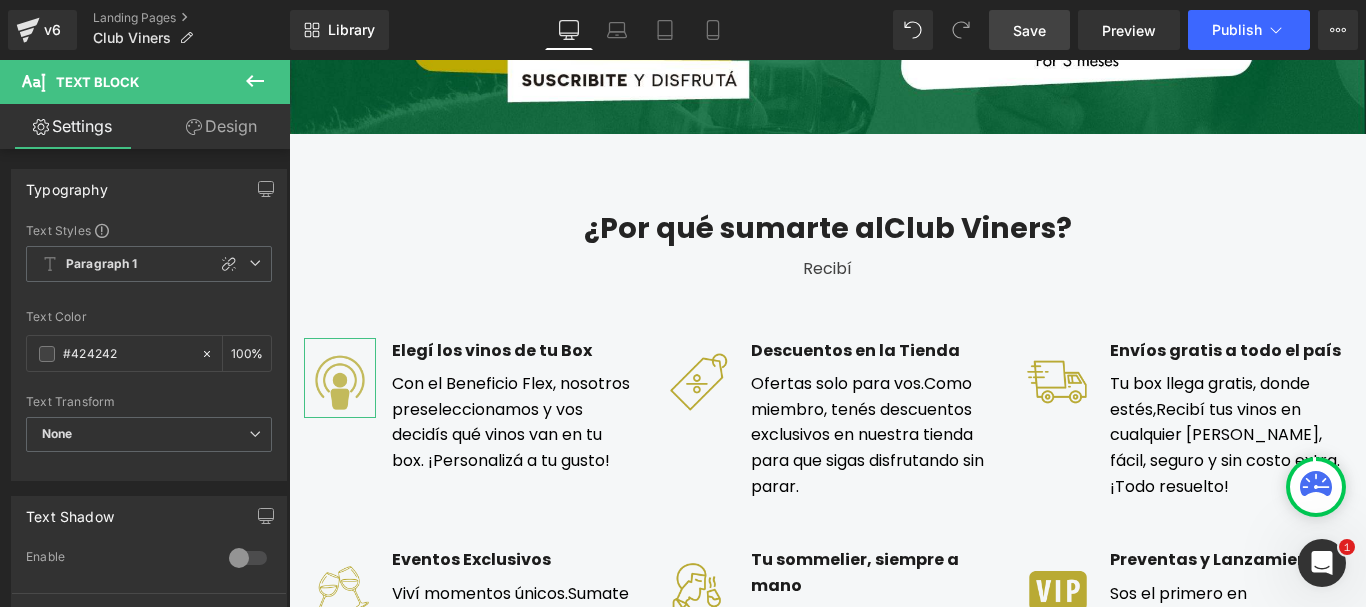 click on "Save" at bounding box center (1029, 30) 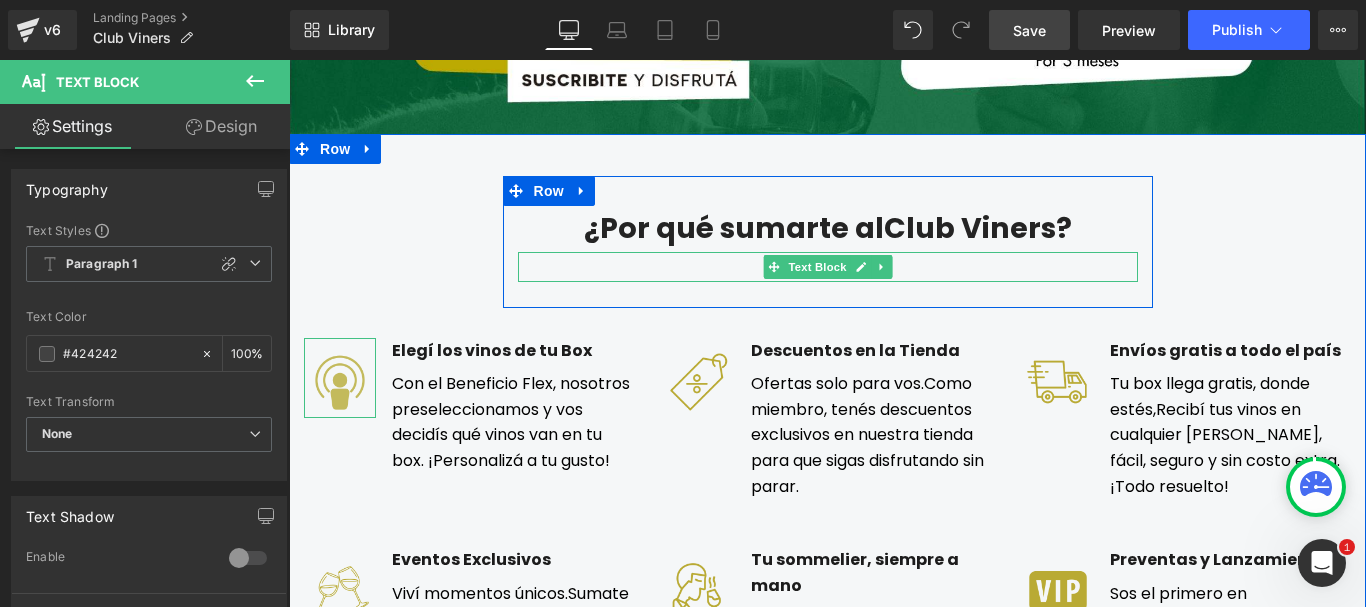 click on "Recibí" at bounding box center (828, 267) 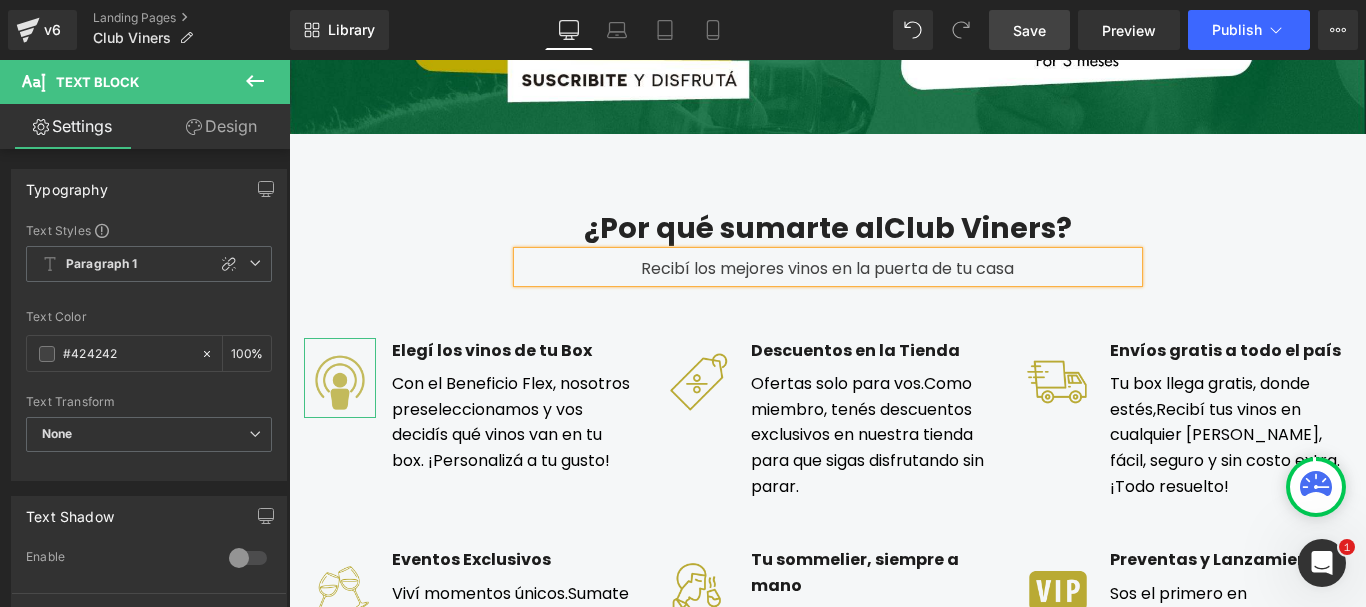 click on "¿Por qué sumarte al  Club Viners? Heading         Recibí los mejores vinos en la puerta de tu [GEOGRAPHIC_DATA]
Image
Elegí los vinos de tu Box Text Block
Con el Beneficio Flex, nosotros preseleccionamos y vos decidís qué vinos van en tu box. ¡Personalizá a tu gusto! Text Block
Icon List
Image
Descuentos en la Tienda
Text Block" at bounding box center [827, 464] 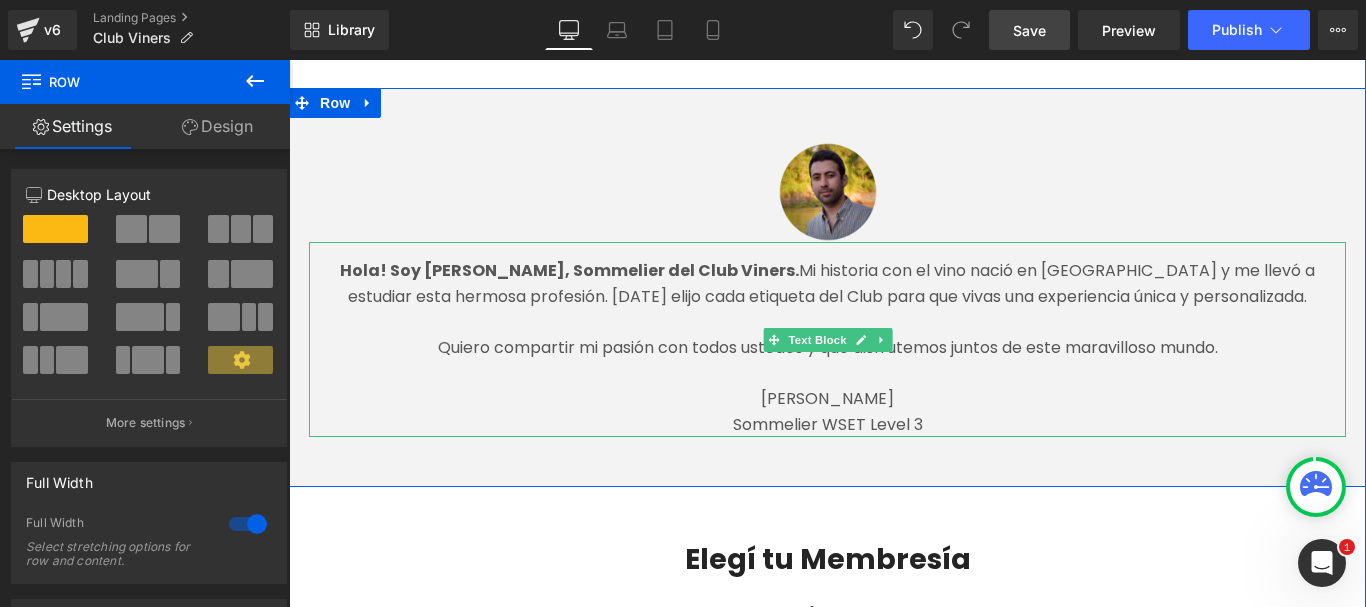 scroll, scrollTop: 2620, scrollLeft: 0, axis: vertical 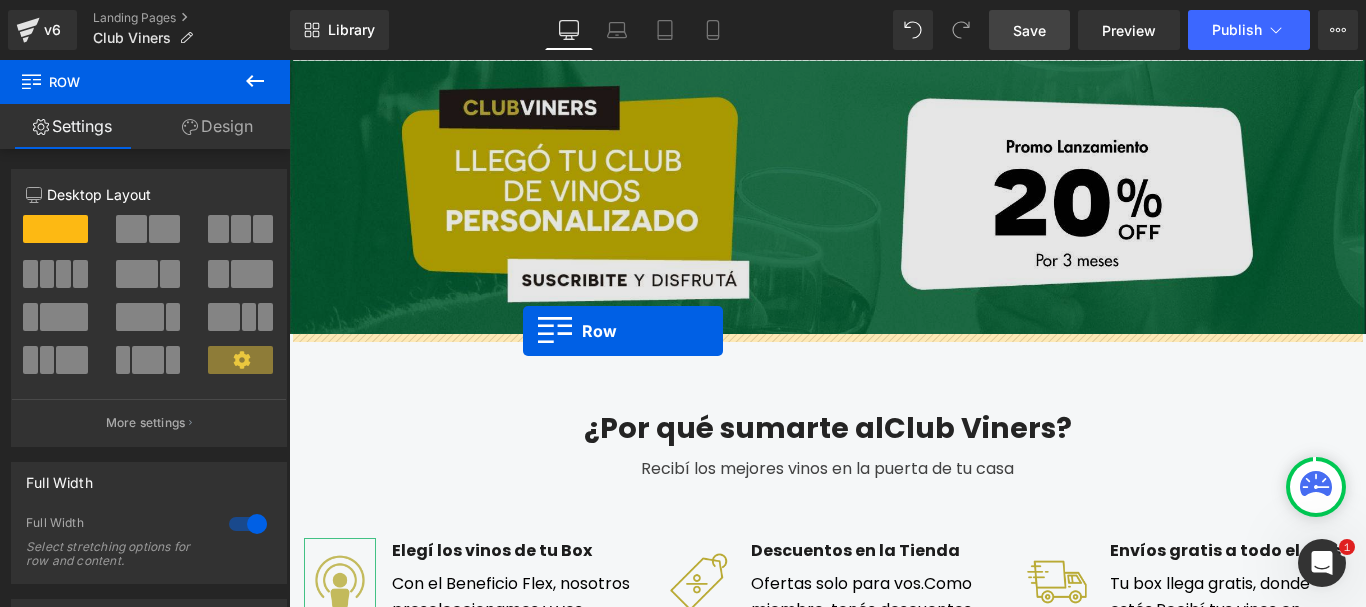 drag, startPoint x: 301, startPoint y: 202, endPoint x: 523, endPoint y: 331, distance: 256.75864 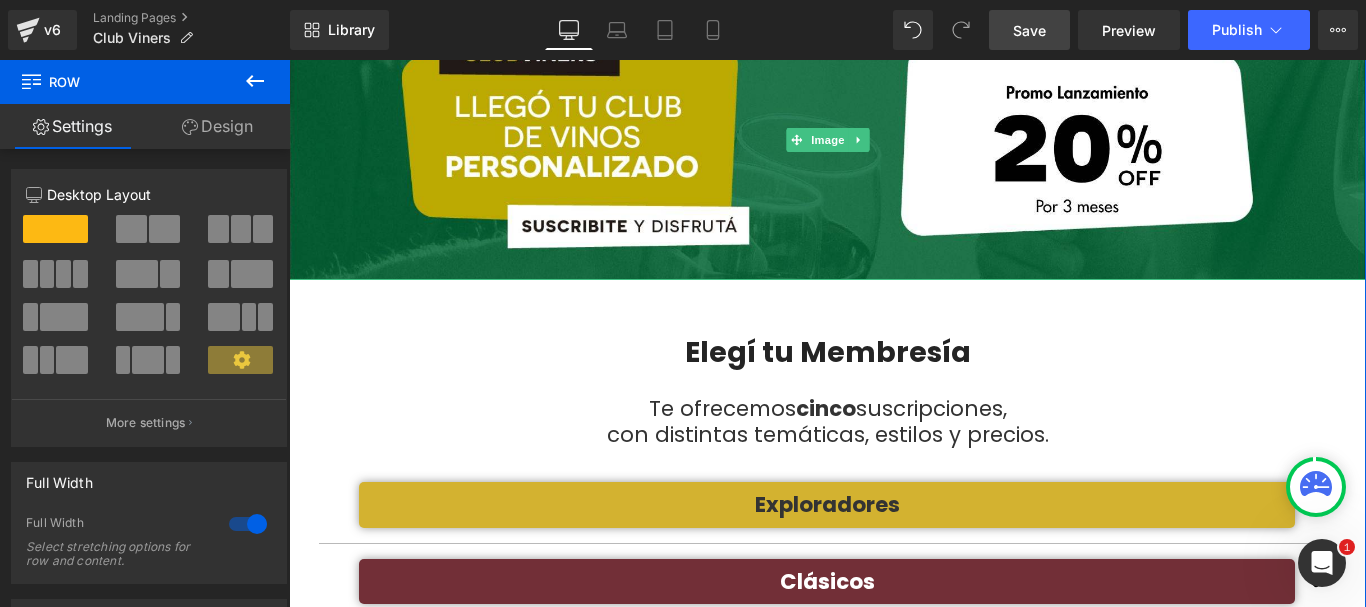 scroll, scrollTop: 520, scrollLeft: 0, axis: vertical 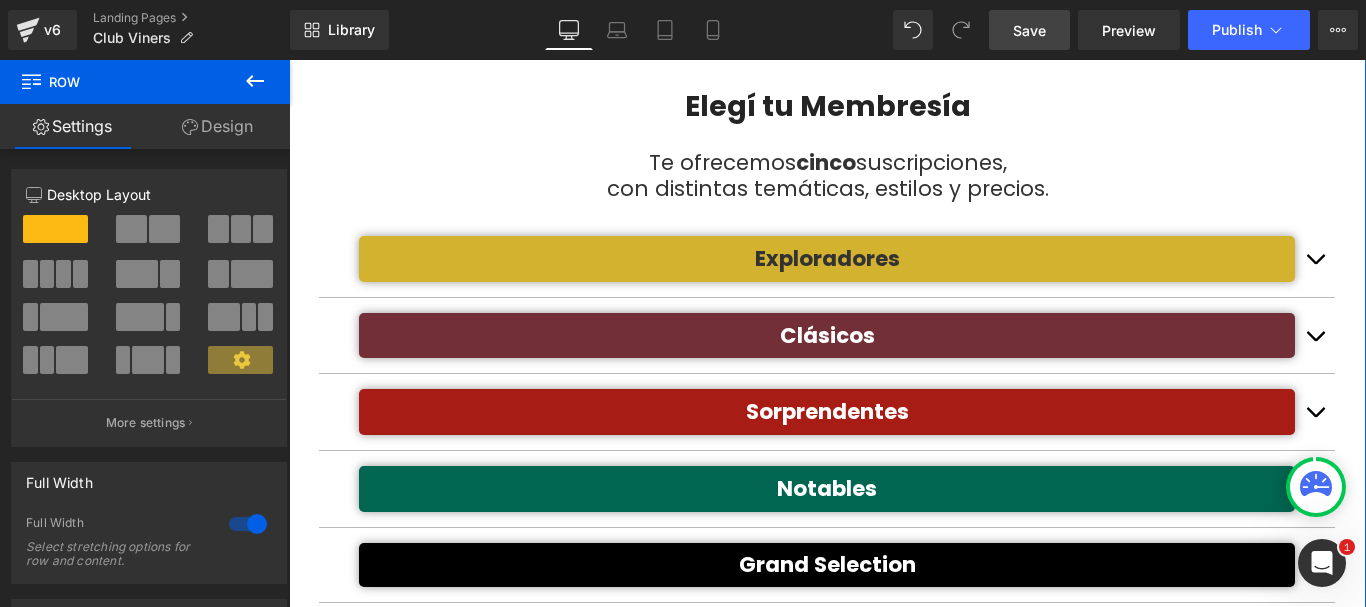 click at bounding box center [1315, 259] 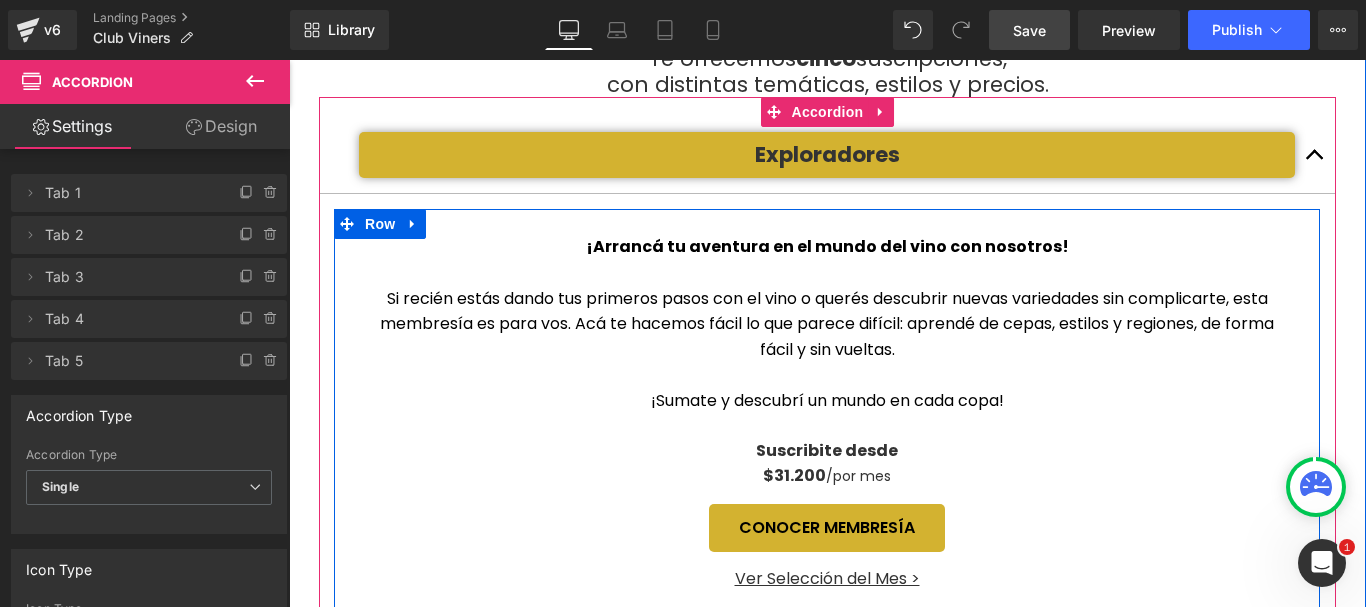 scroll, scrollTop: 620, scrollLeft: 0, axis: vertical 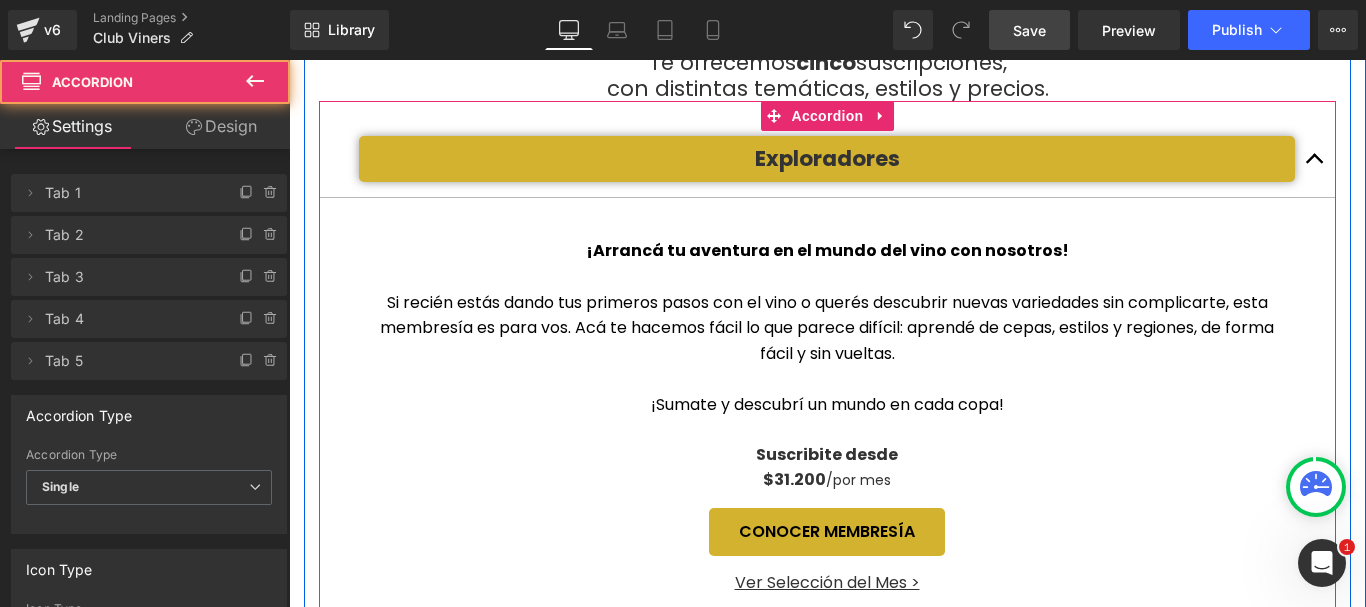 click at bounding box center (1315, 159) 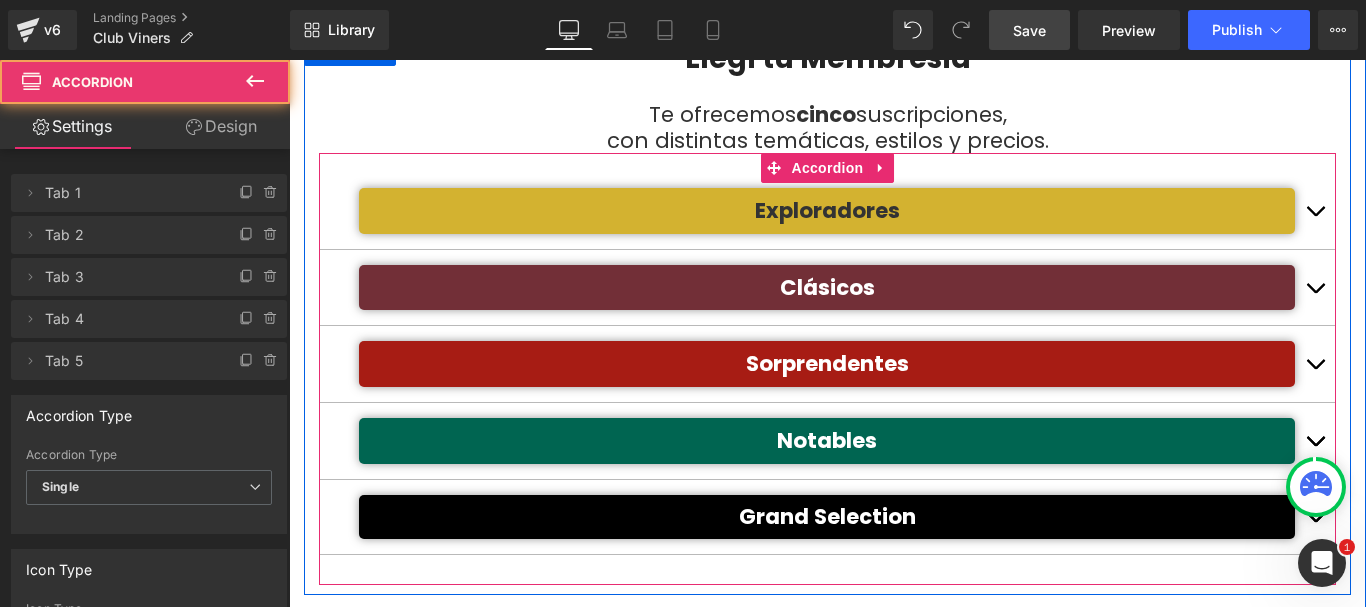 scroll, scrollTop: 420, scrollLeft: 0, axis: vertical 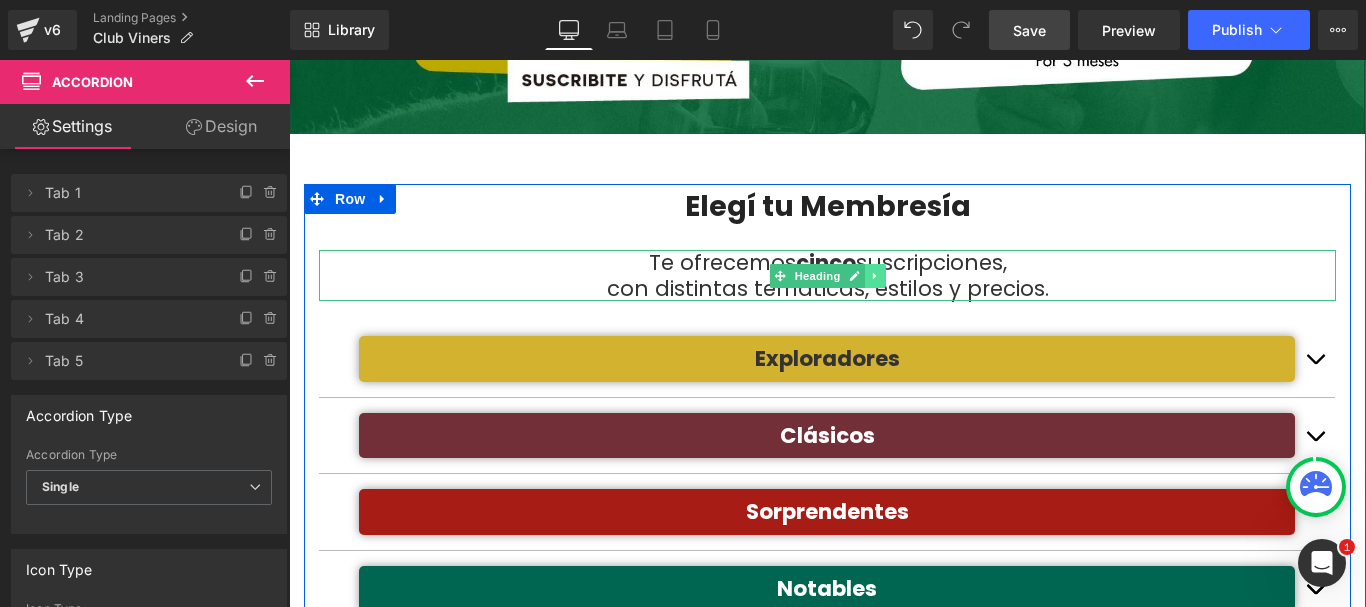 click 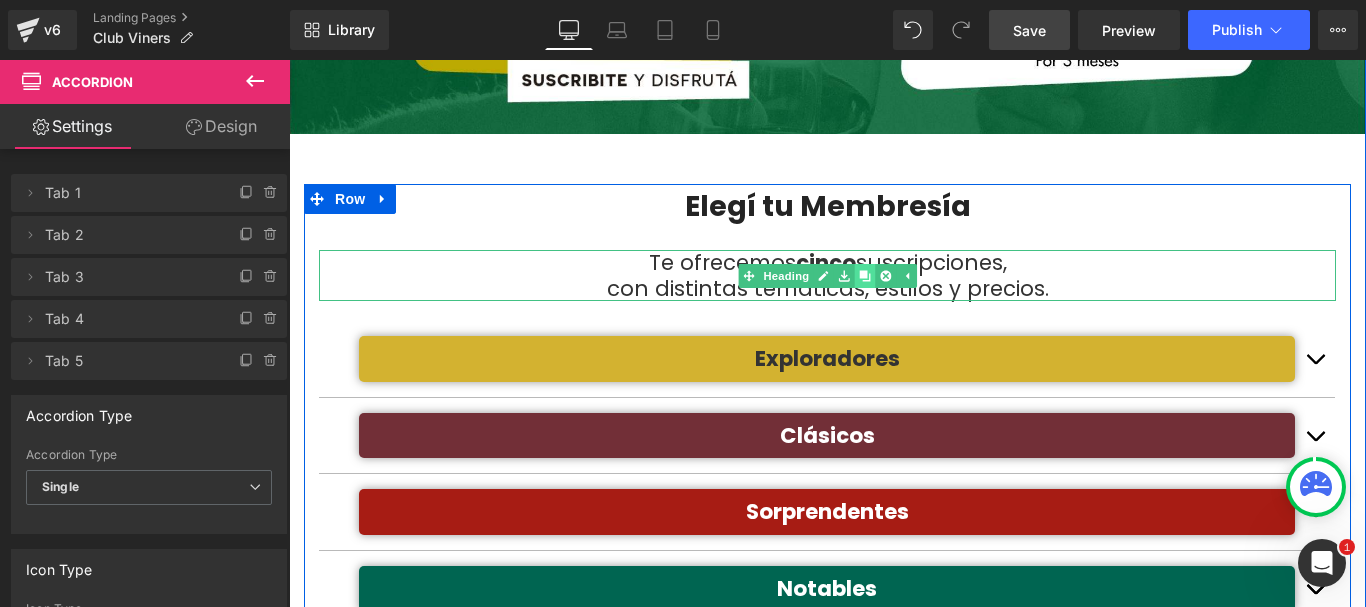click 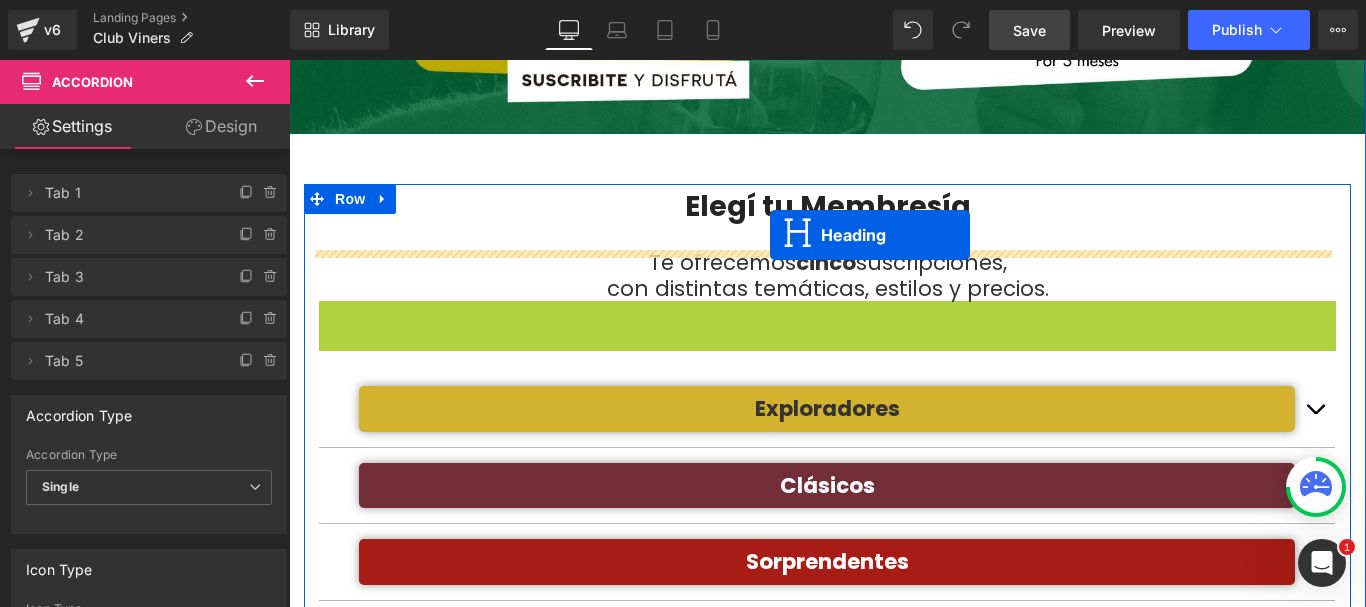 drag, startPoint x: 767, startPoint y: 327, endPoint x: 770, endPoint y: 235, distance: 92.0489 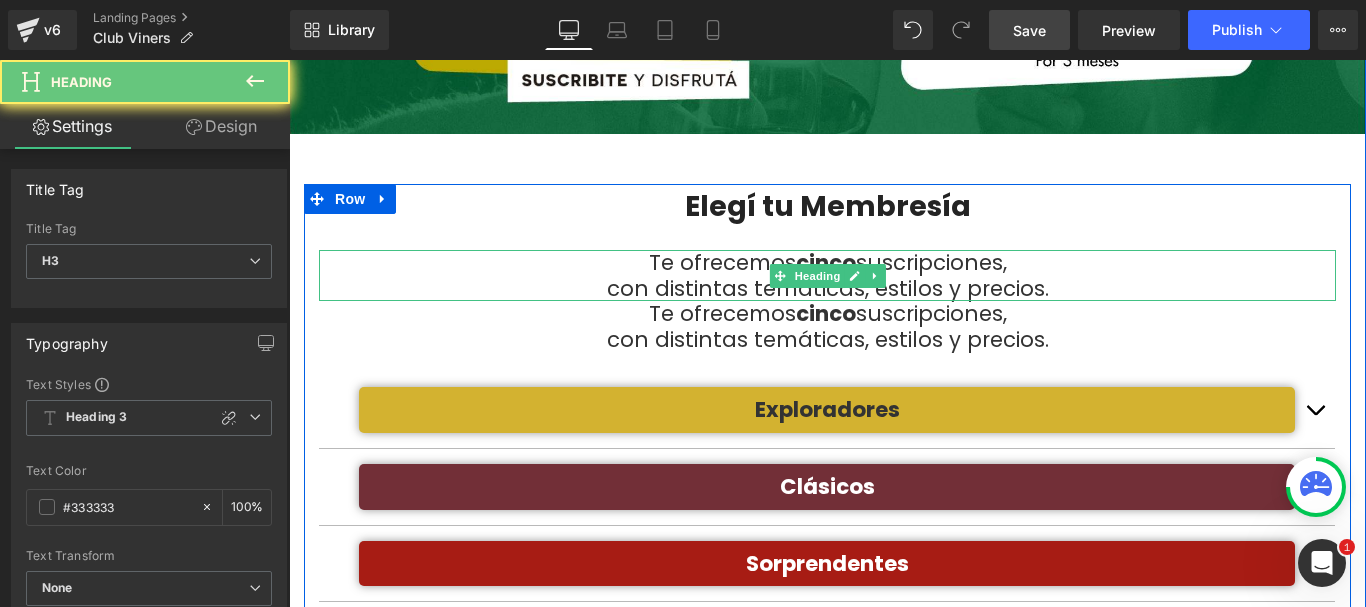 click on "Te ofrecemos" at bounding box center (722, 262) 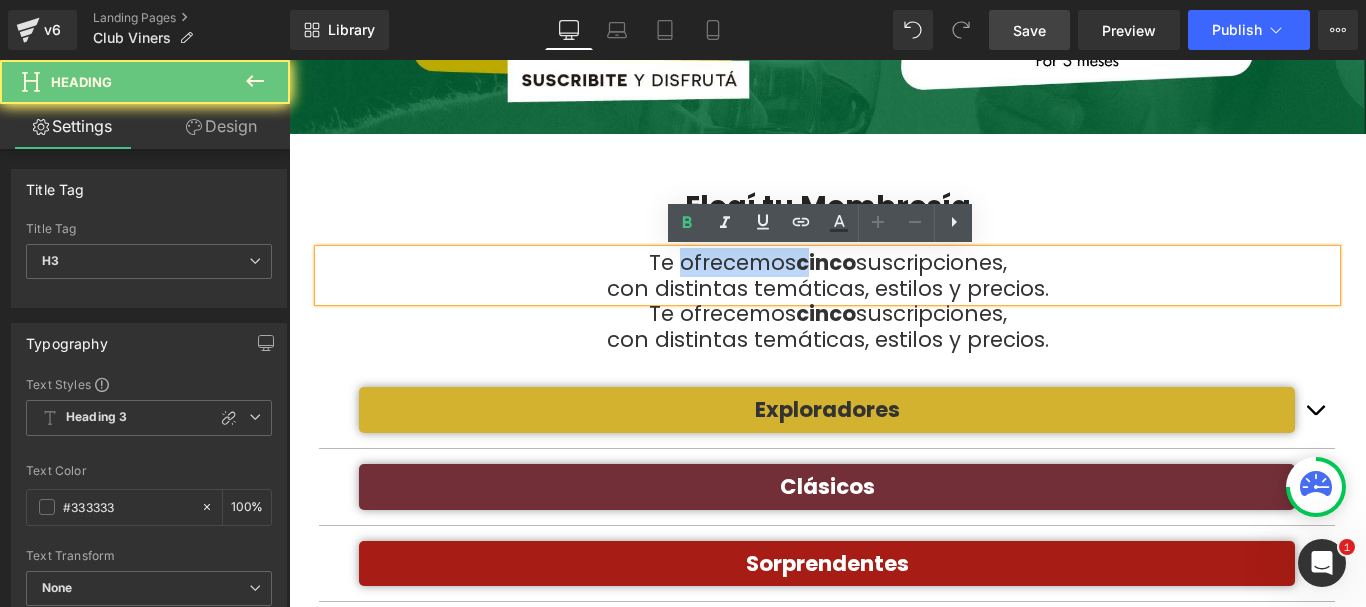 click on "Te ofrecemos" at bounding box center (722, 262) 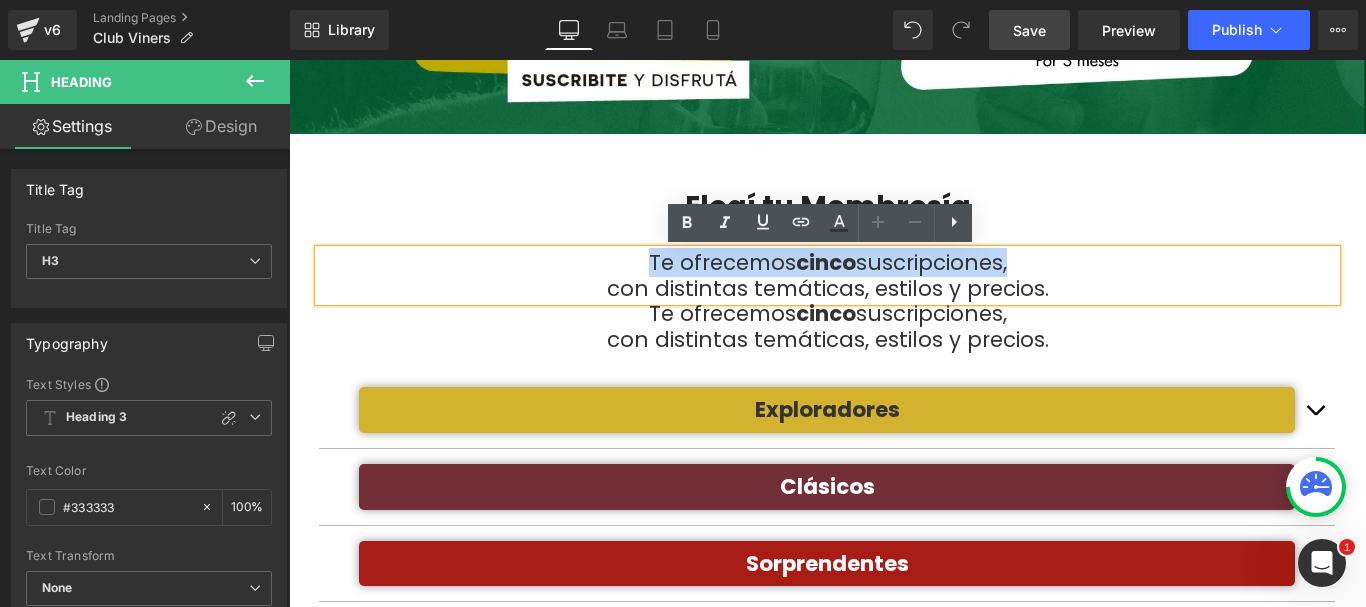 type 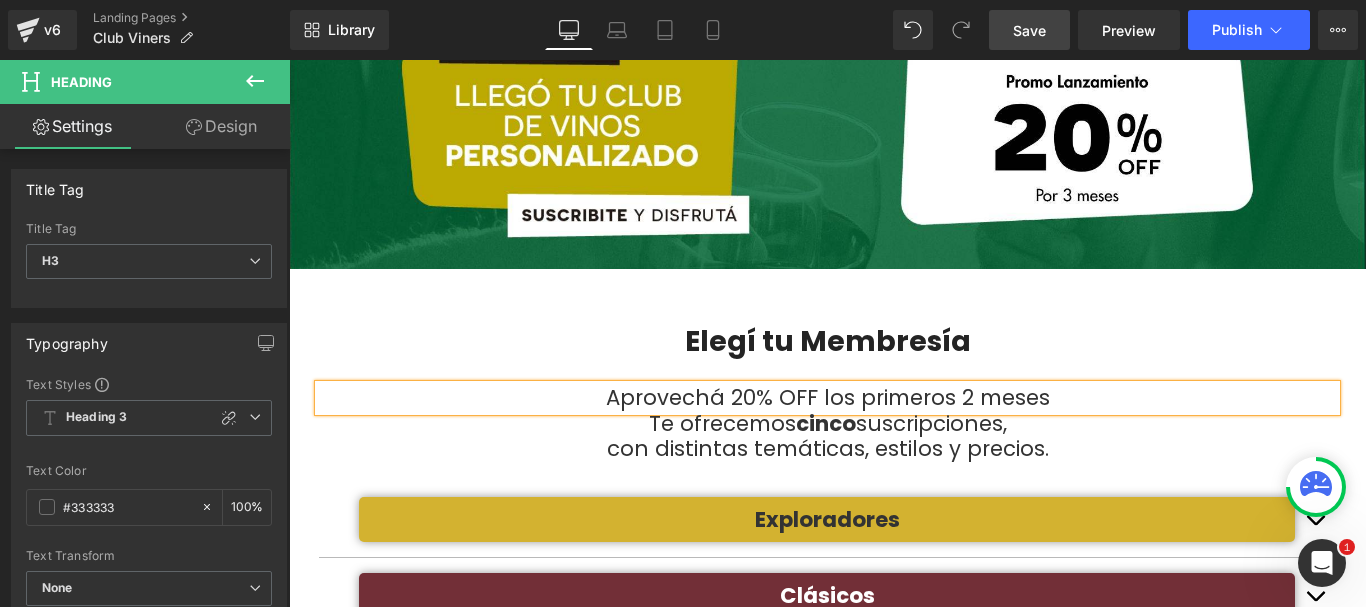 scroll, scrollTop: 320, scrollLeft: 0, axis: vertical 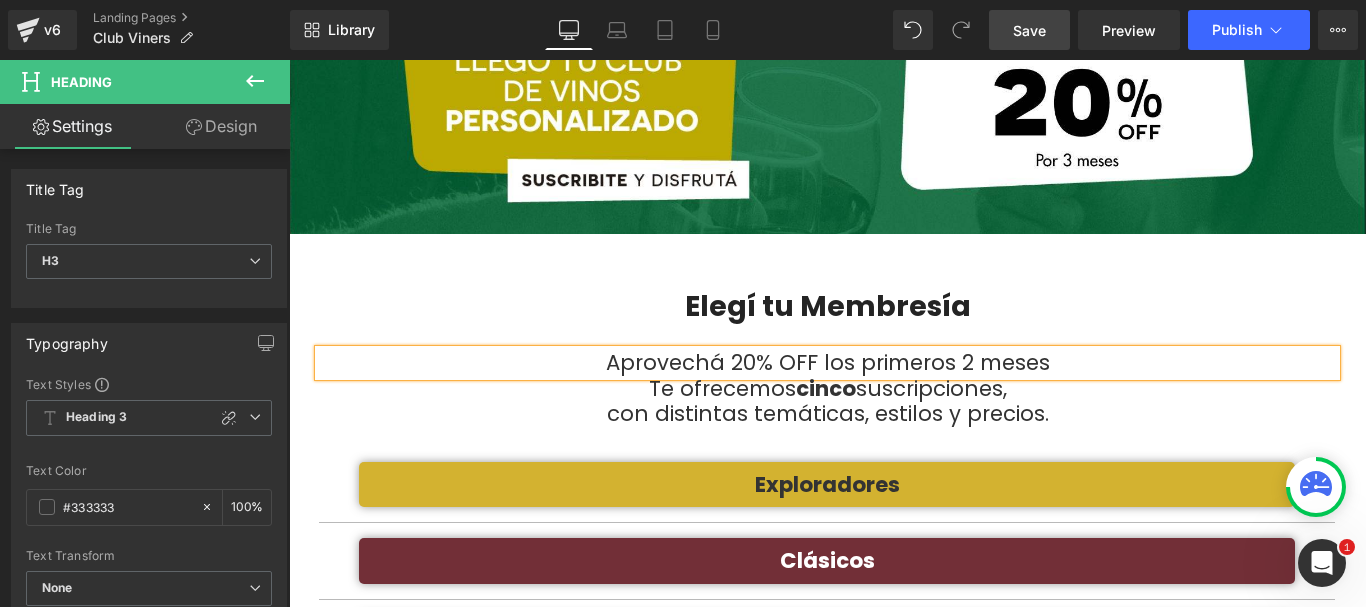 click on "Aprovechá 20% OFF los primeros 2 meses" at bounding box center (828, 362) 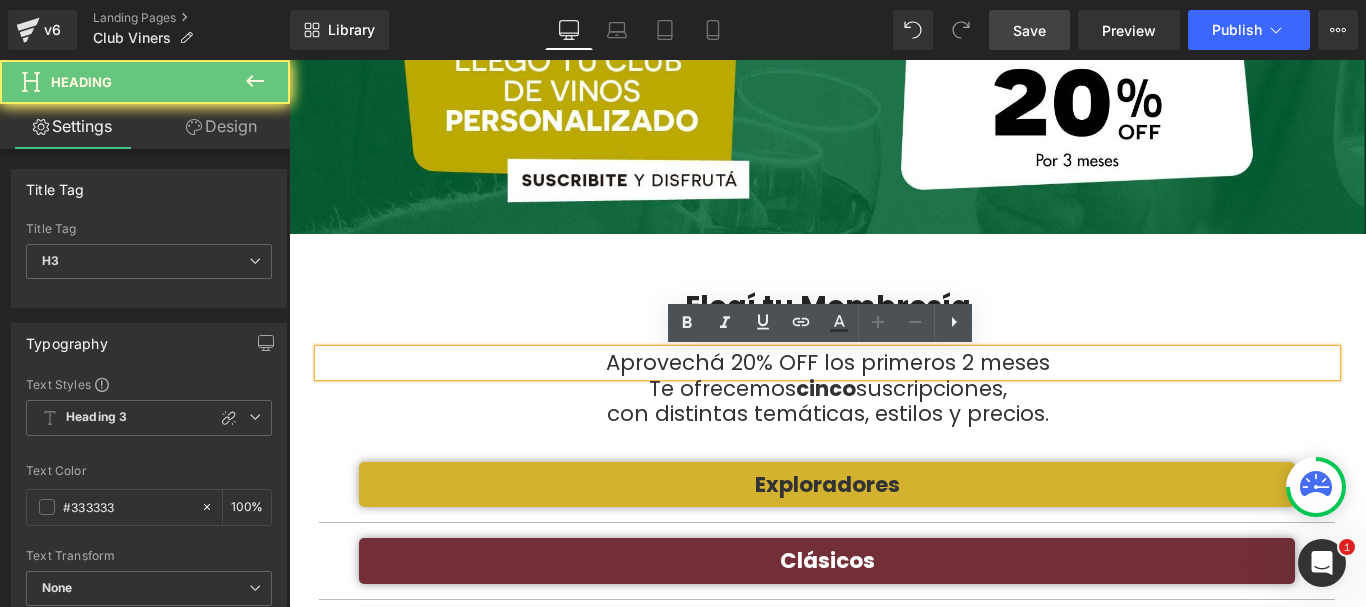 click on "Aprovechá 20% OFF los primeros 2 meses" at bounding box center (828, 362) 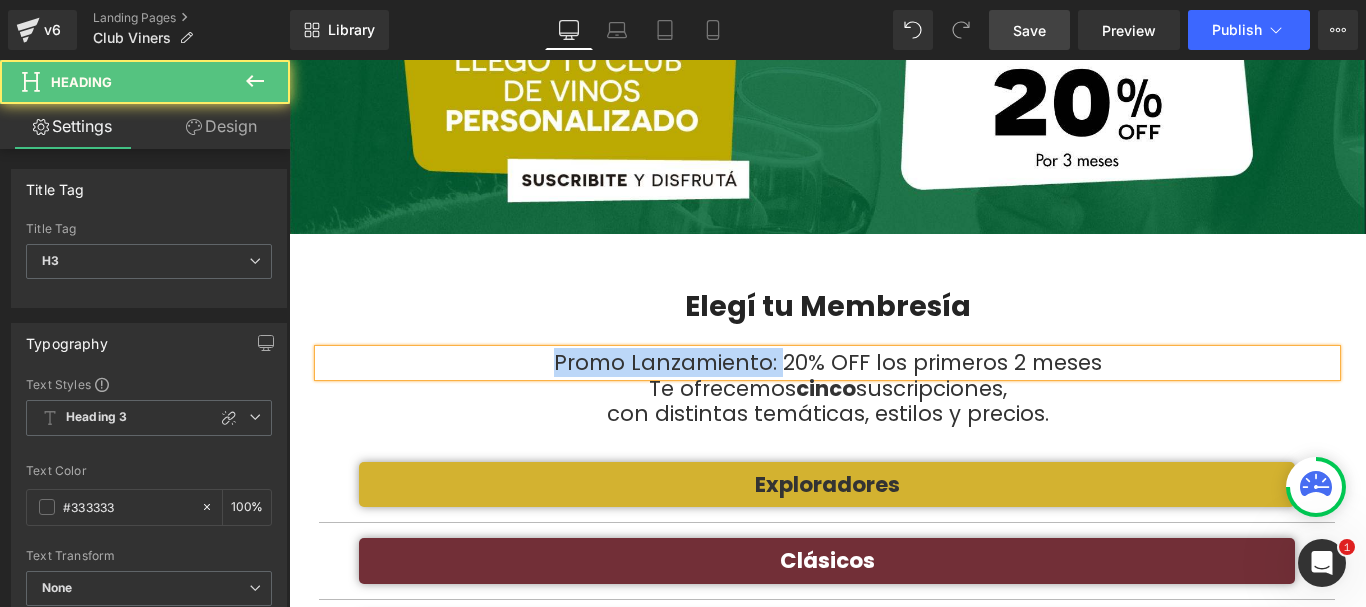 drag, startPoint x: 585, startPoint y: 364, endPoint x: 770, endPoint y: 364, distance: 185 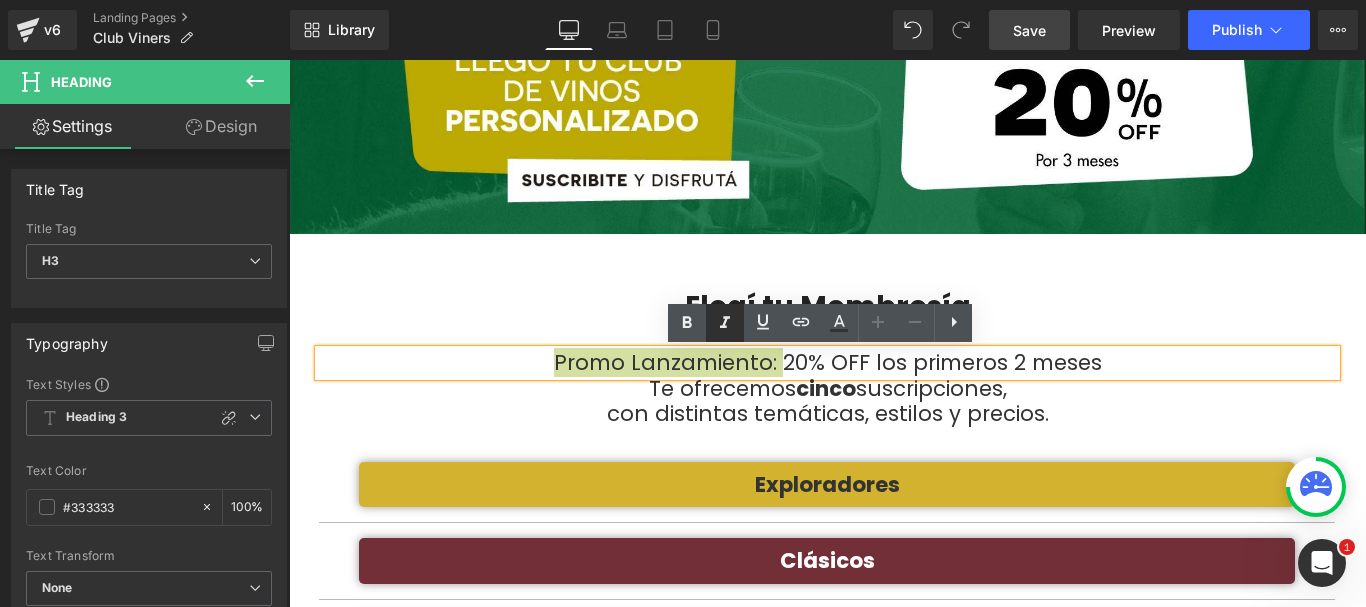 drag, startPoint x: 691, startPoint y: 317, endPoint x: 715, endPoint y: 341, distance: 33.941124 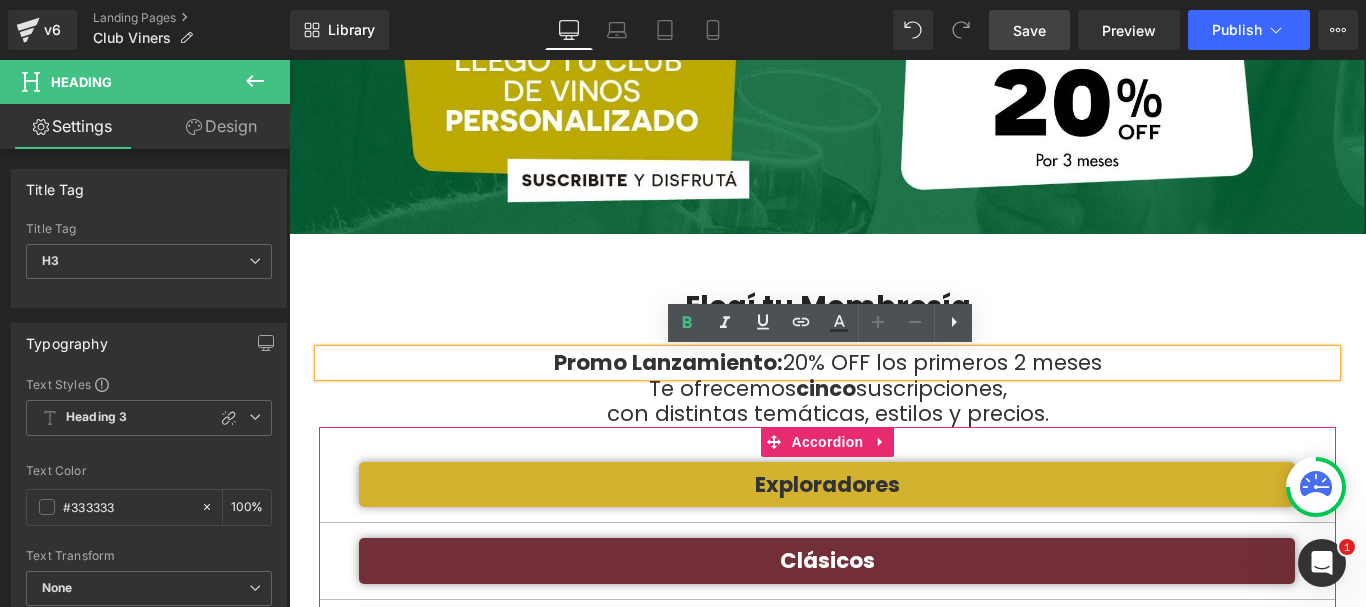 click at bounding box center (827, 437) 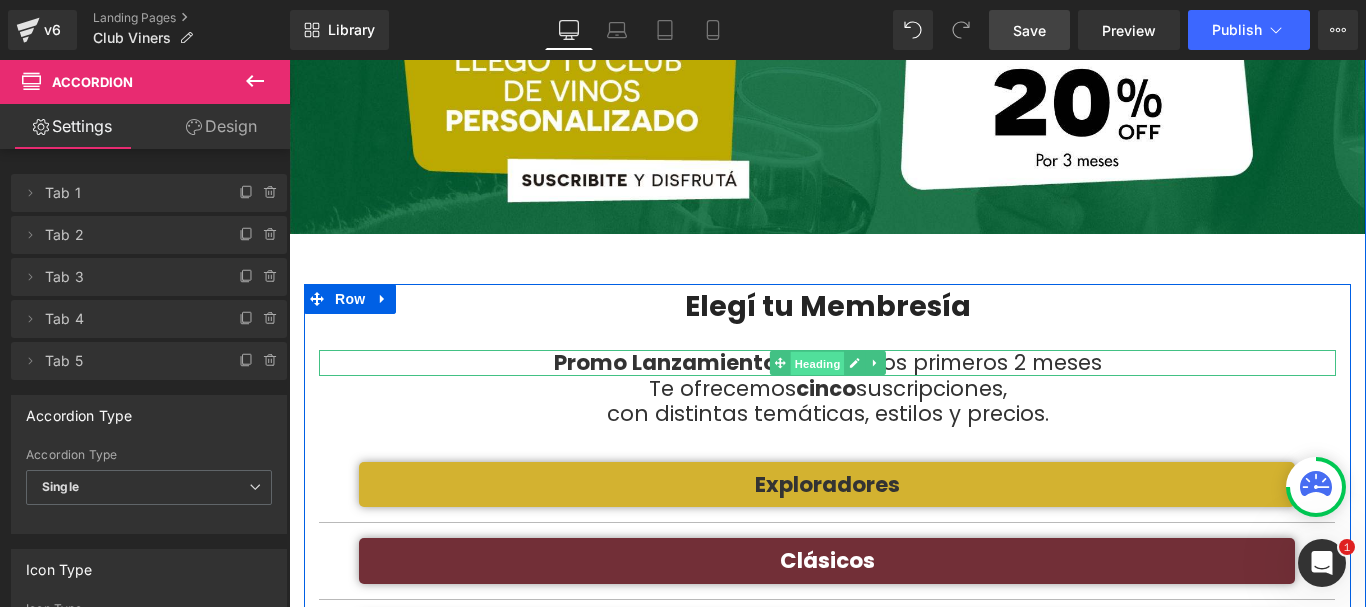 click on "Heading" at bounding box center [817, 364] 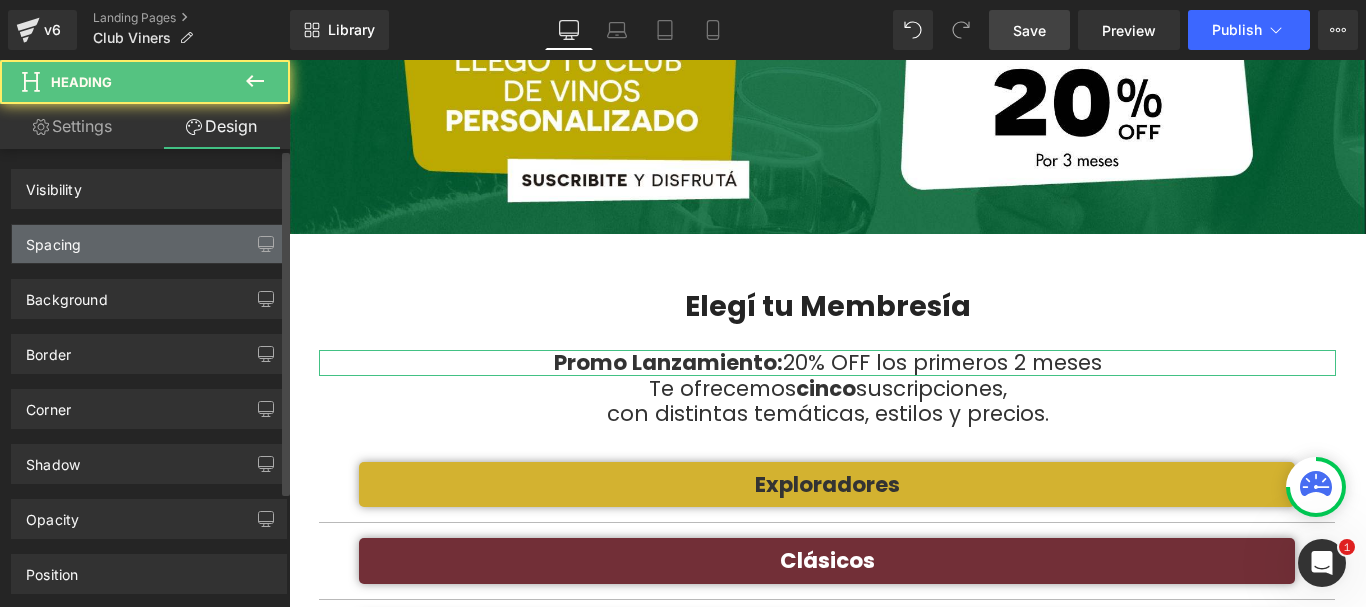 click on "Spacing" at bounding box center (53, 239) 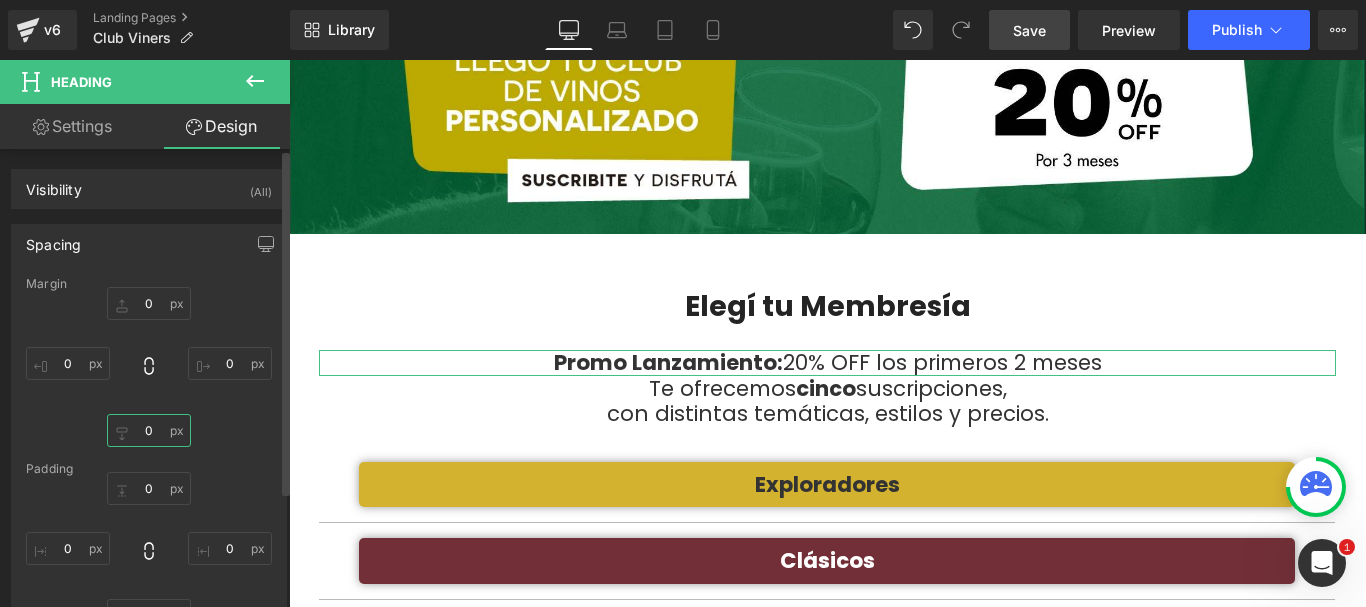 click on "0" at bounding box center [149, 430] 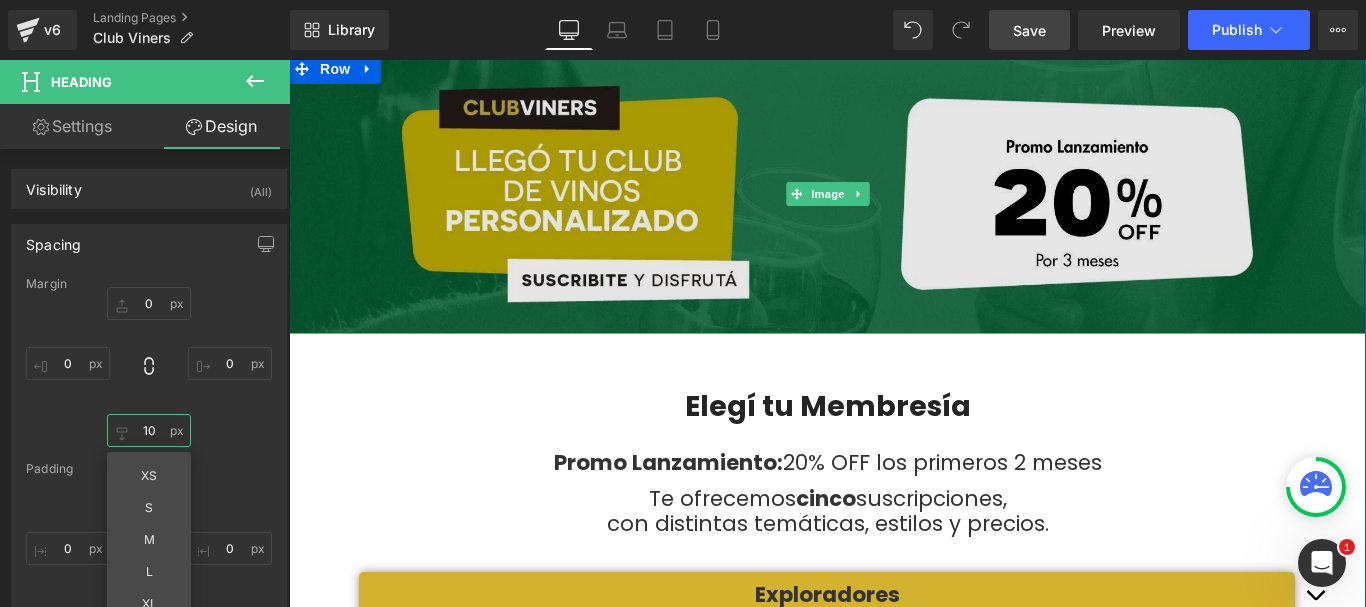 scroll, scrollTop: 20, scrollLeft: 0, axis: vertical 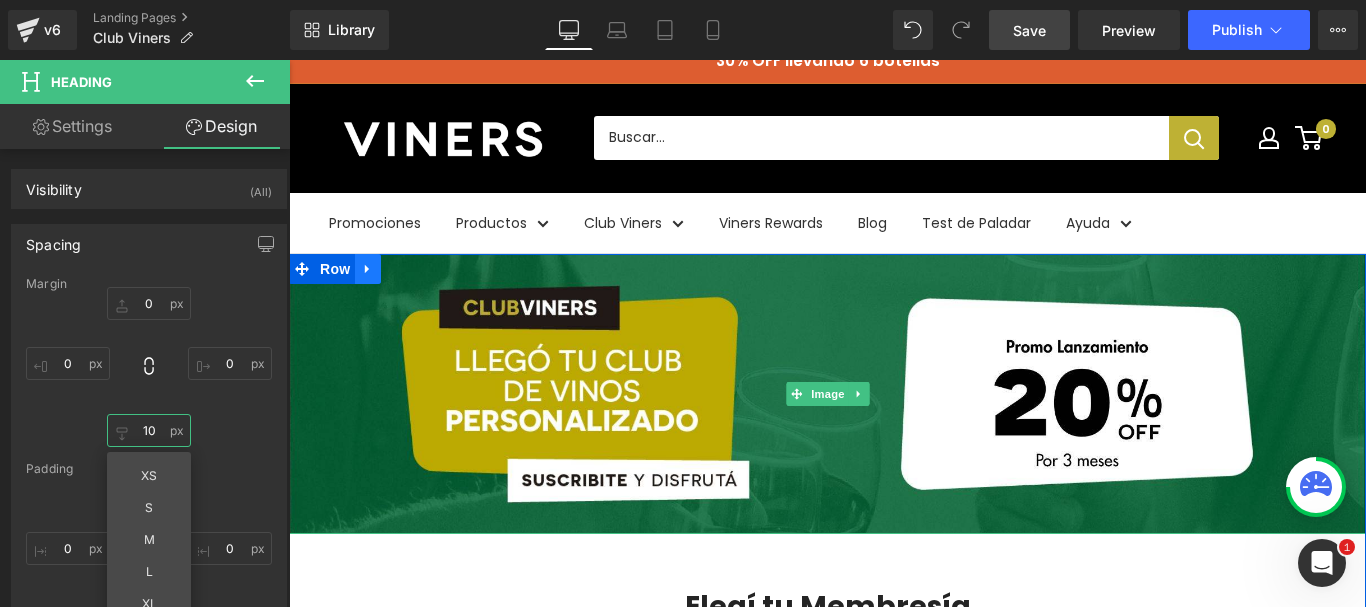 type on "10" 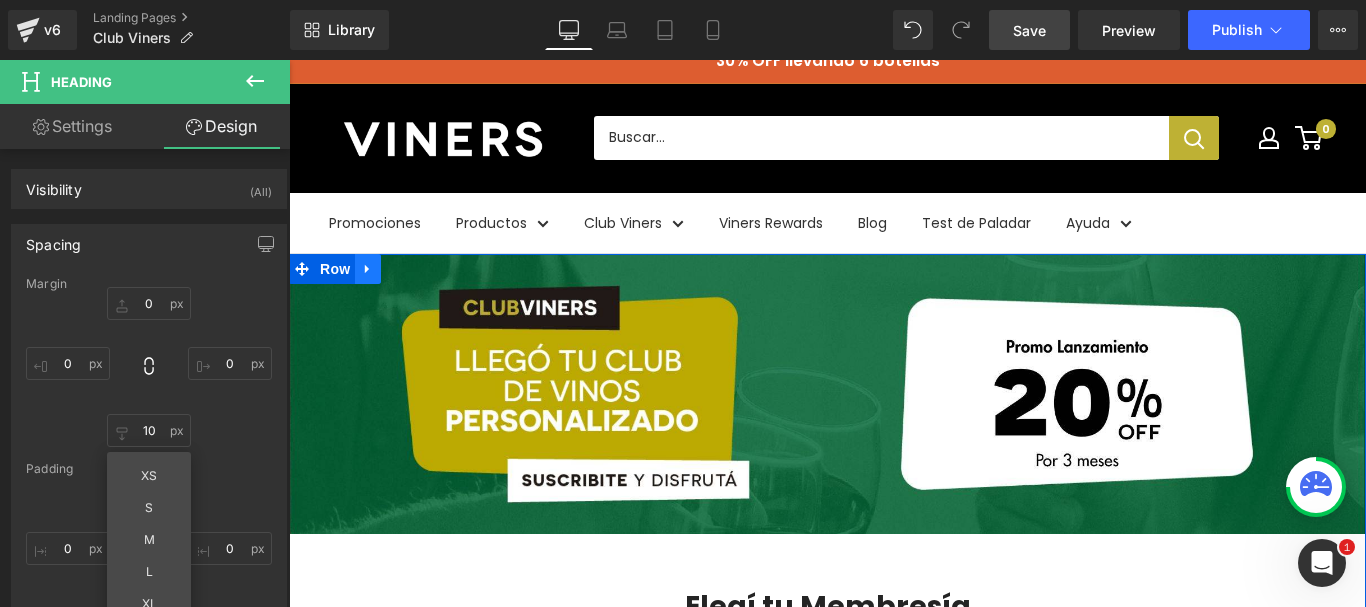 click 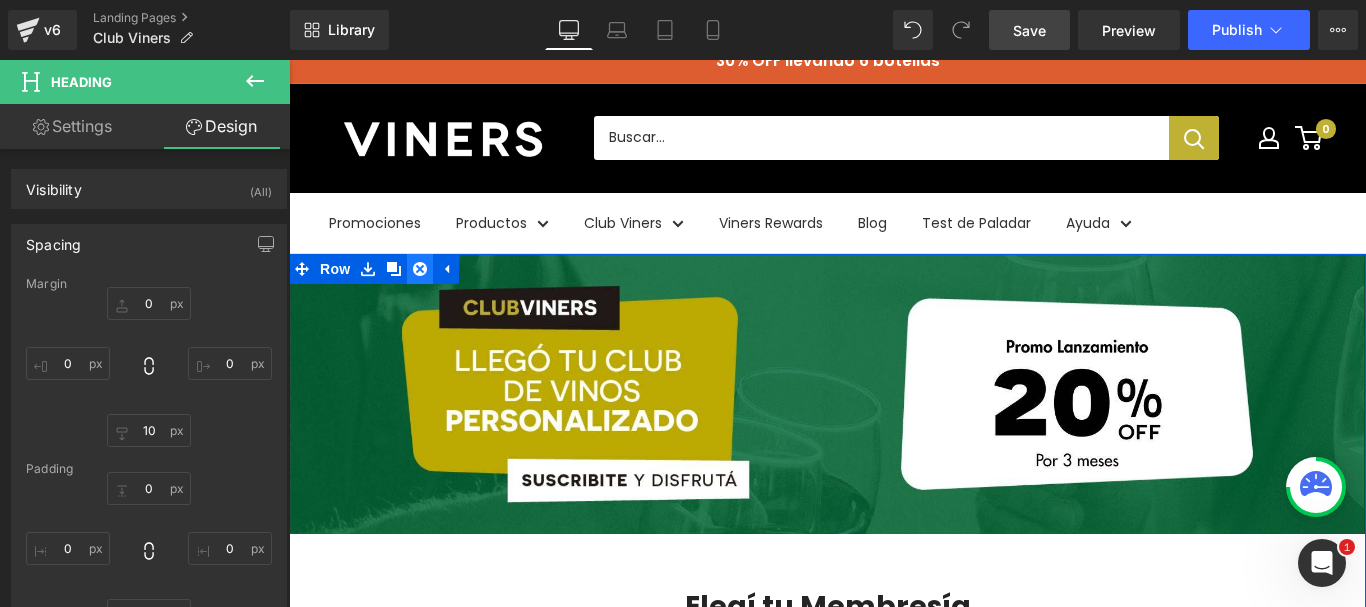 click 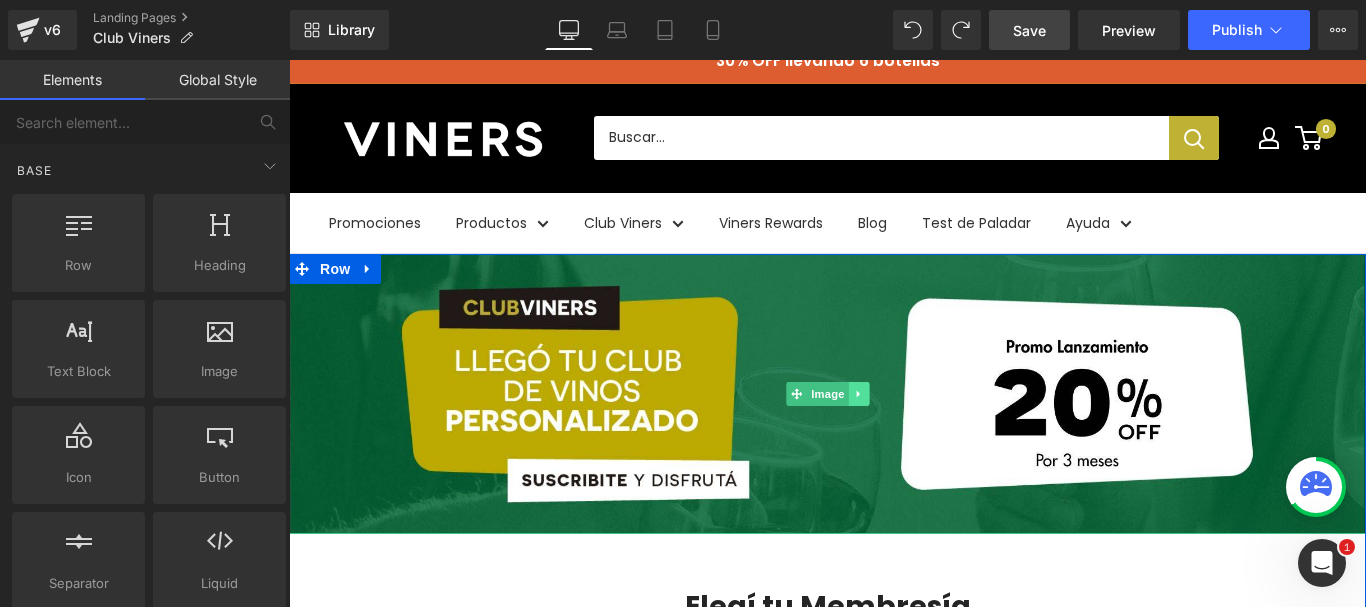 click at bounding box center (858, 394) 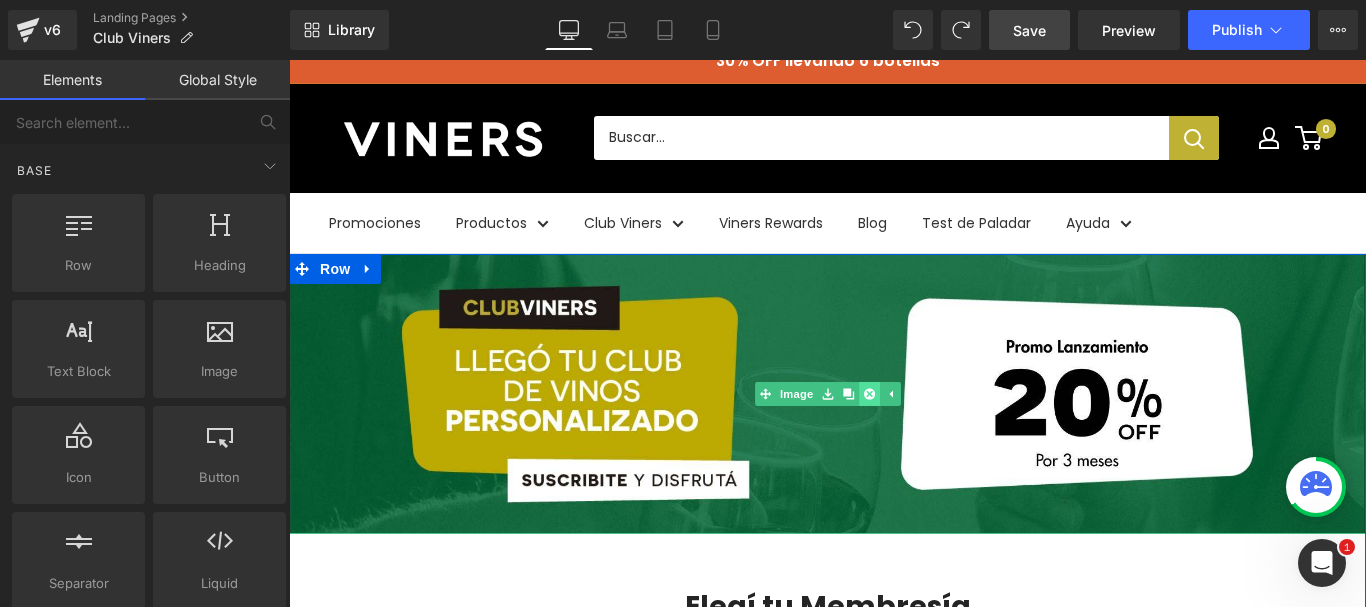 click 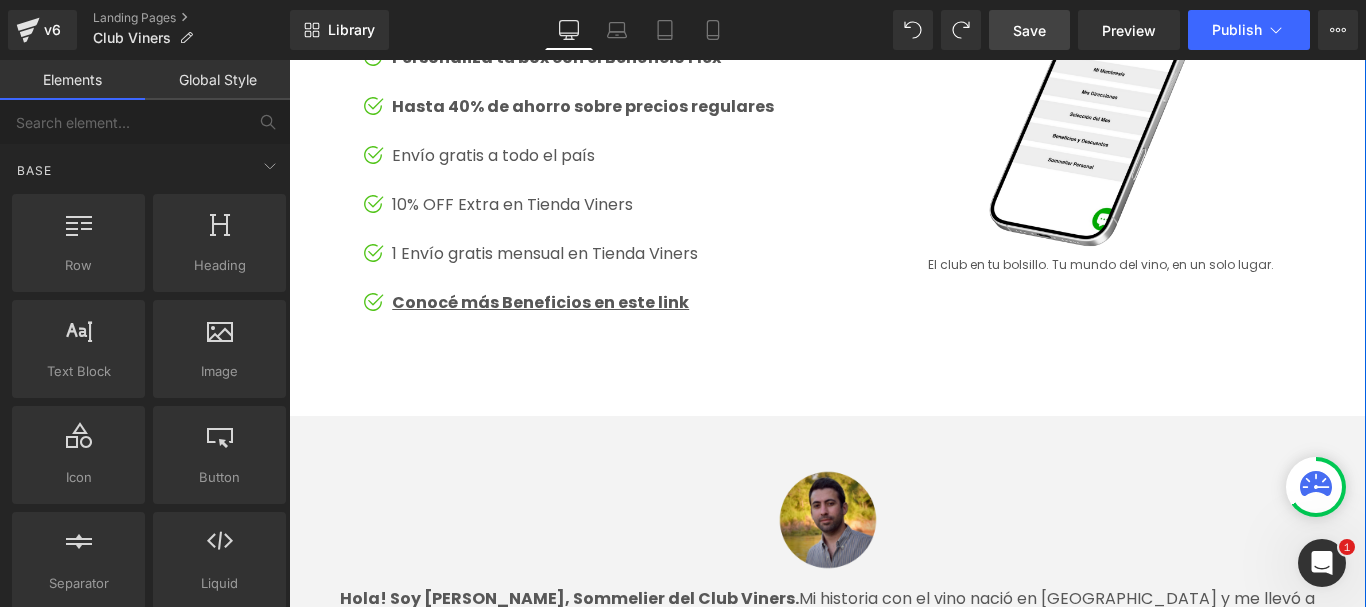 scroll, scrollTop: 2420, scrollLeft: 0, axis: vertical 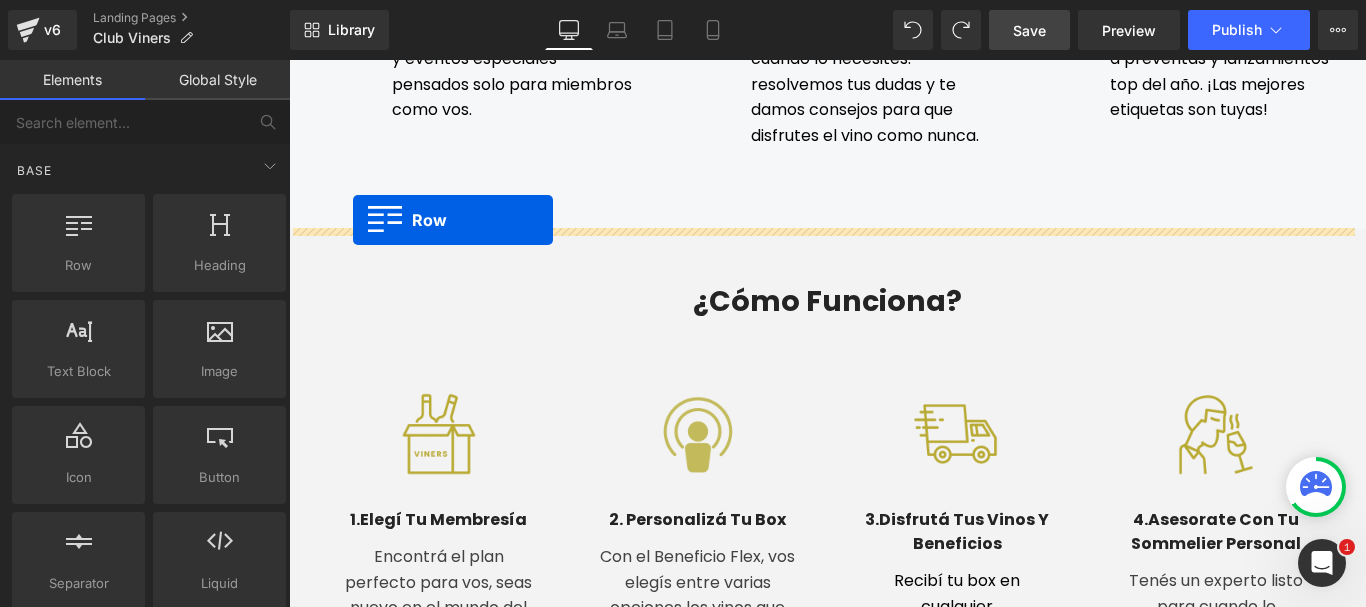 drag, startPoint x: 299, startPoint y: 422, endPoint x: 353, endPoint y: 220, distance: 209.09328 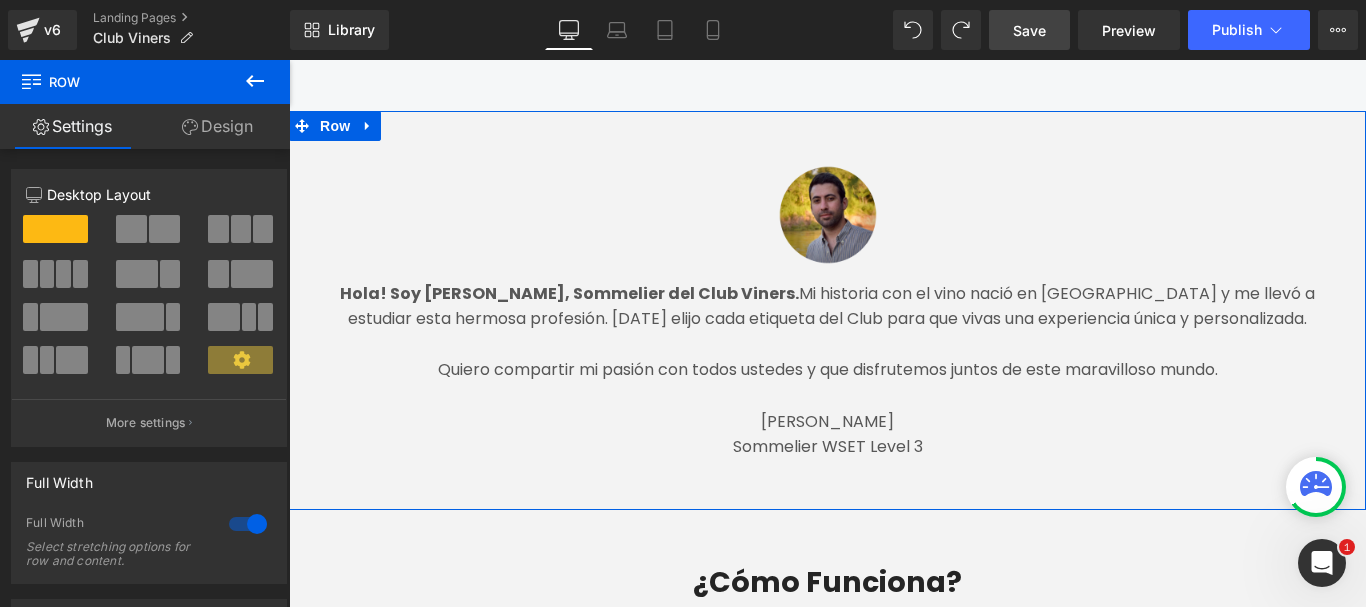 scroll, scrollTop: 1420, scrollLeft: 0, axis: vertical 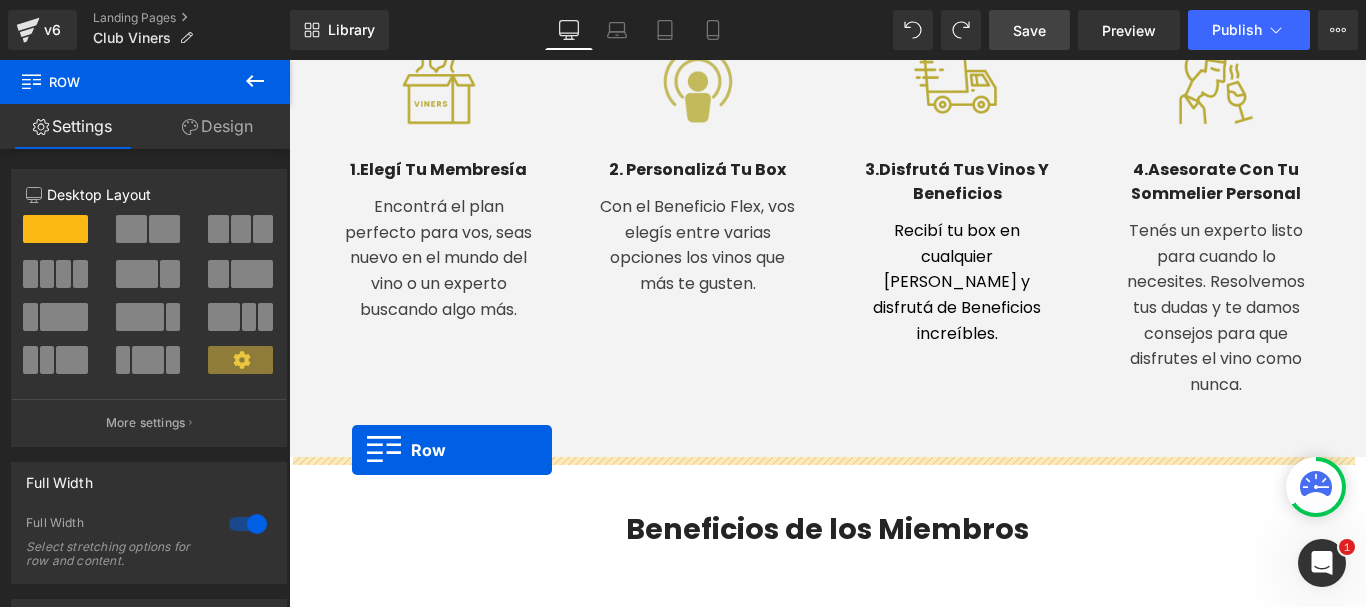 drag, startPoint x: 296, startPoint y: 246, endPoint x: 354, endPoint y: 450, distance: 212.08488 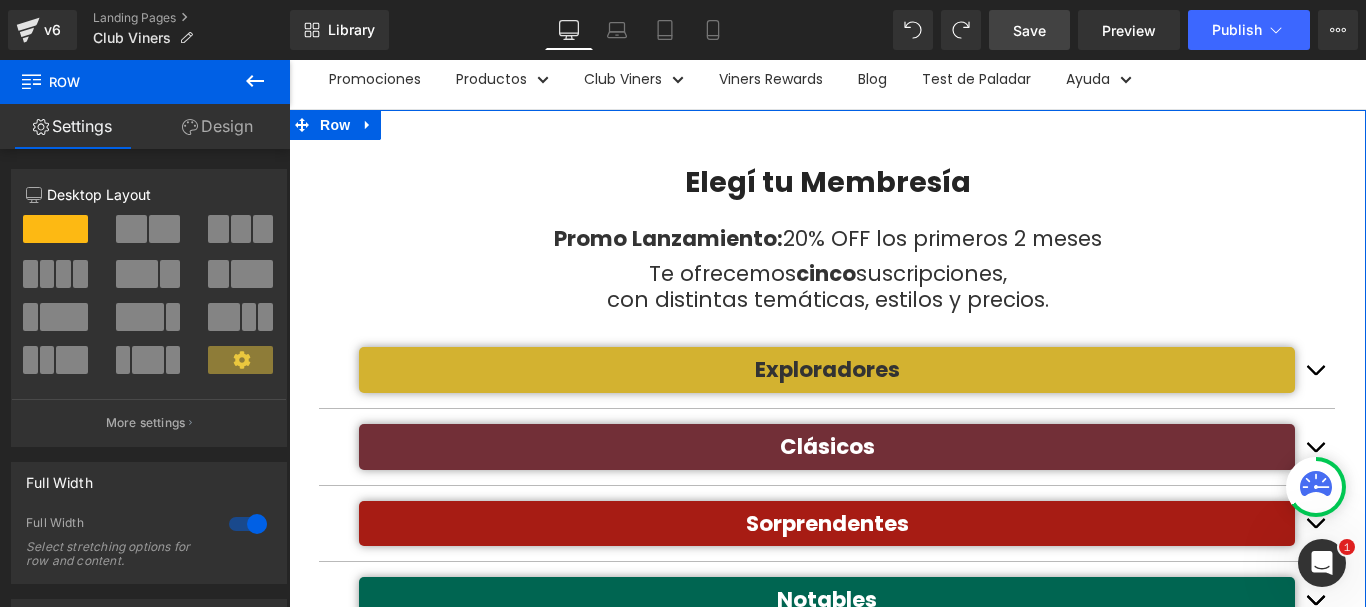 scroll, scrollTop: 200, scrollLeft: 0, axis: vertical 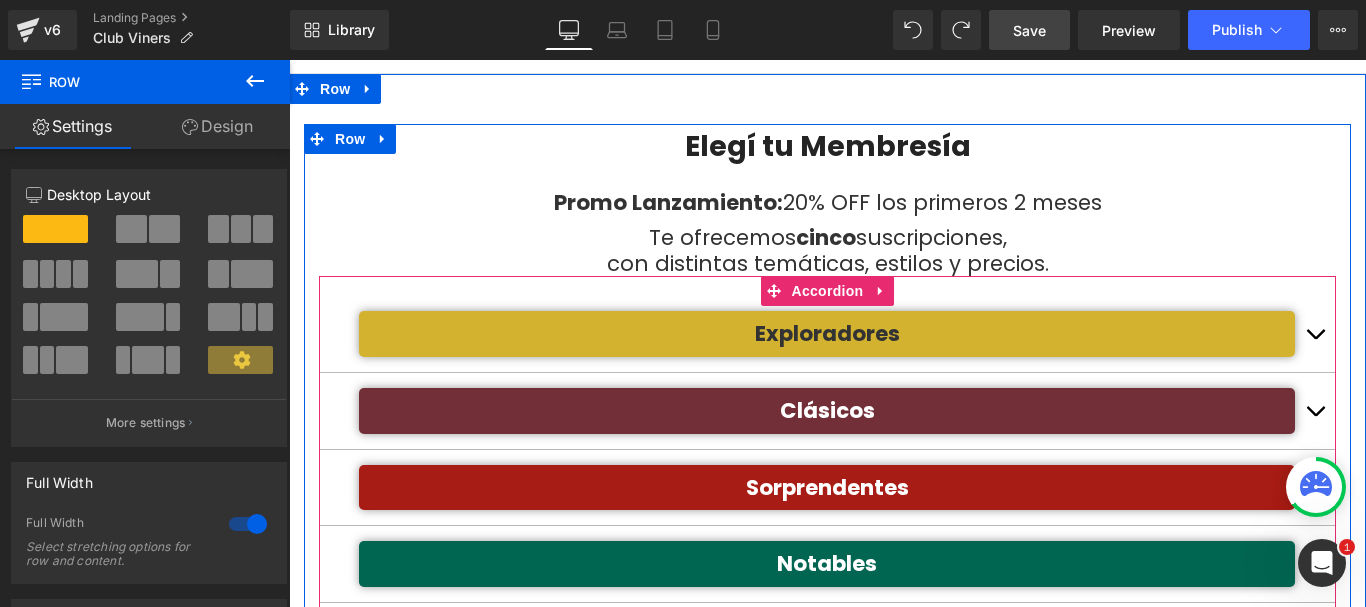 click at bounding box center [1315, 339] 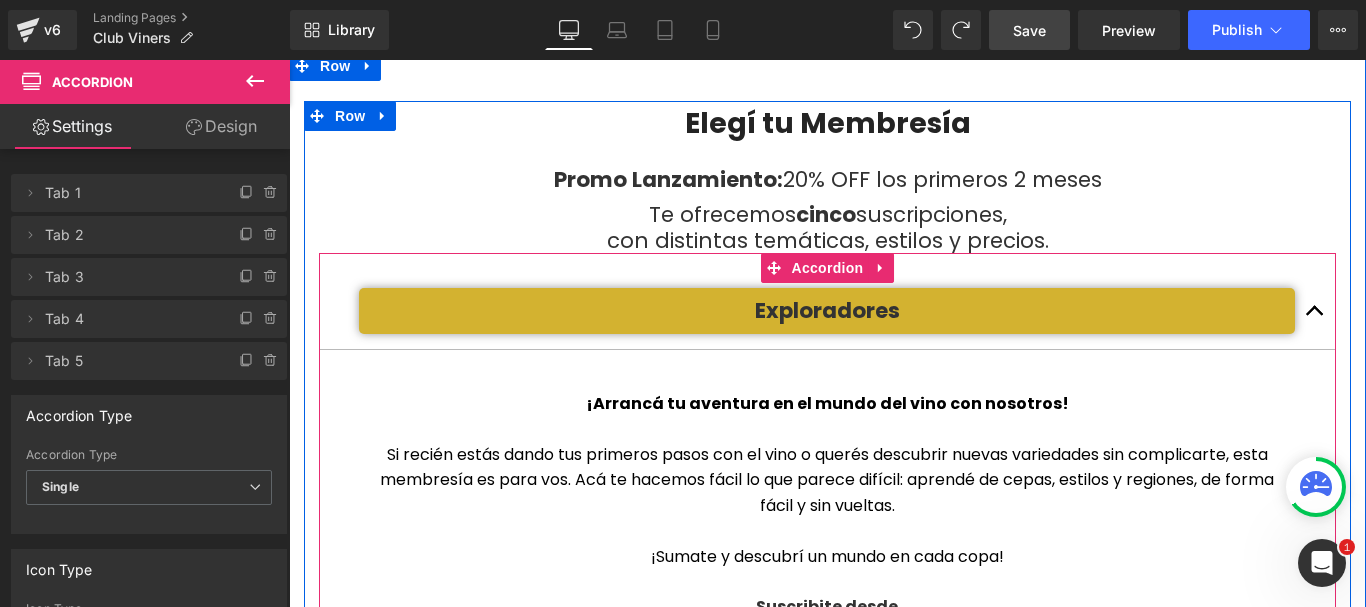 scroll, scrollTop: 300, scrollLeft: 0, axis: vertical 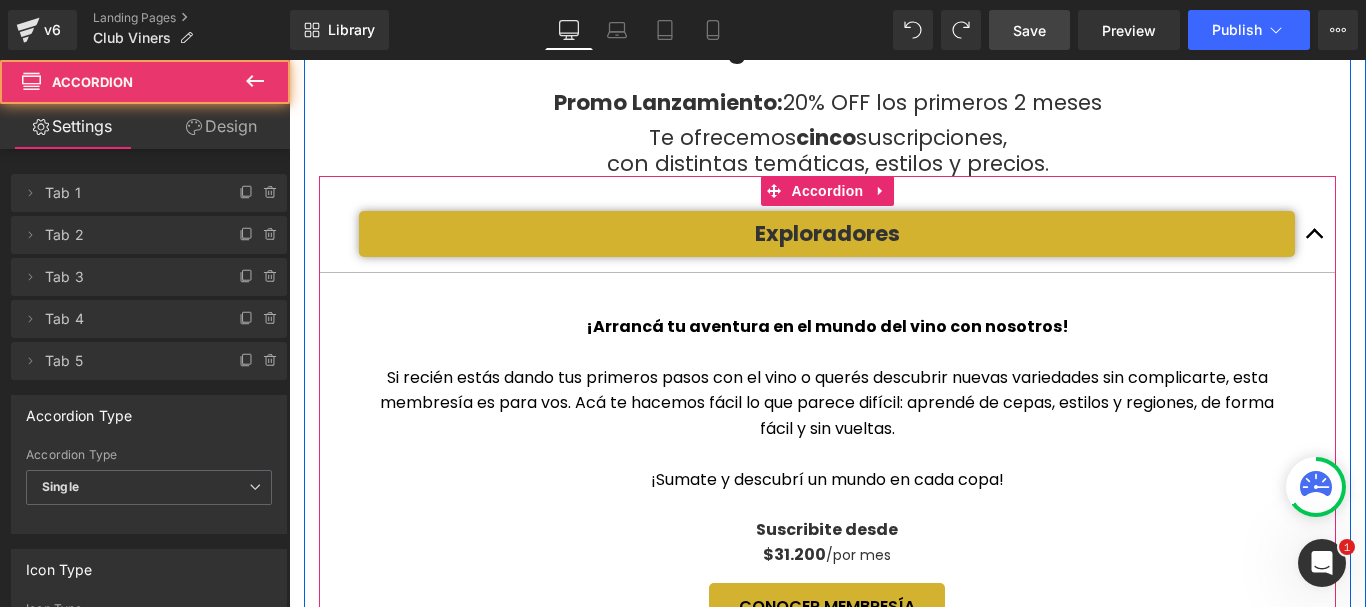 click at bounding box center (1315, 234) 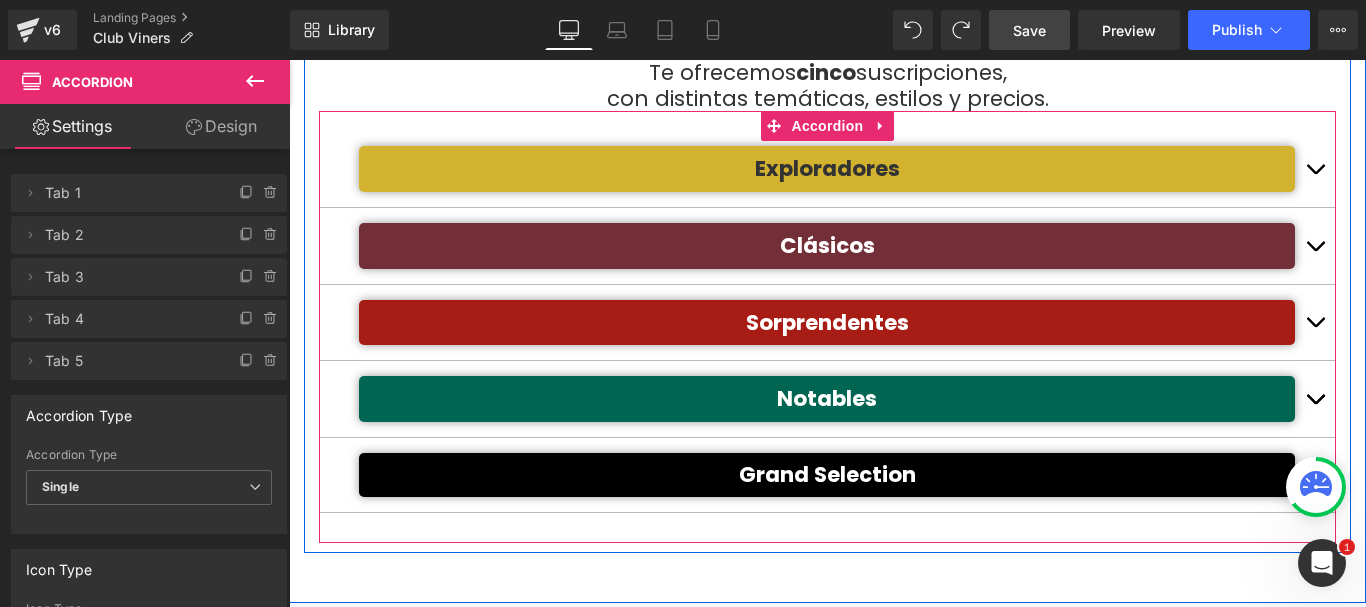 scroll, scrollTop: 400, scrollLeft: 0, axis: vertical 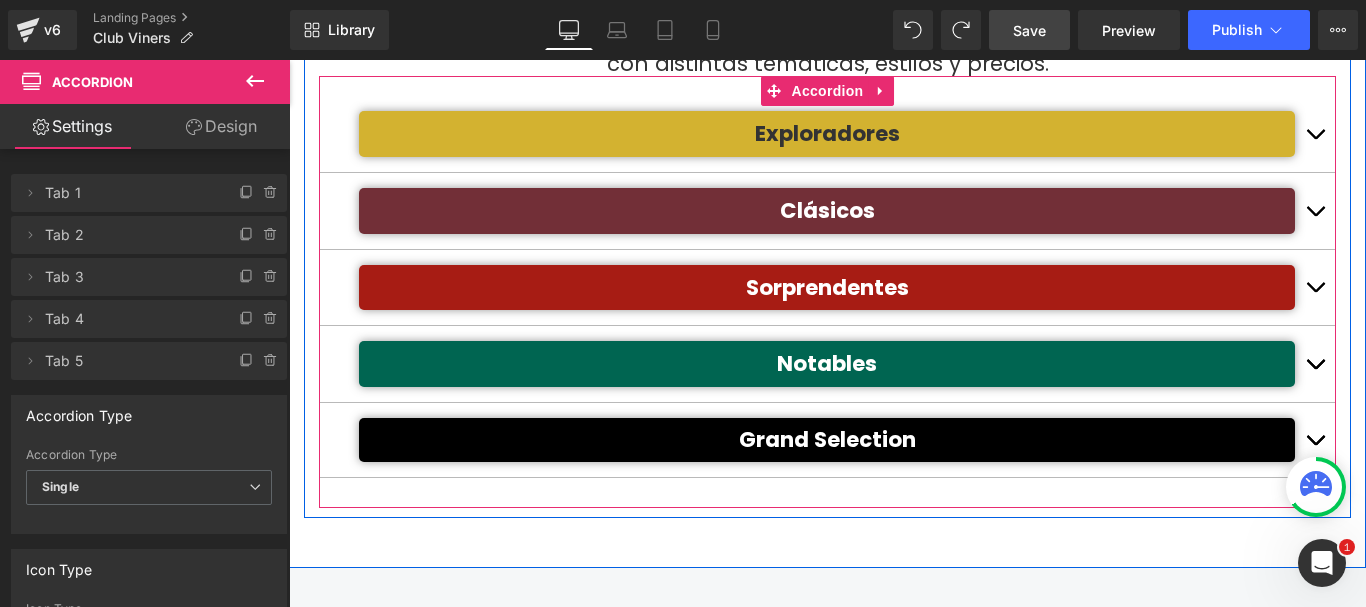 click at bounding box center [1315, 440] 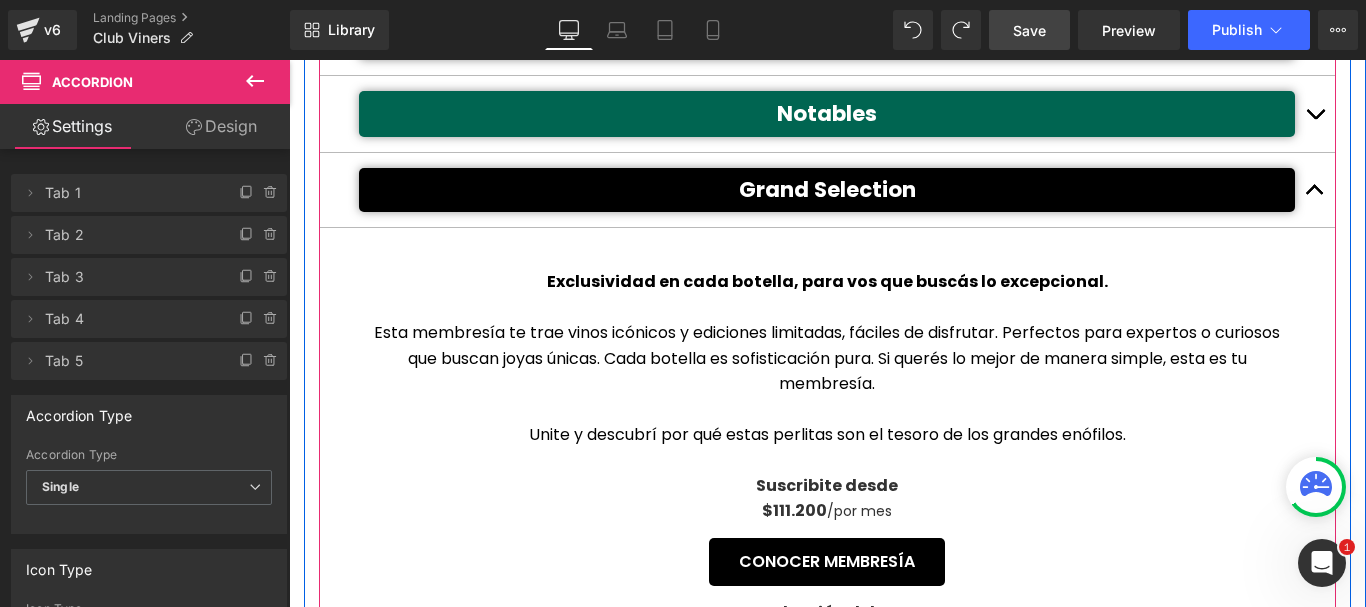 scroll, scrollTop: 600, scrollLeft: 0, axis: vertical 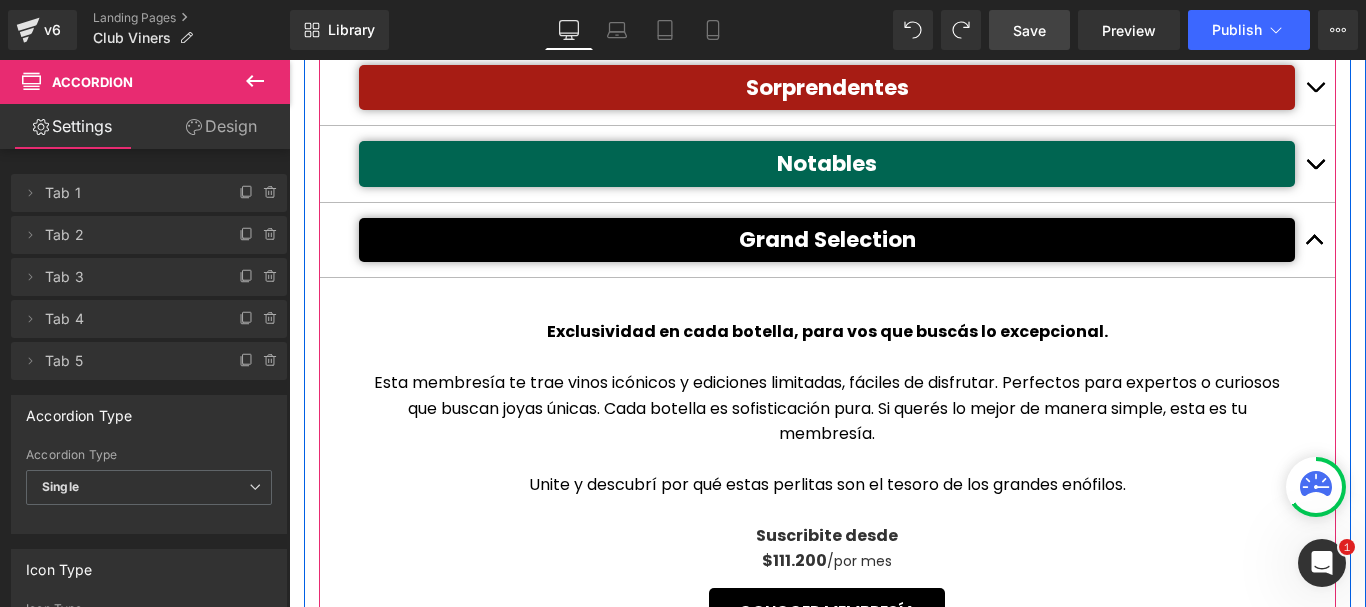 click at bounding box center [1315, 245] 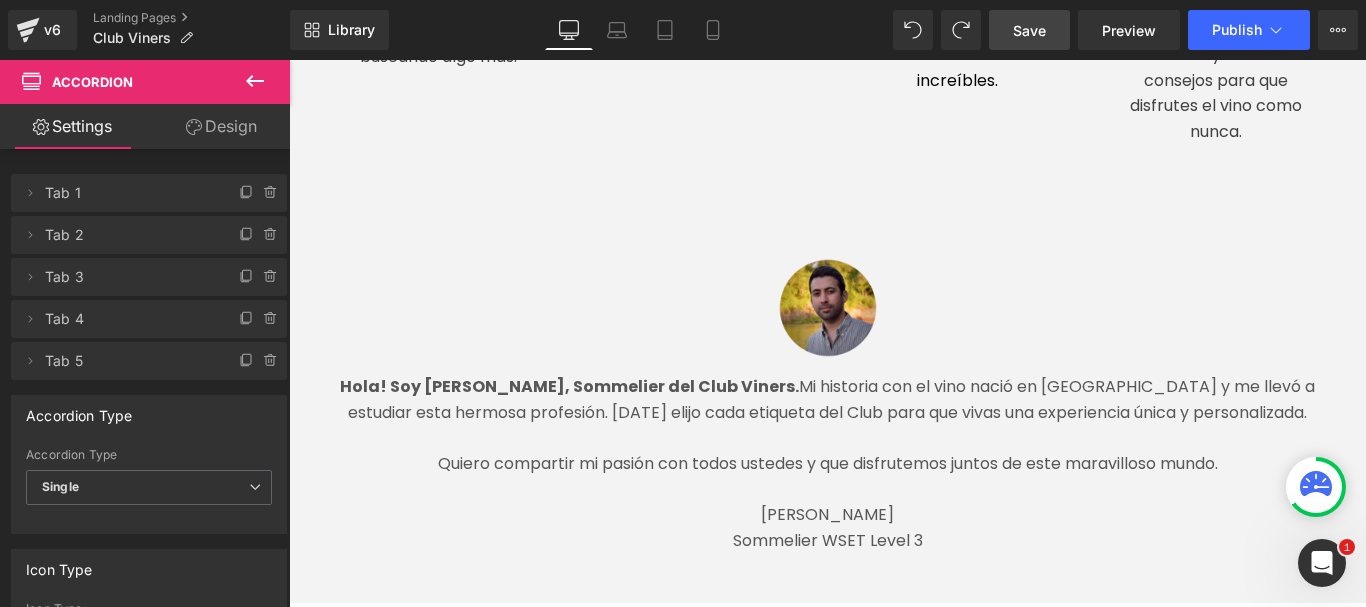 scroll, scrollTop: 2000, scrollLeft: 0, axis: vertical 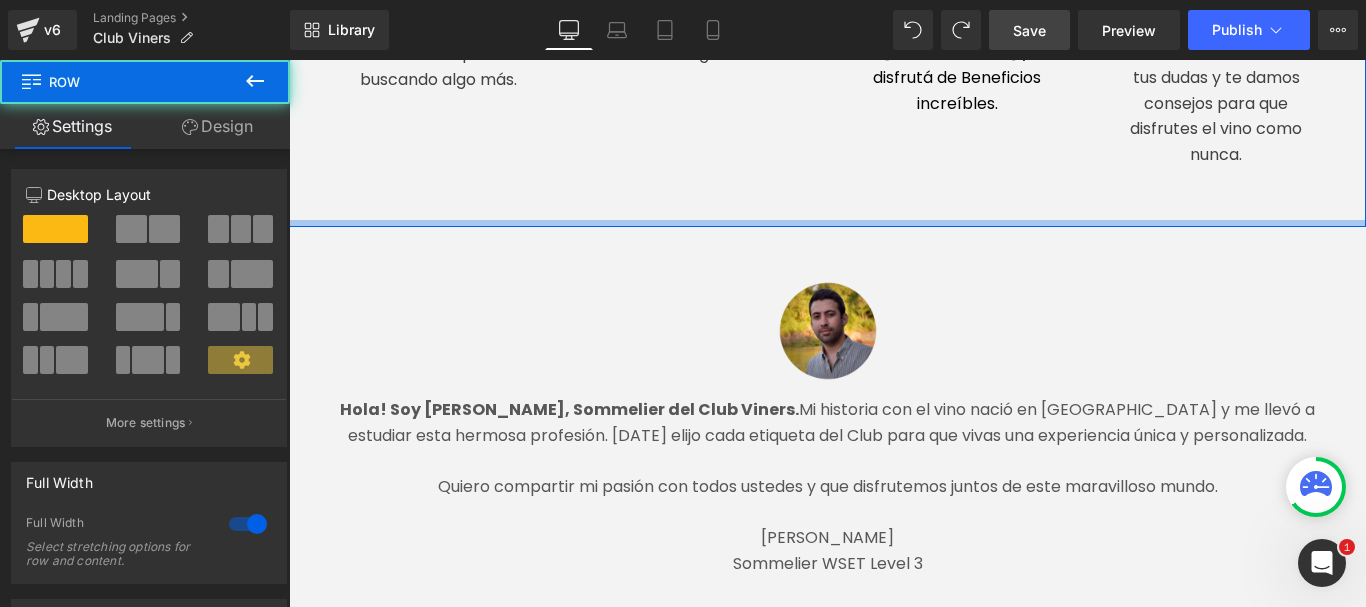 drag, startPoint x: 902, startPoint y: 212, endPoint x: 908, endPoint y: 169, distance: 43.416588 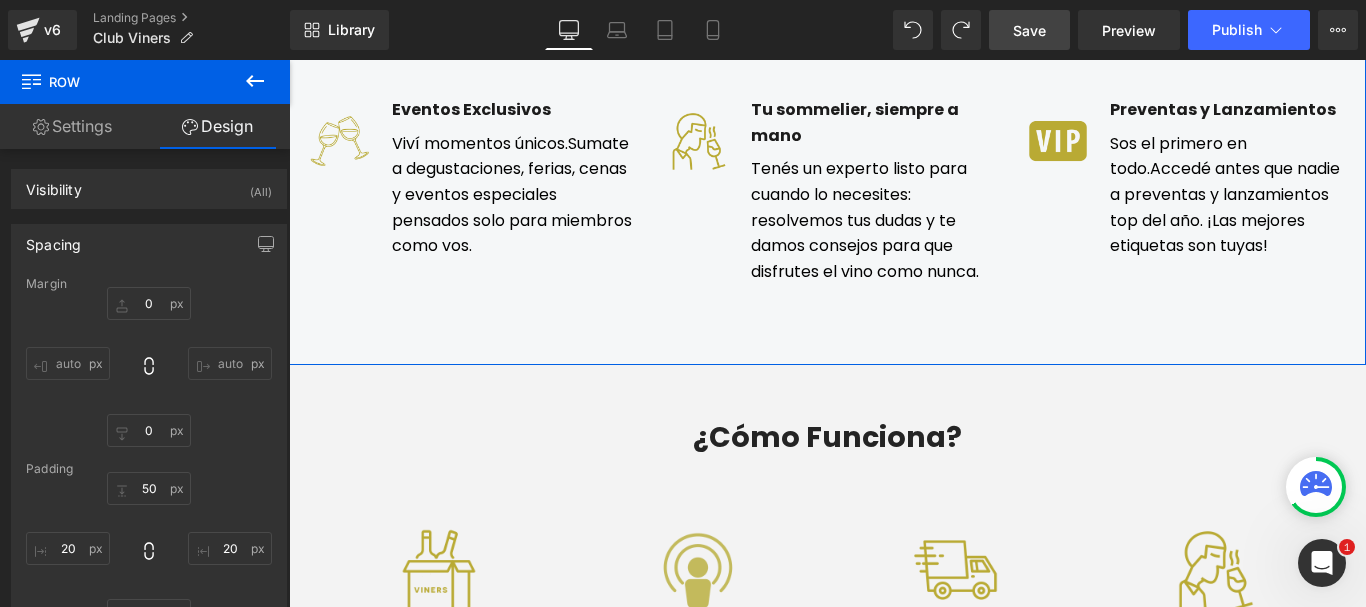 scroll, scrollTop: 1400, scrollLeft: 0, axis: vertical 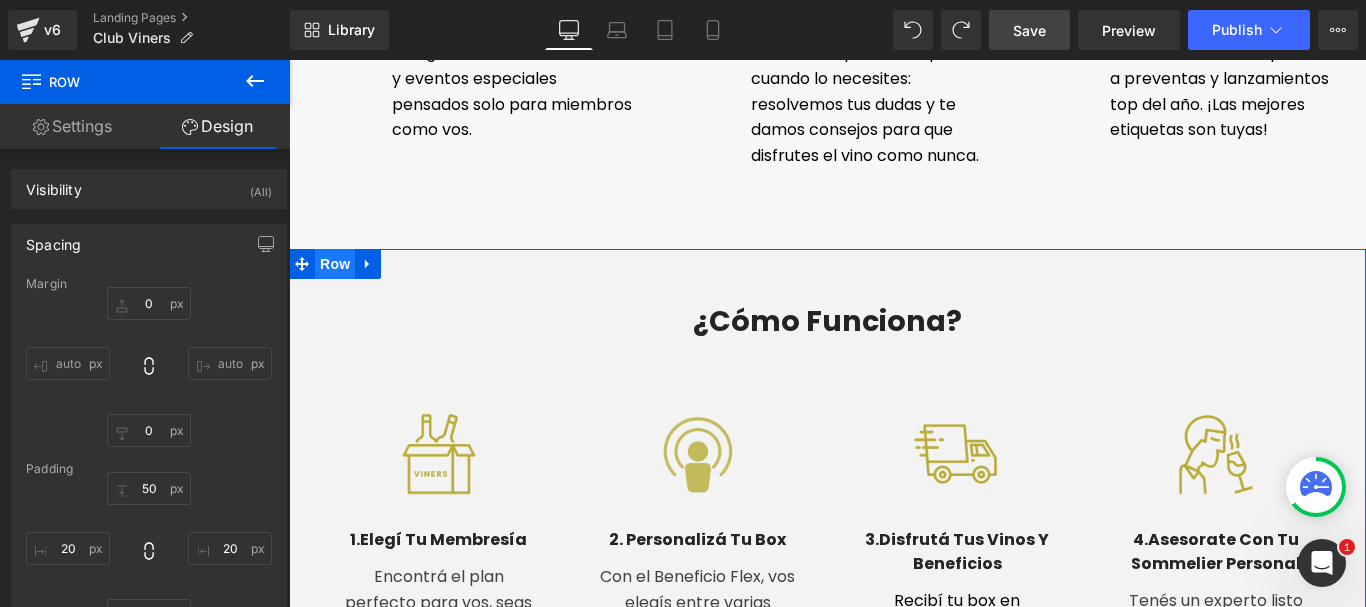 click on "Row" at bounding box center (335, 264) 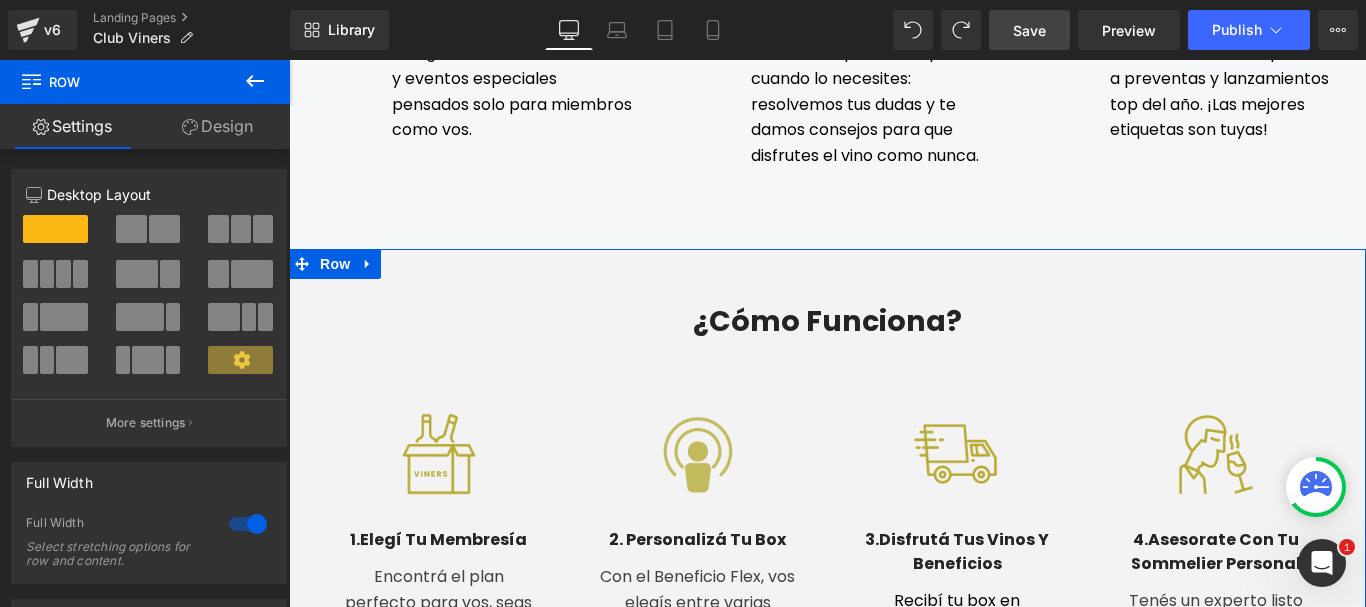 click on "Design" at bounding box center (217, 126) 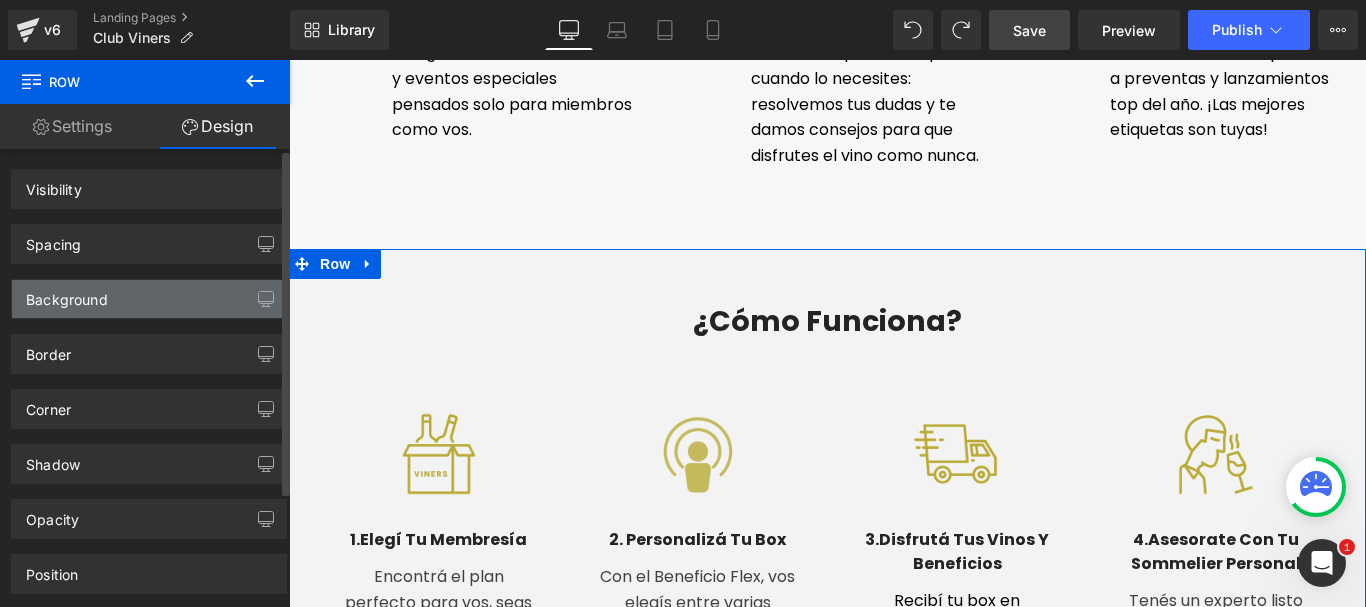 click on "Background" at bounding box center (67, 294) 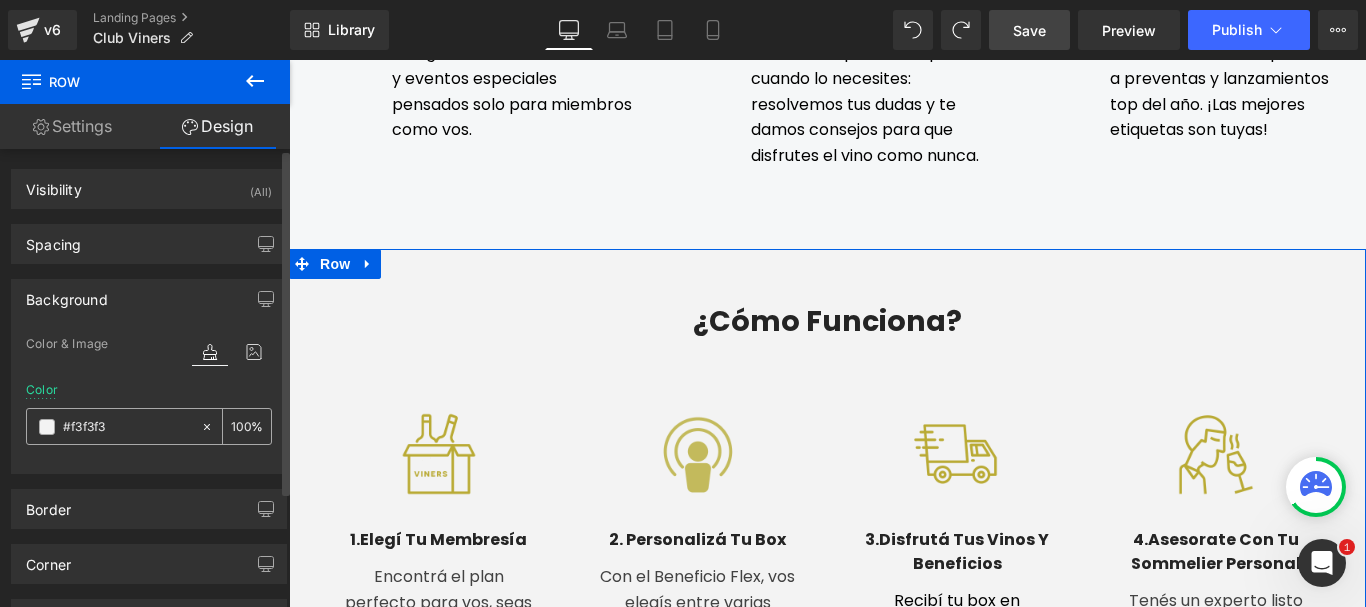 click at bounding box center (127, 427) 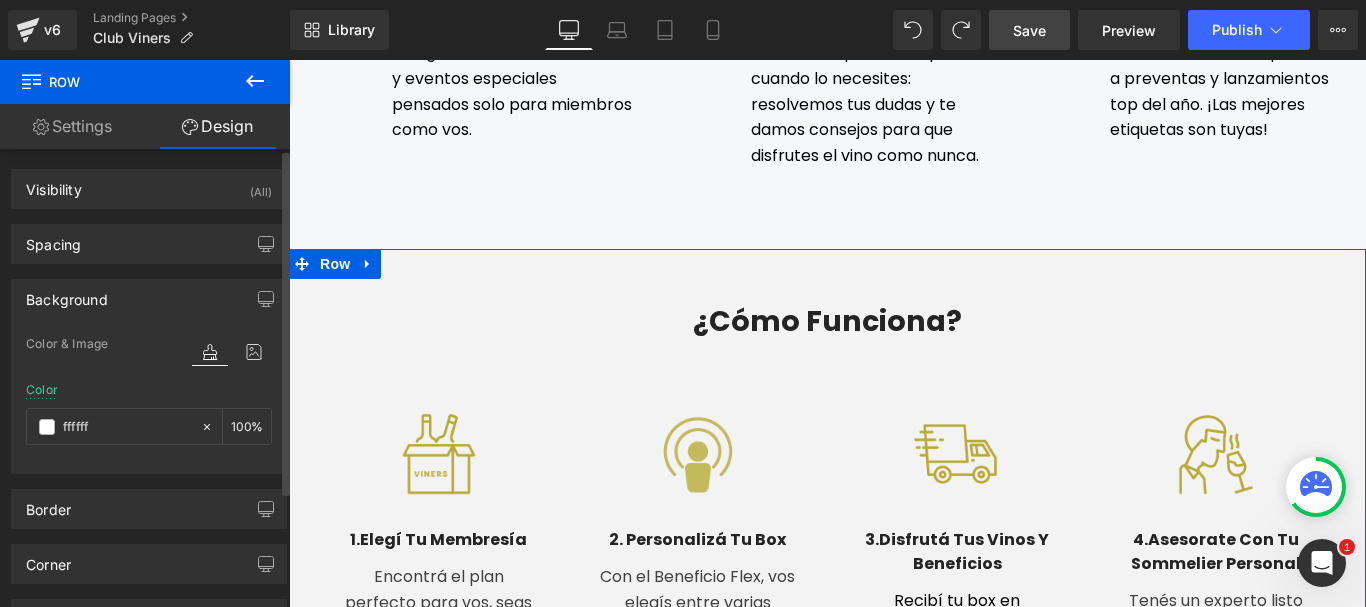 type on "ffffff" 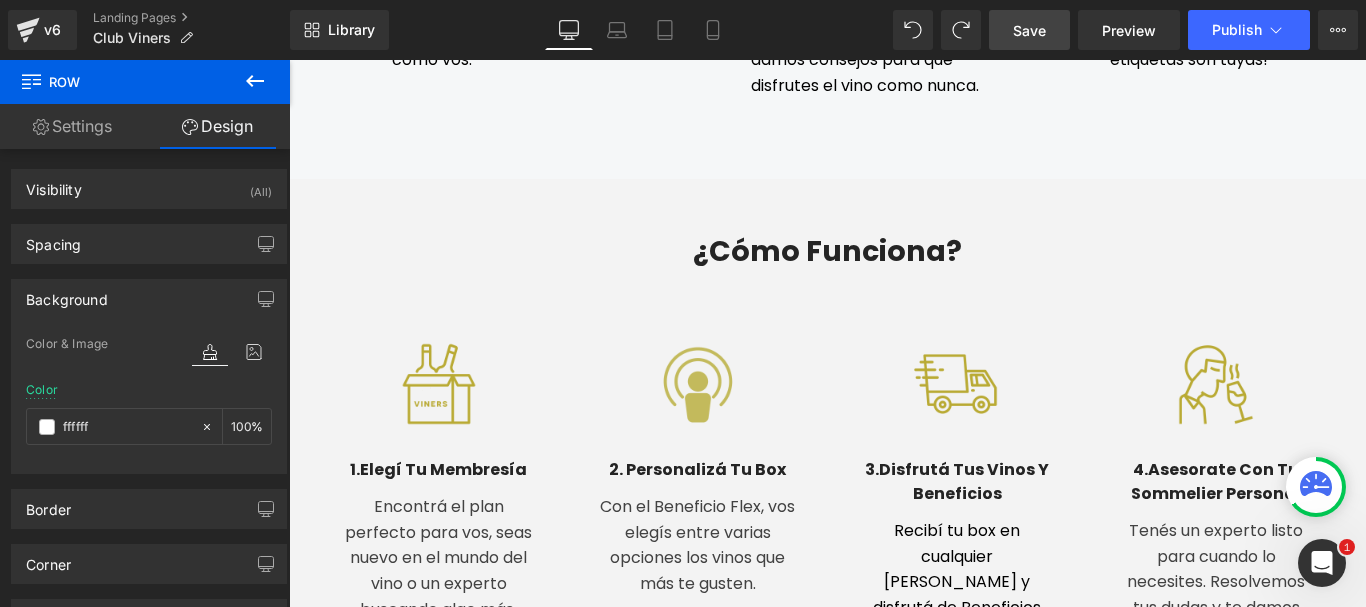 scroll, scrollTop: 1500, scrollLeft: 0, axis: vertical 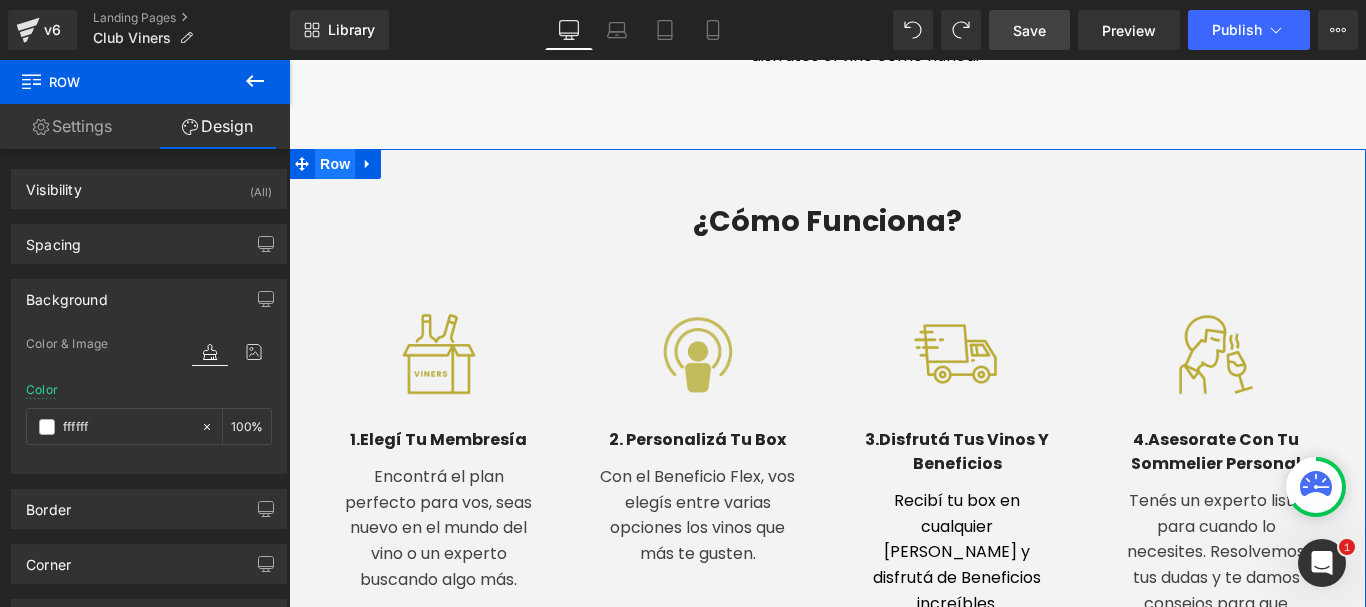 click on "Row" at bounding box center (335, 164) 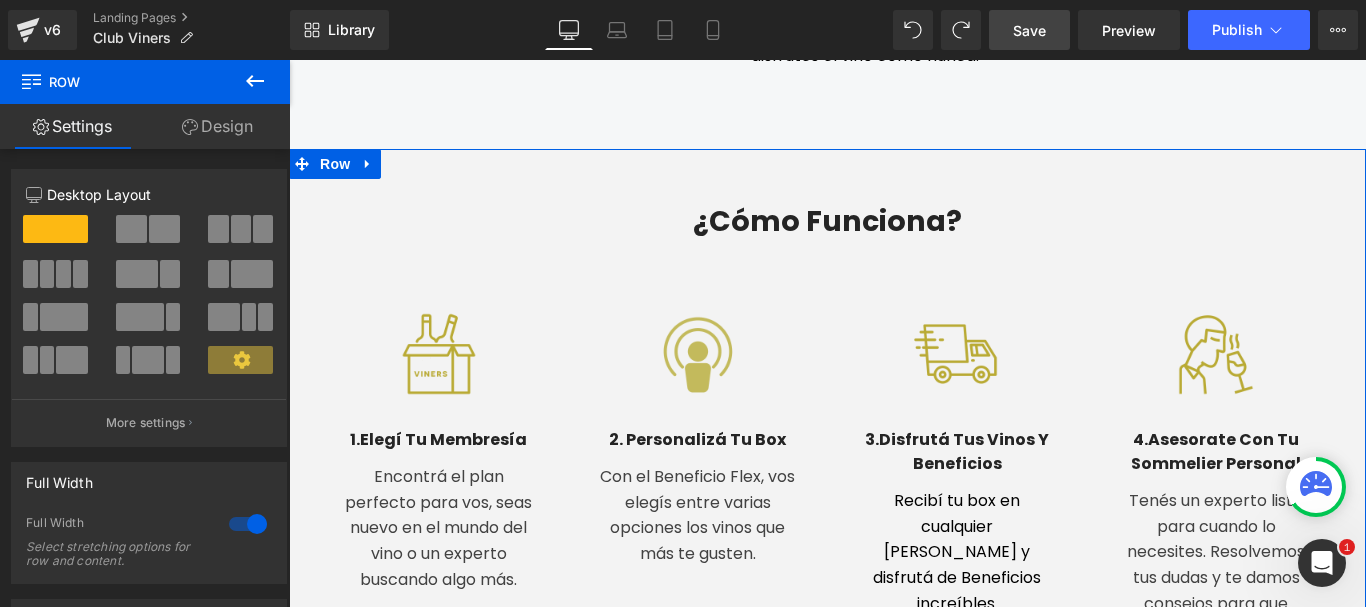 drag, startPoint x: 230, startPoint y: 127, endPoint x: 74, endPoint y: 284, distance: 221.32555 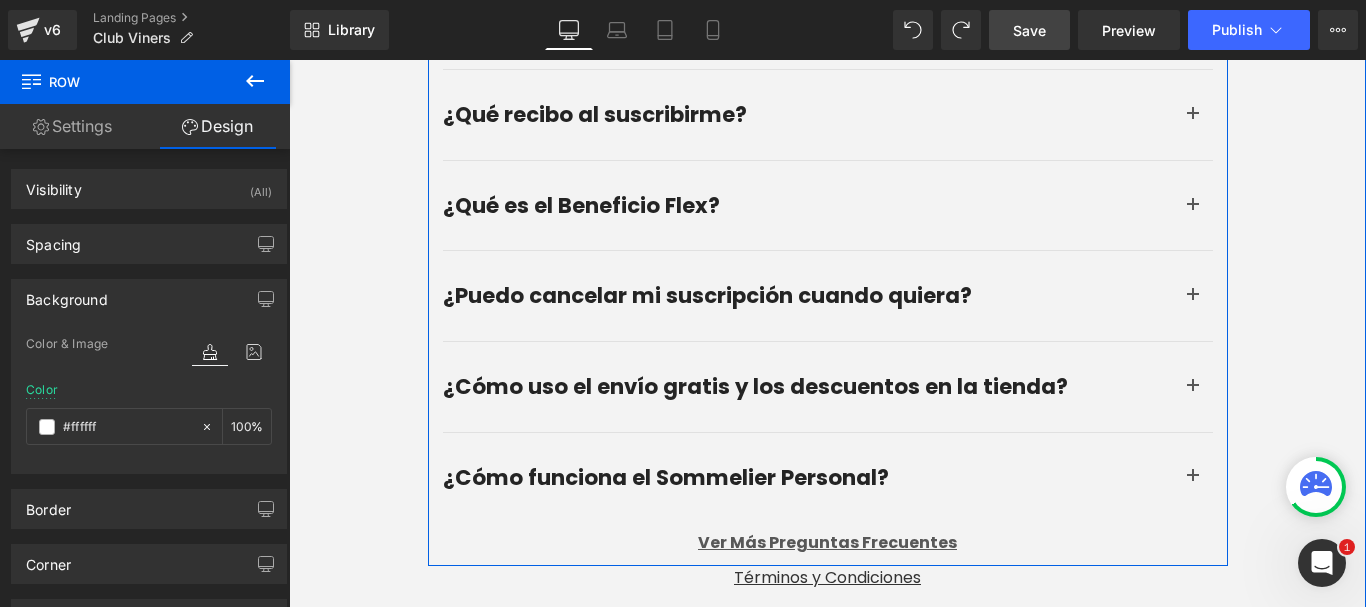 scroll, scrollTop: 4100, scrollLeft: 0, axis: vertical 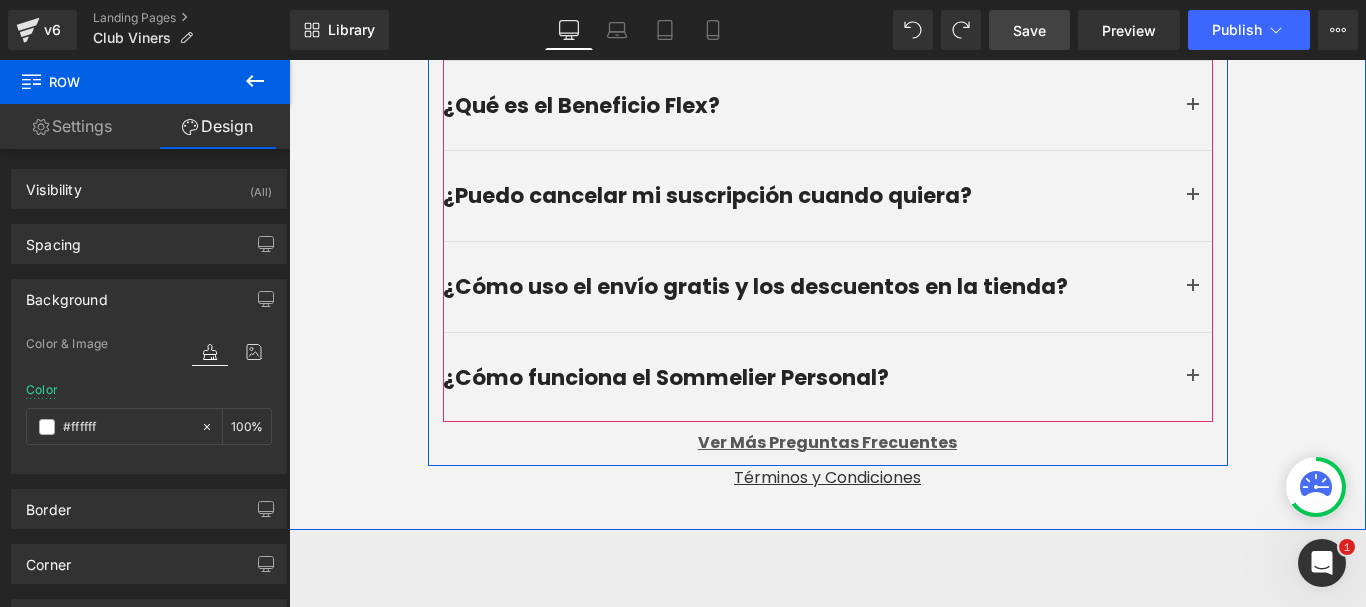 click at bounding box center (1193, 201) 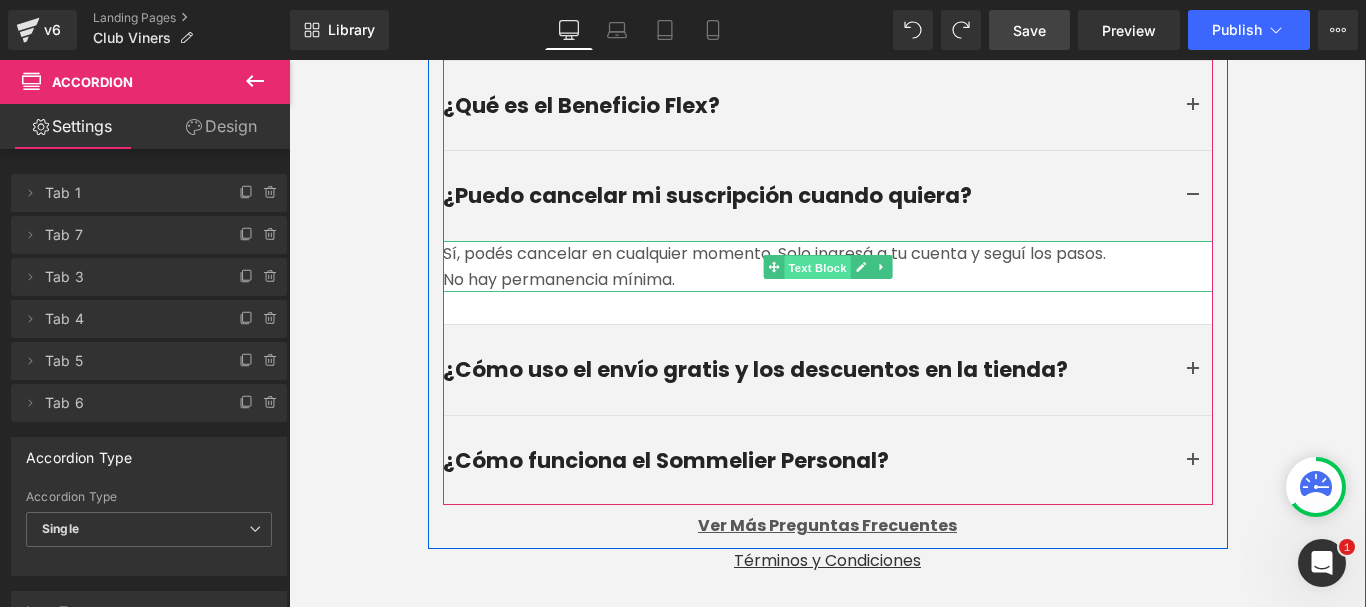 click on "Text Block" at bounding box center (817, 267) 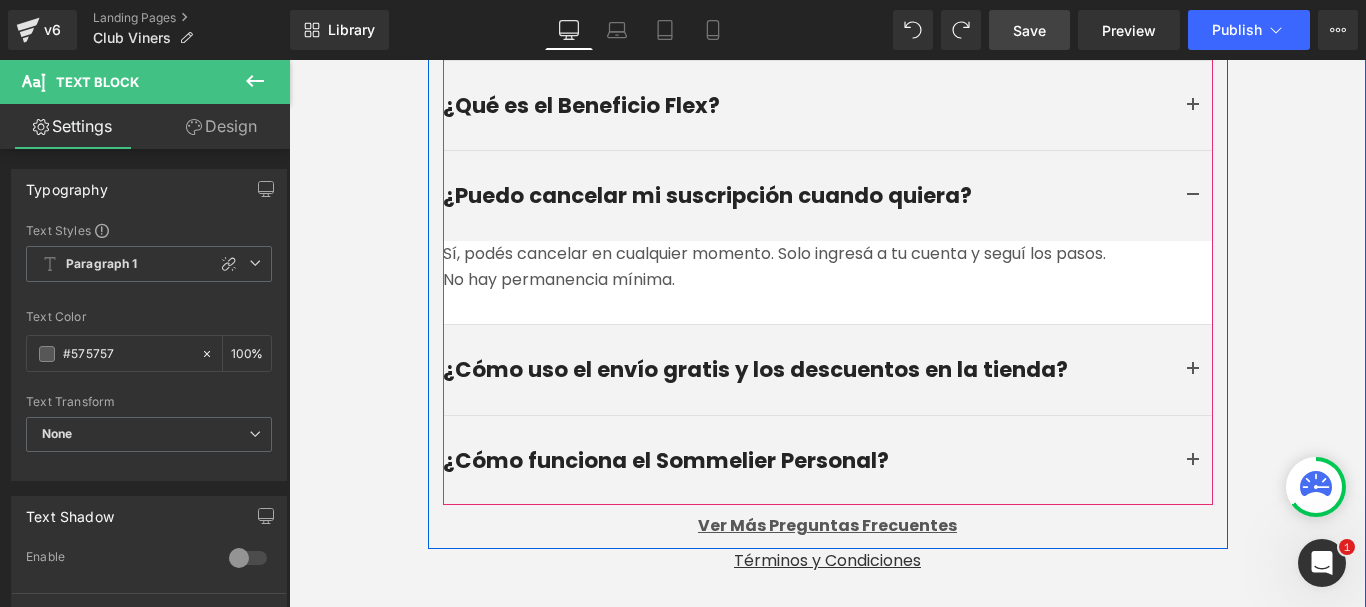 click at bounding box center (1193, 196) 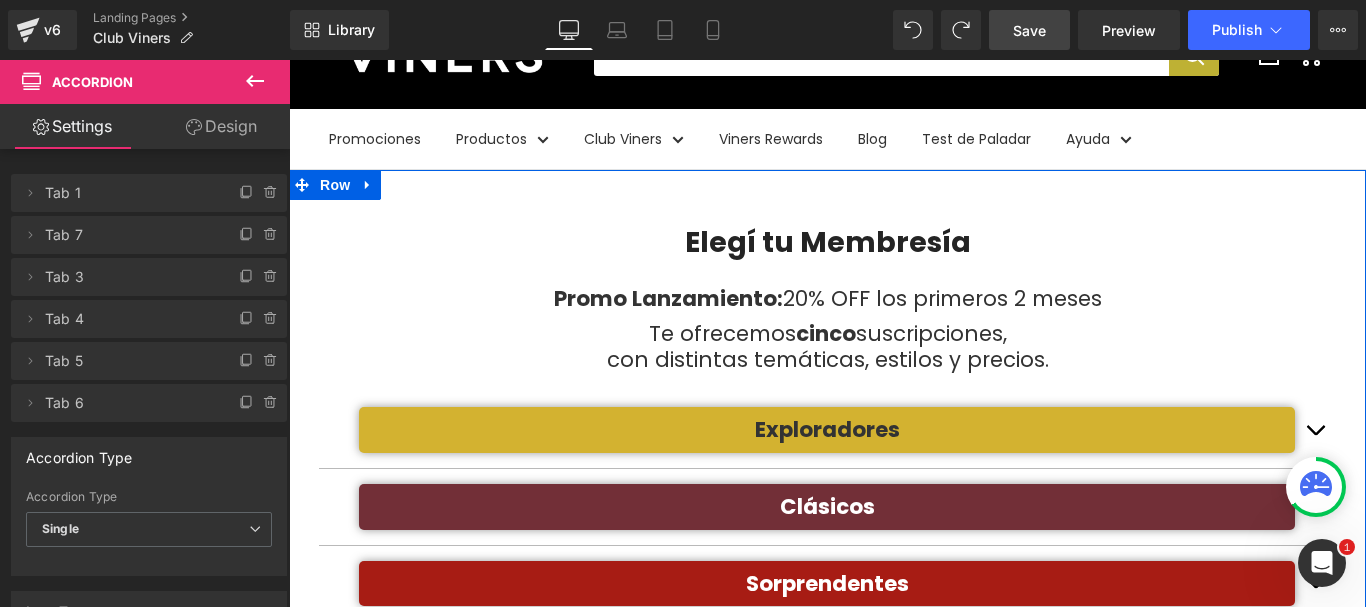 scroll, scrollTop: 100, scrollLeft: 0, axis: vertical 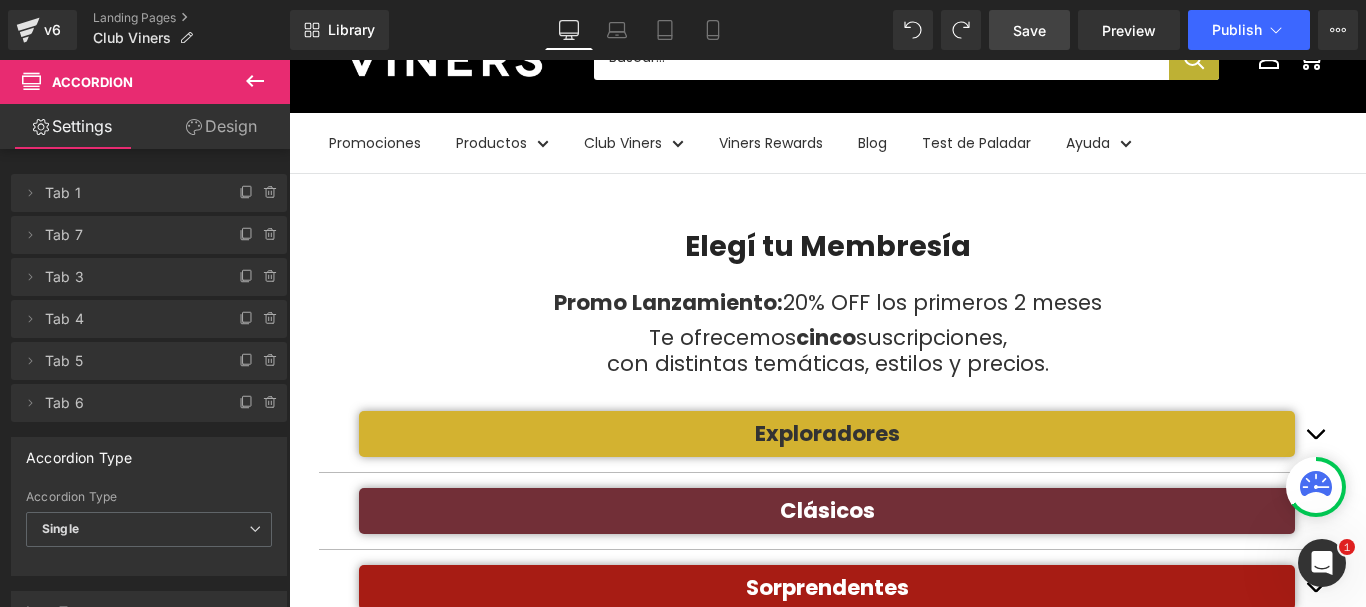 click 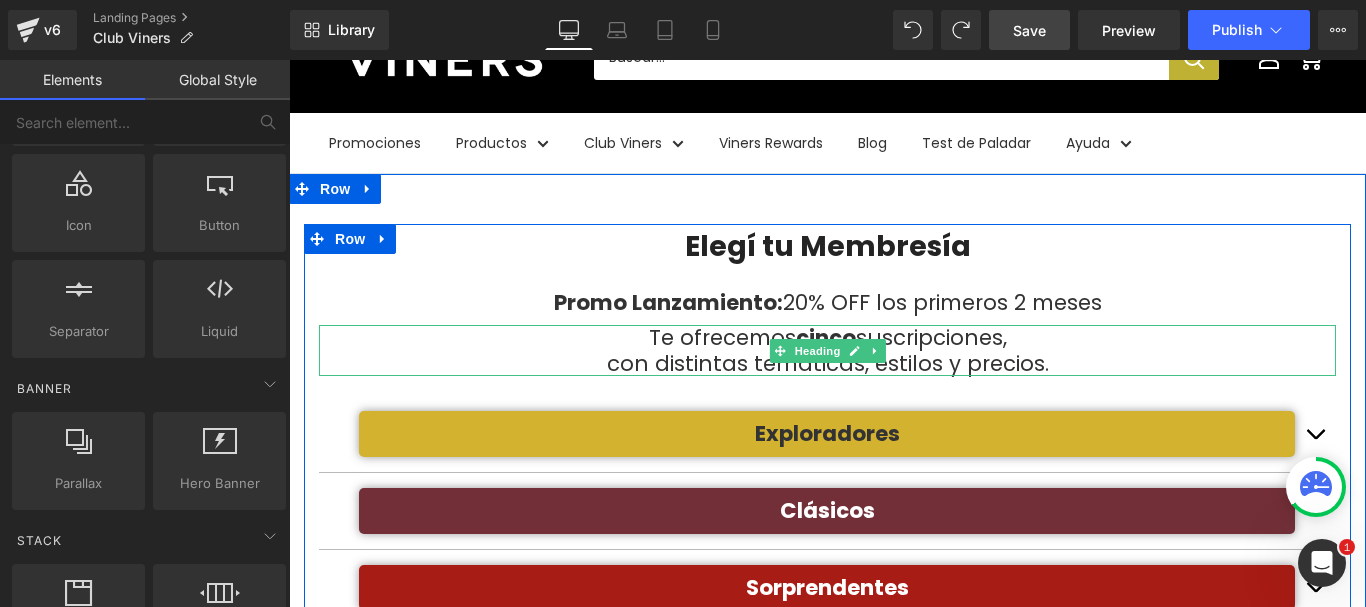 scroll, scrollTop: 400, scrollLeft: 0, axis: vertical 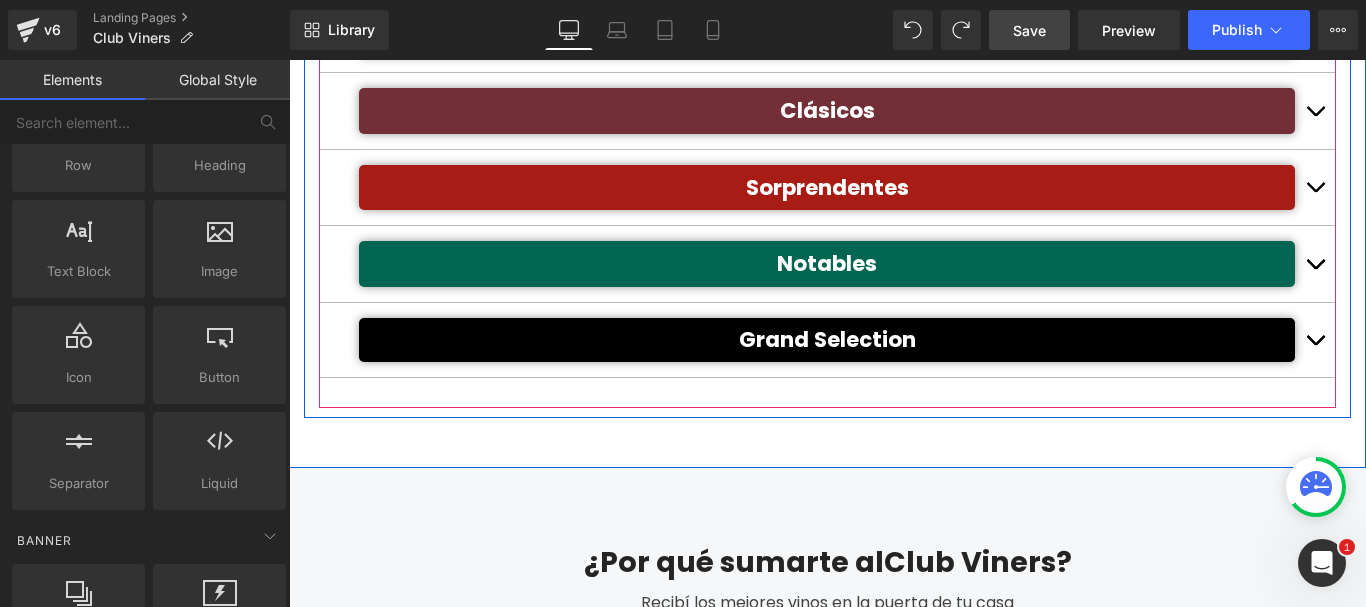 click at bounding box center (1315, 264) 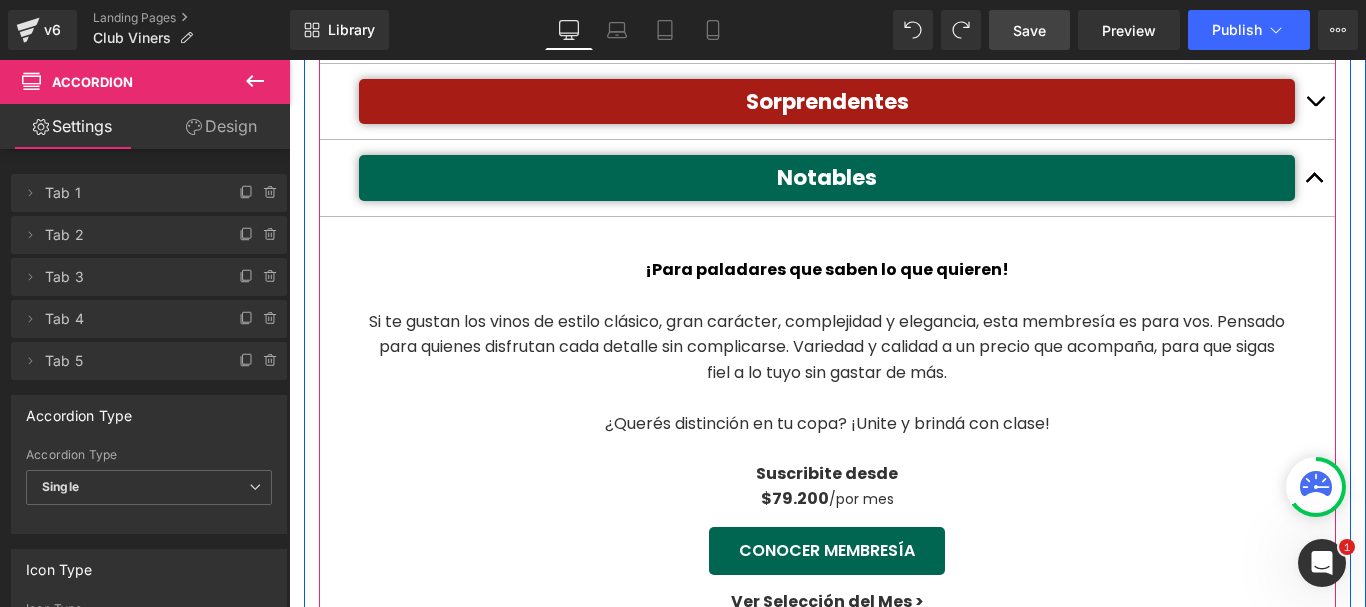 scroll, scrollTop: 700, scrollLeft: 0, axis: vertical 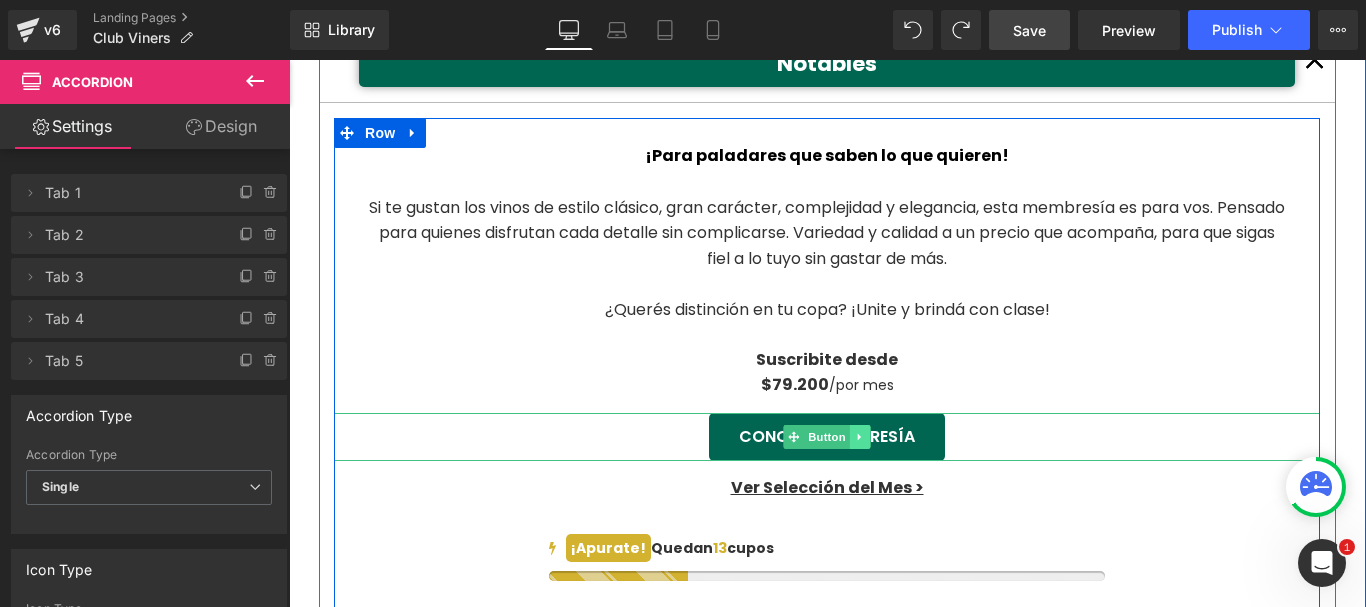 click 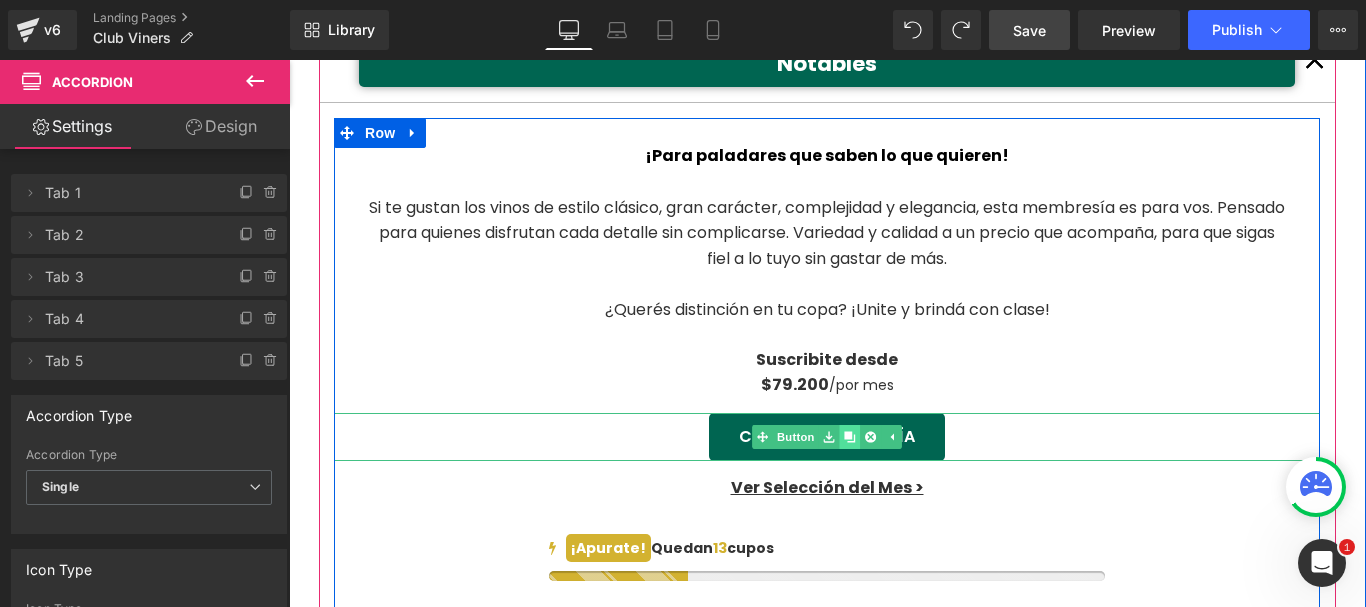click 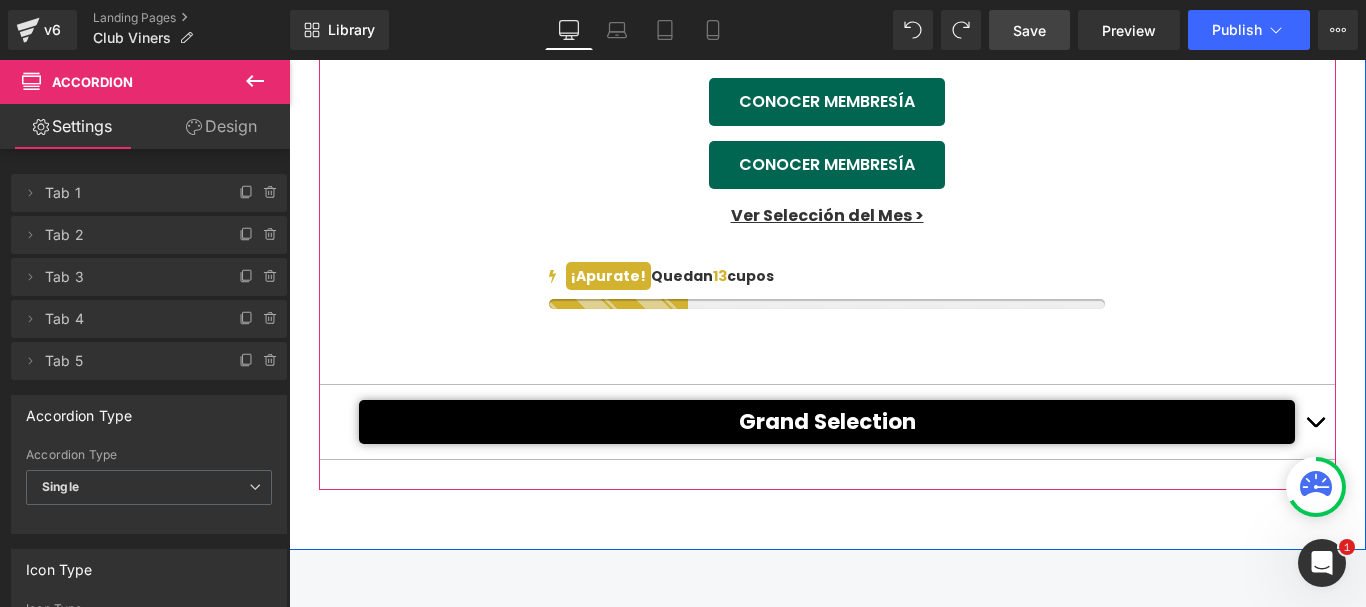 scroll, scrollTop: 1036, scrollLeft: 0, axis: vertical 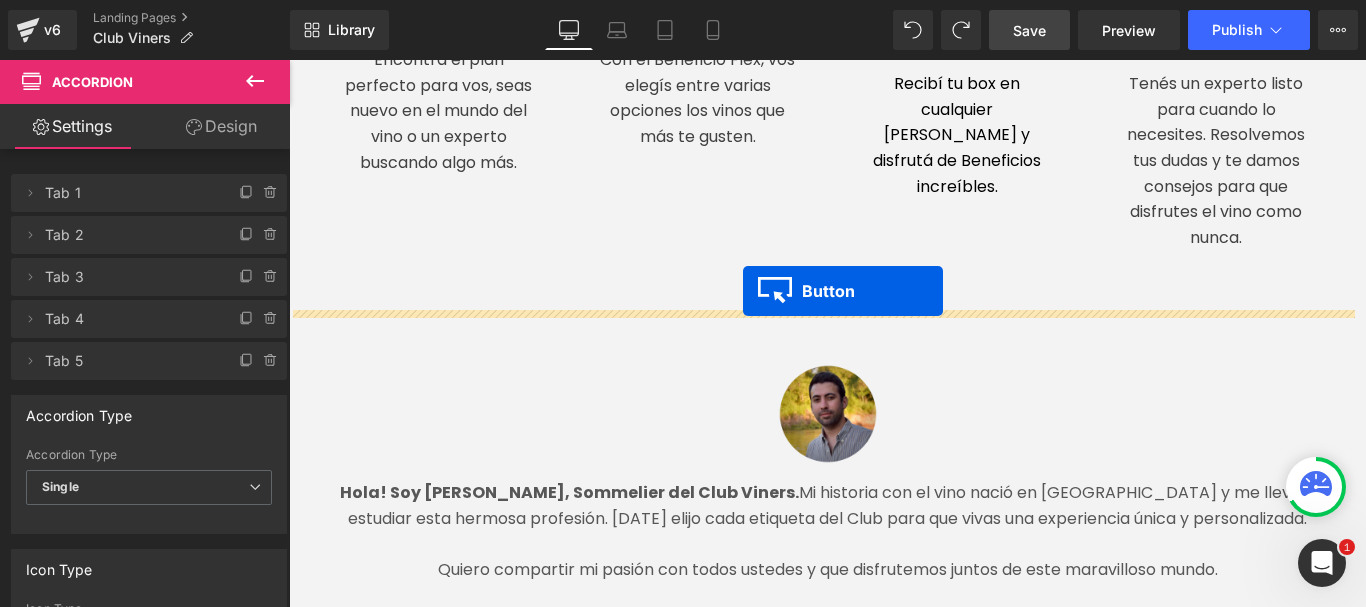 drag, startPoint x: 794, startPoint y: 164, endPoint x: 743, endPoint y: 291, distance: 136.85759 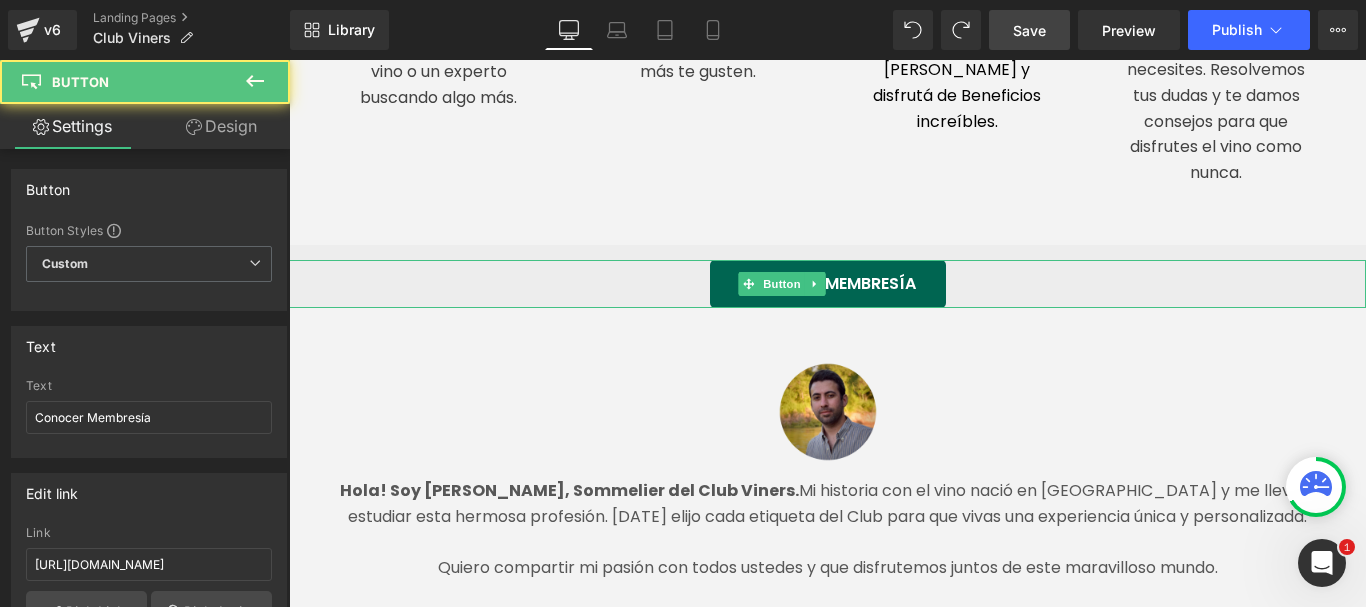 scroll, scrollTop: 2471, scrollLeft: 0, axis: vertical 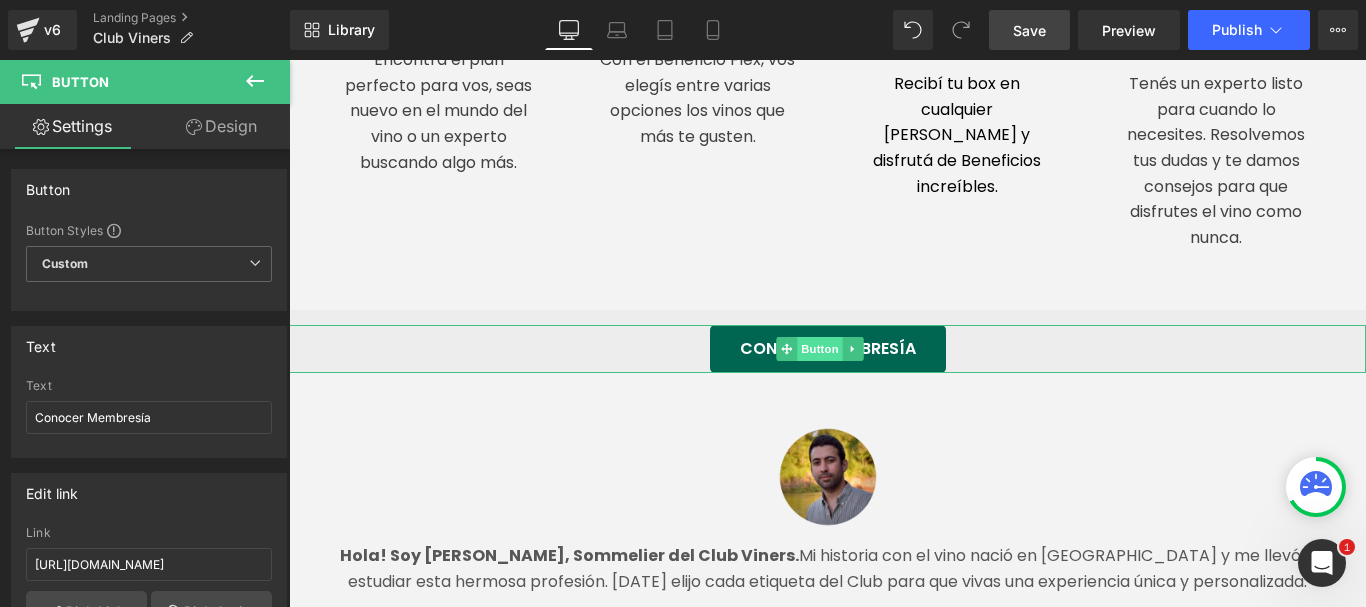click on "Button" at bounding box center [820, 349] 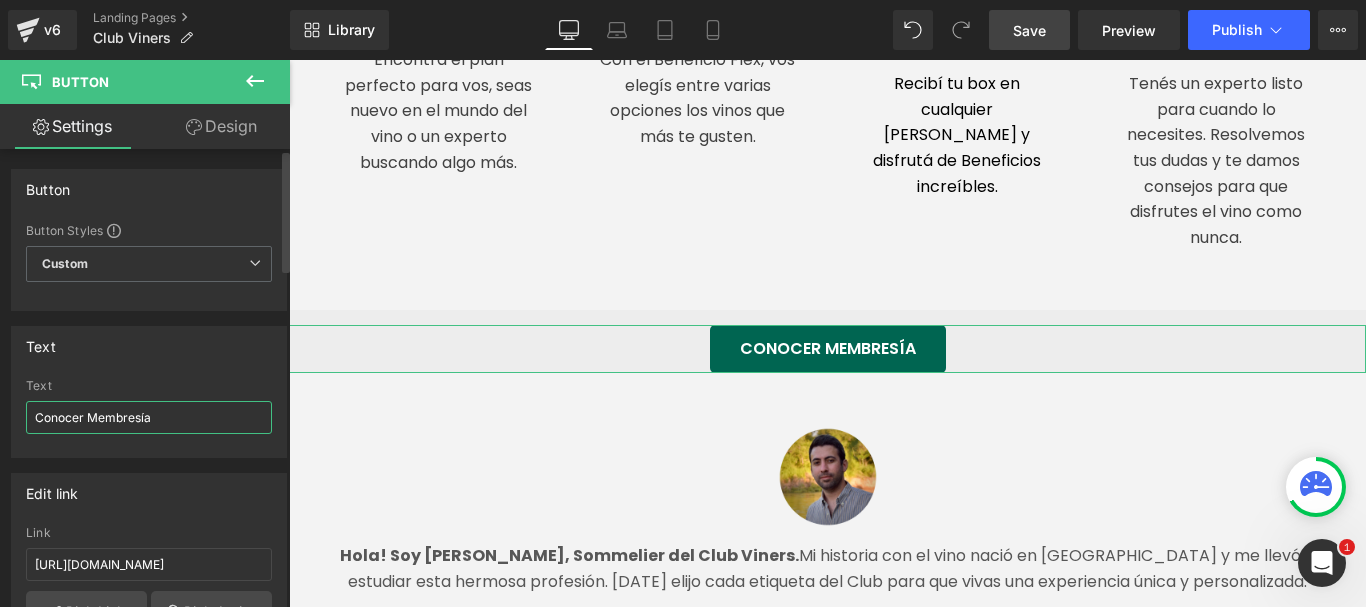 click on "Conocer Membresía" at bounding box center [149, 417] 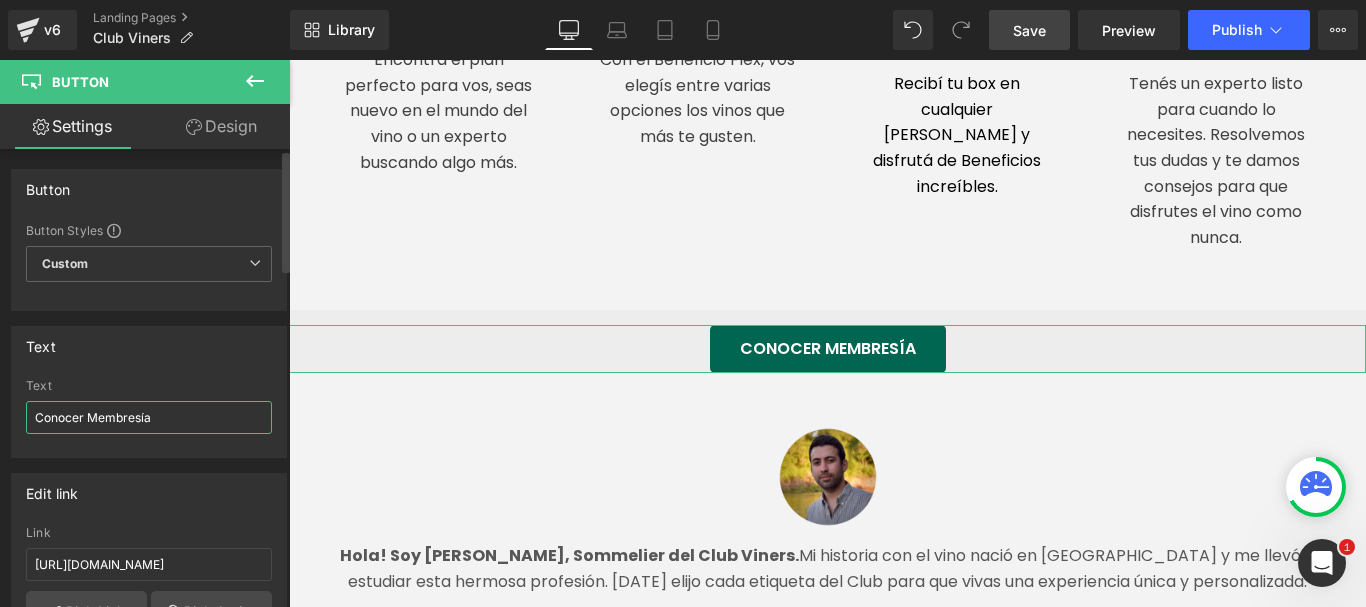click on "Conocer Membresía" at bounding box center [149, 417] 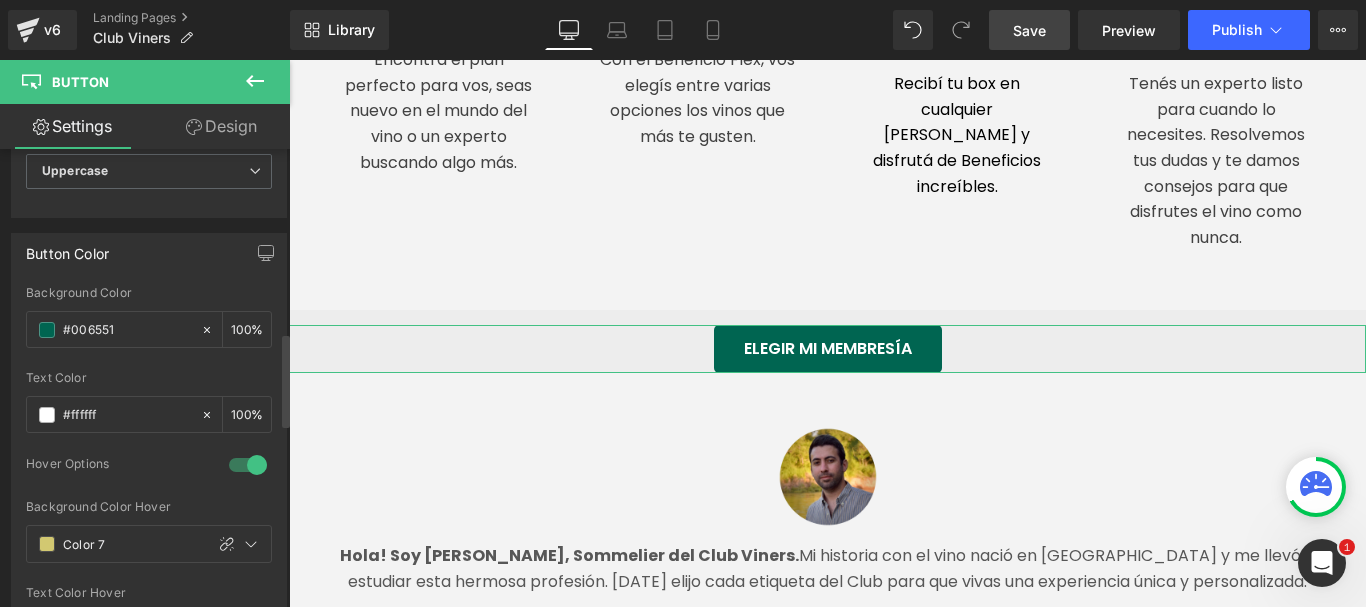scroll, scrollTop: 900, scrollLeft: 0, axis: vertical 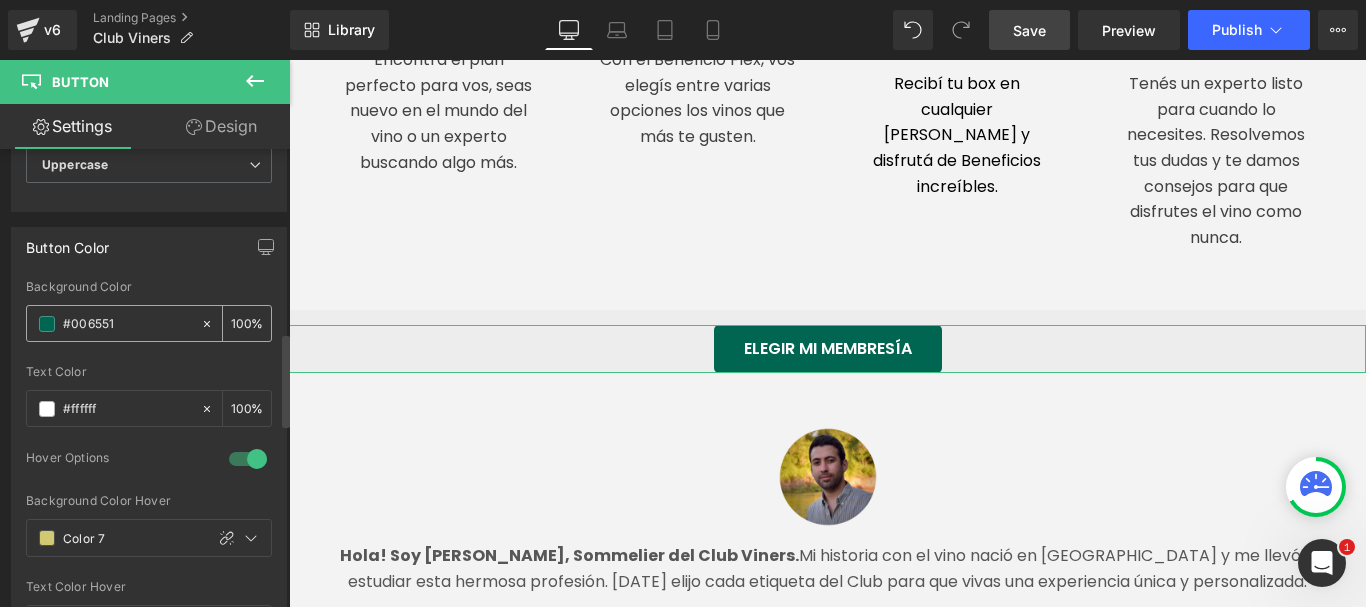type on "Elegir Mi Membresía" 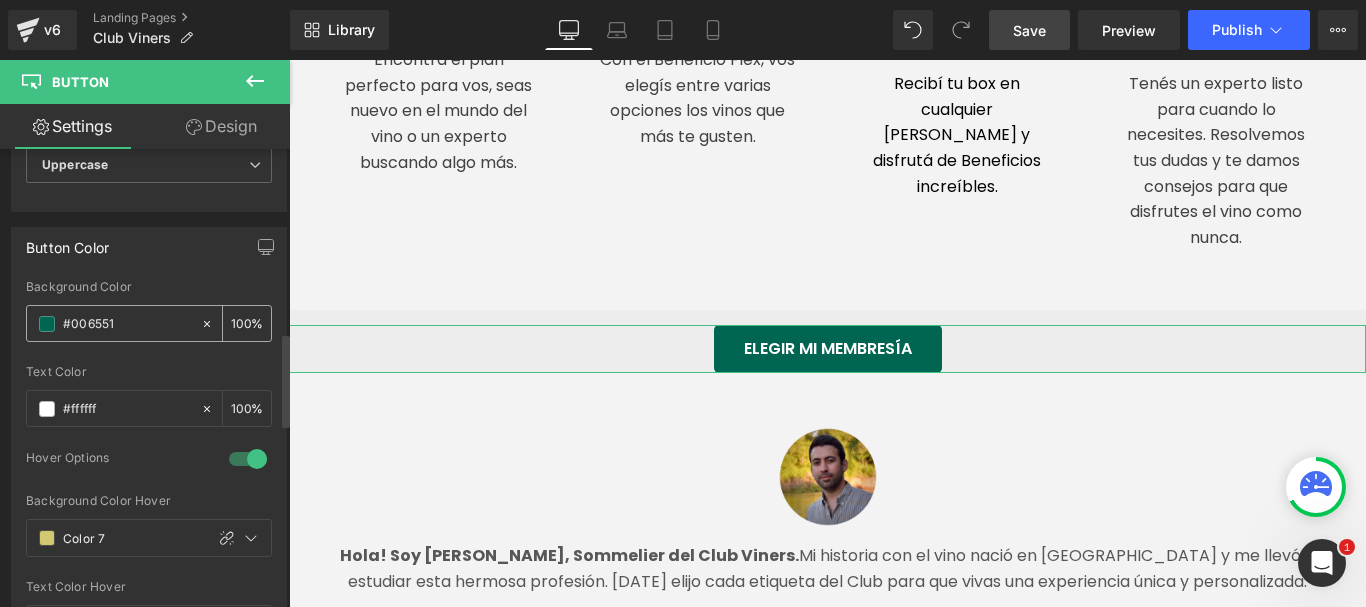 click at bounding box center (47, 324) 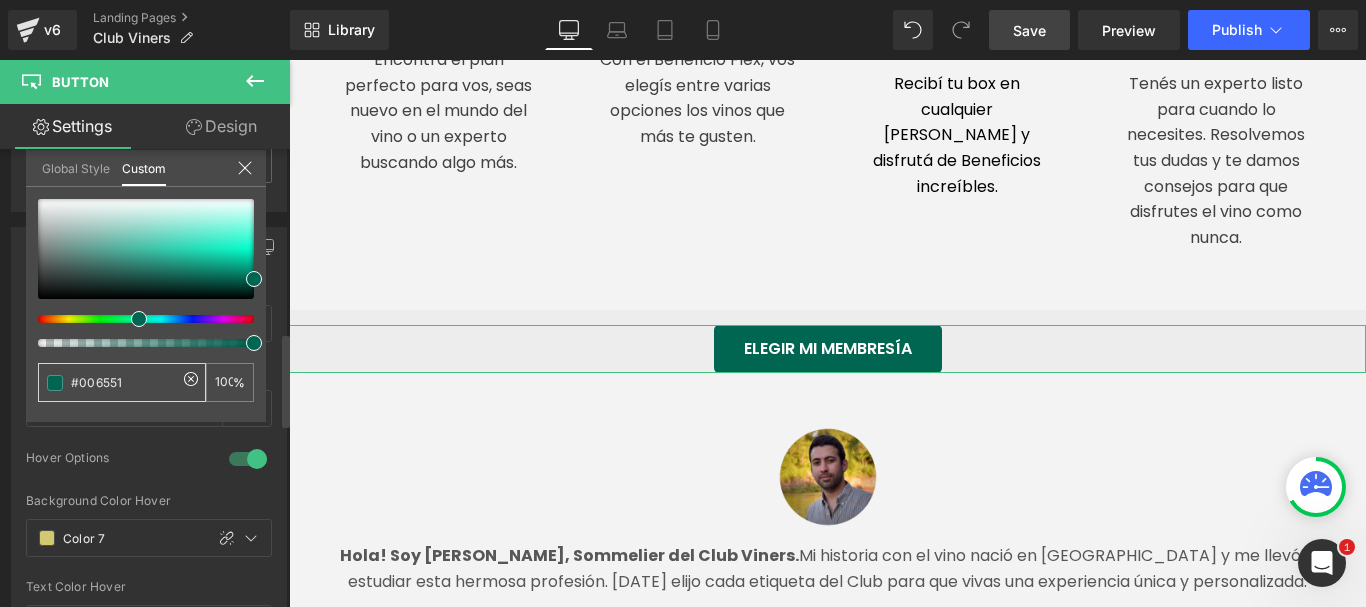 click on "#006551" at bounding box center (124, 382) 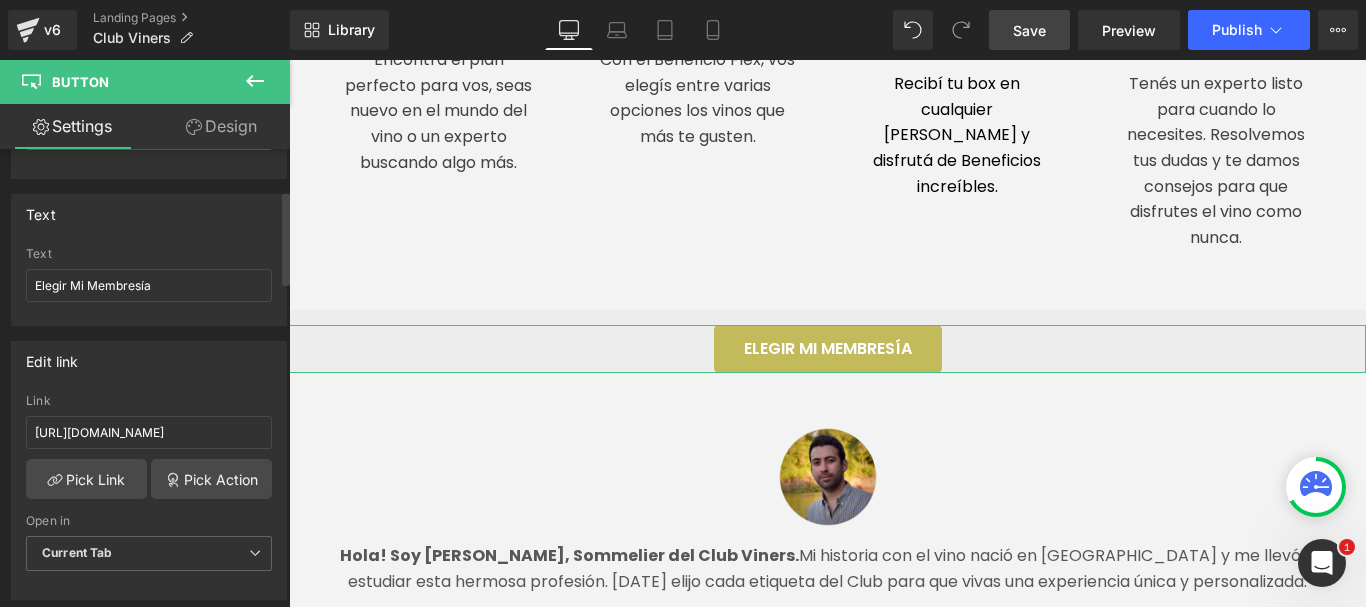 scroll, scrollTop: 200, scrollLeft: 0, axis: vertical 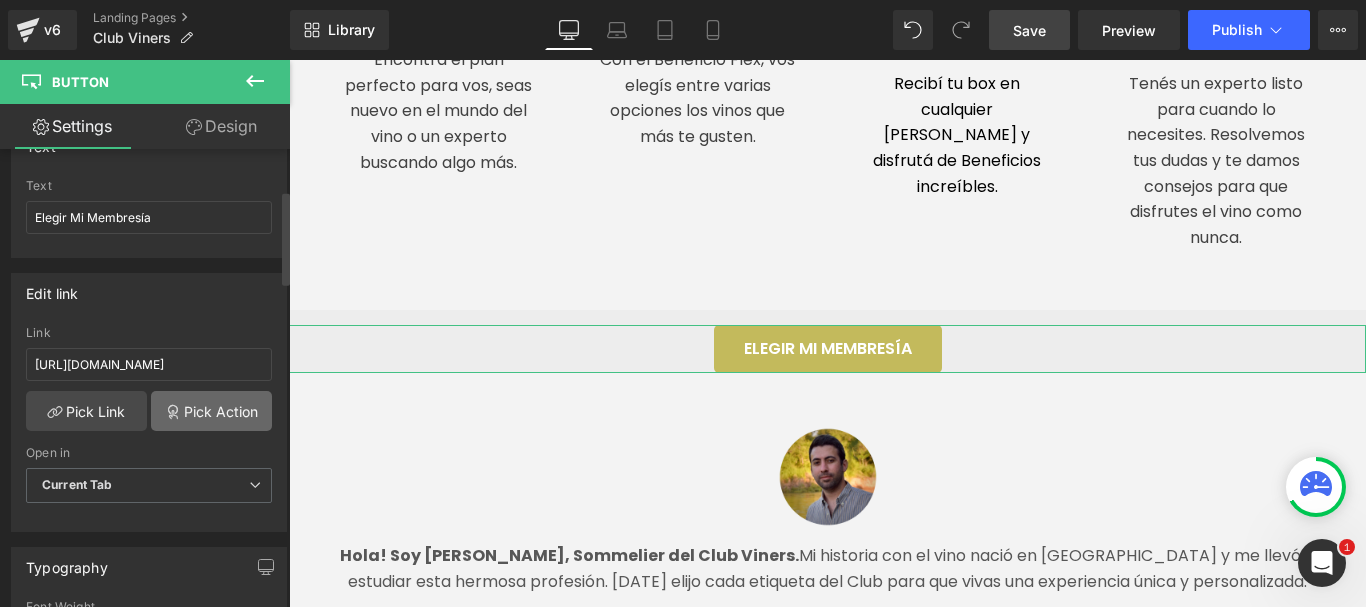 click on "Pick Action" at bounding box center (211, 411) 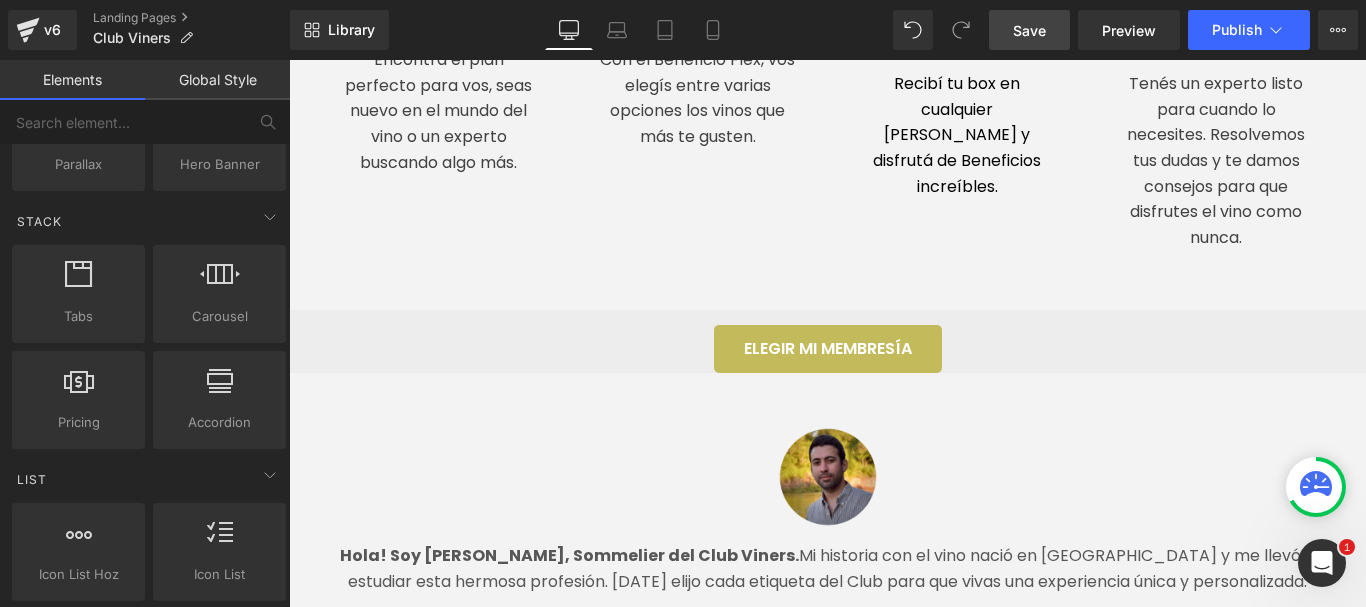 scroll, scrollTop: 600, scrollLeft: 0, axis: vertical 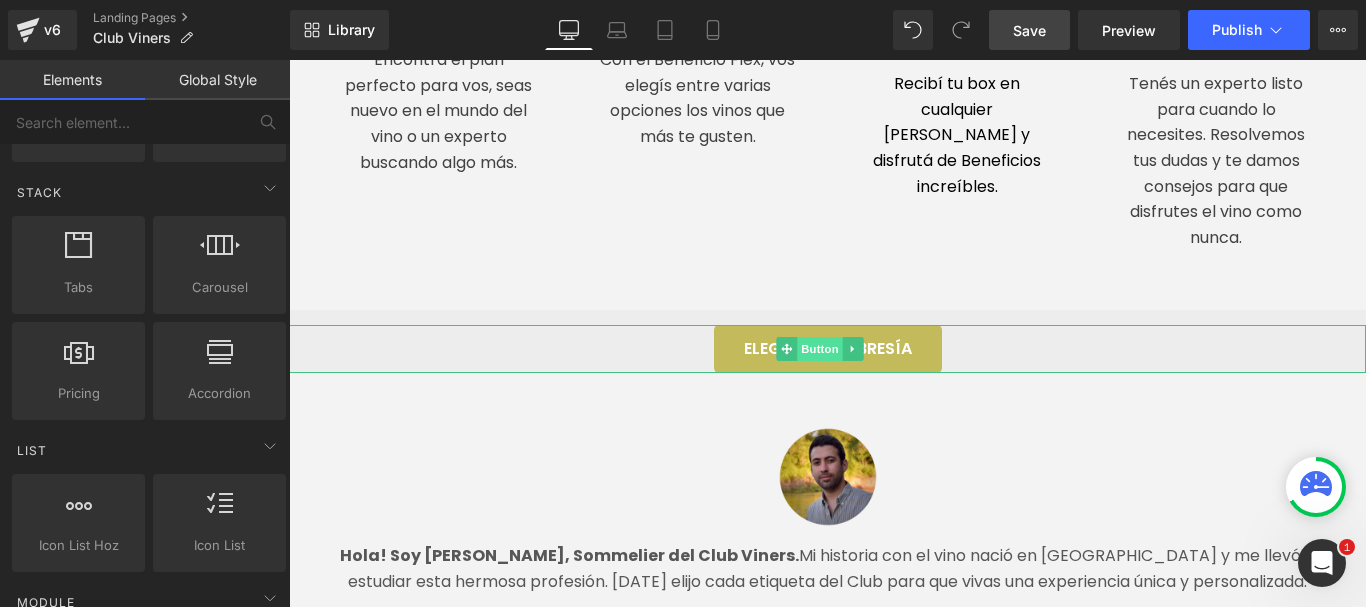 click on "Button" at bounding box center (820, 349) 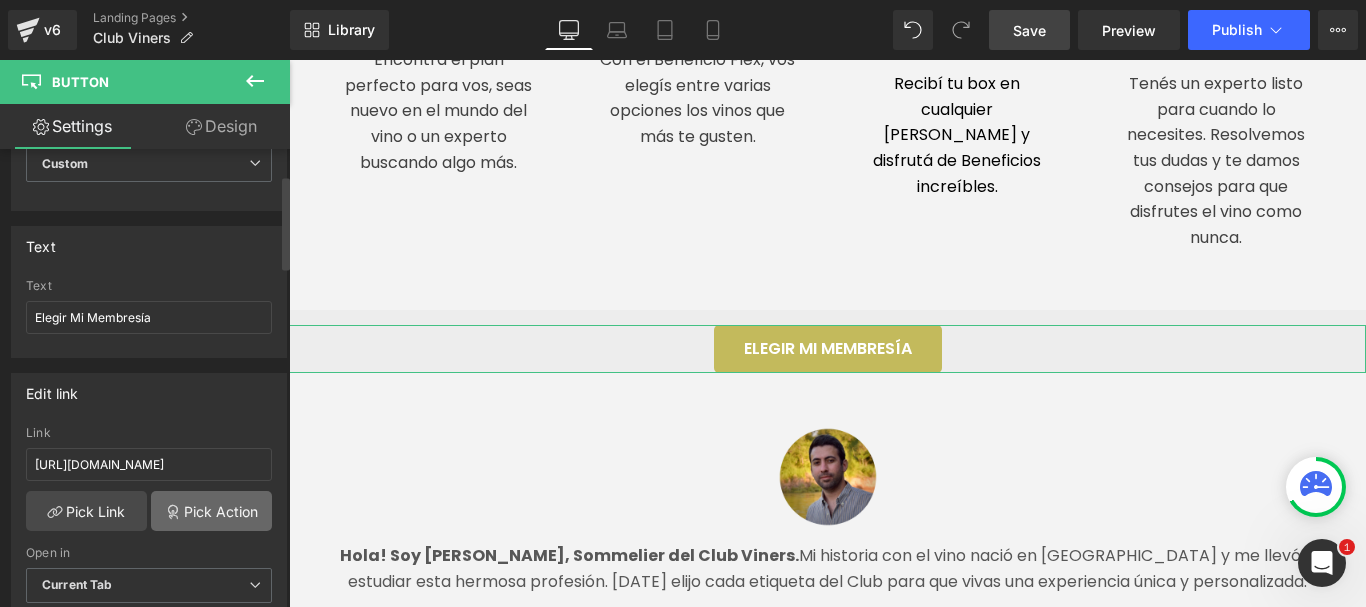 scroll, scrollTop: 300, scrollLeft: 0, axis: vertical 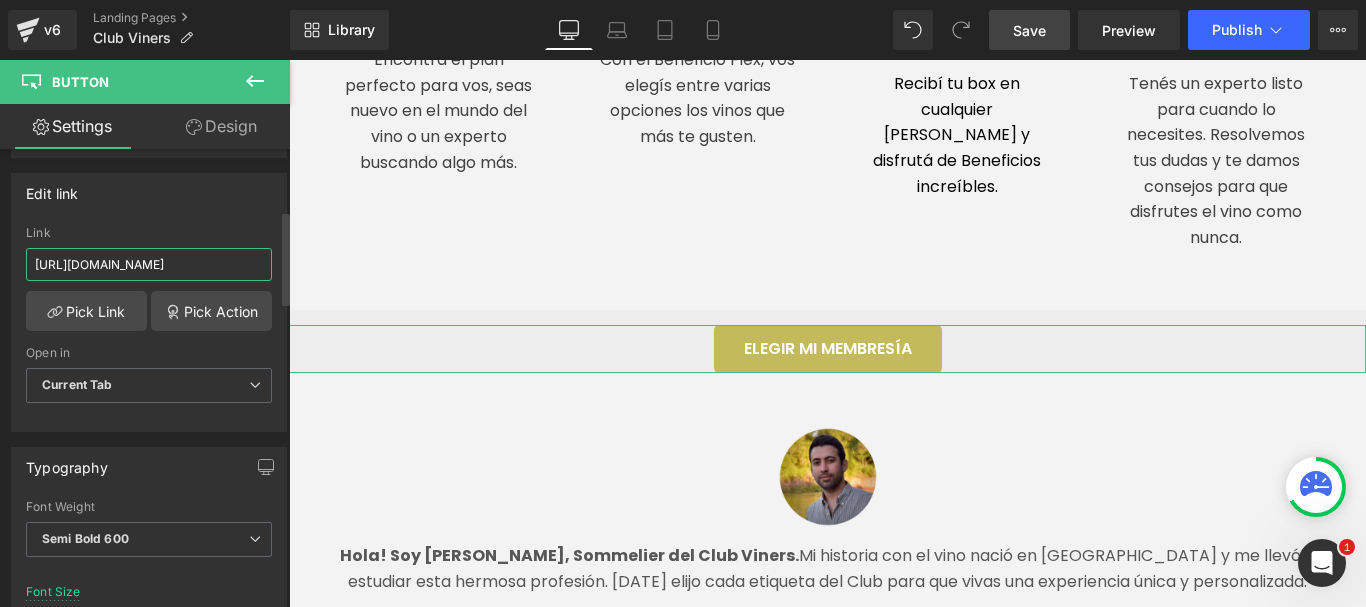 click on "[URL][DOMAIN_NAME]" at bounding box center [149, 264] 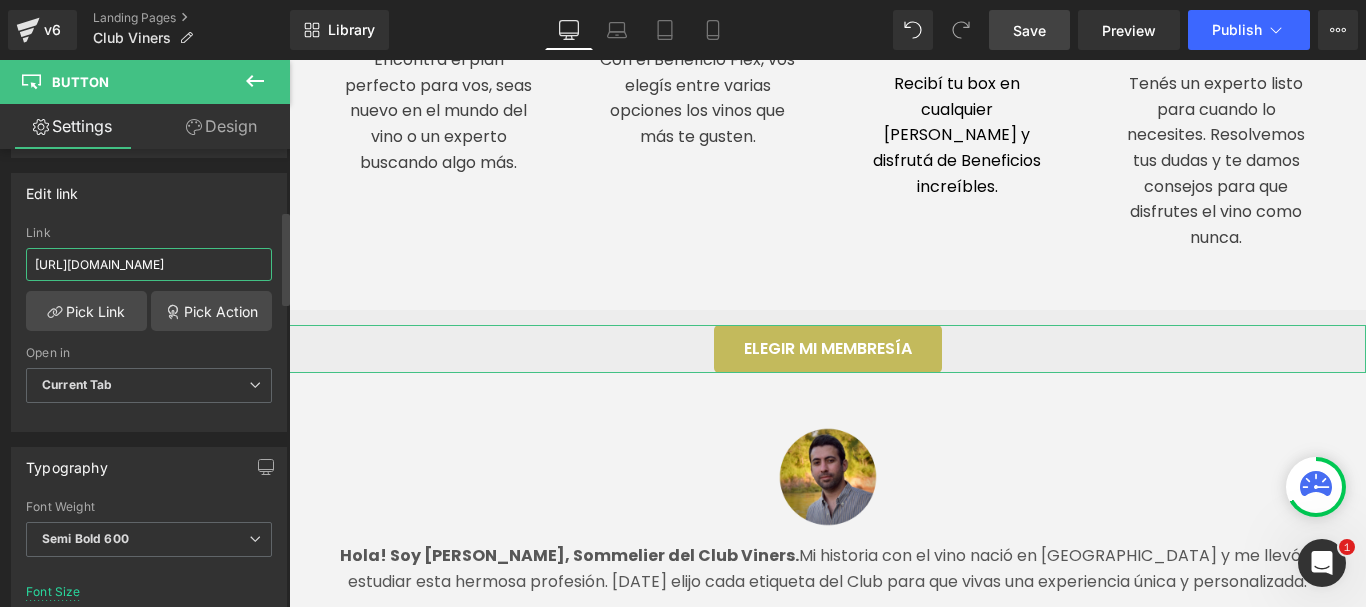 click on "[URL][DOMAIN_NAME]" at bounding box center [149, 264] 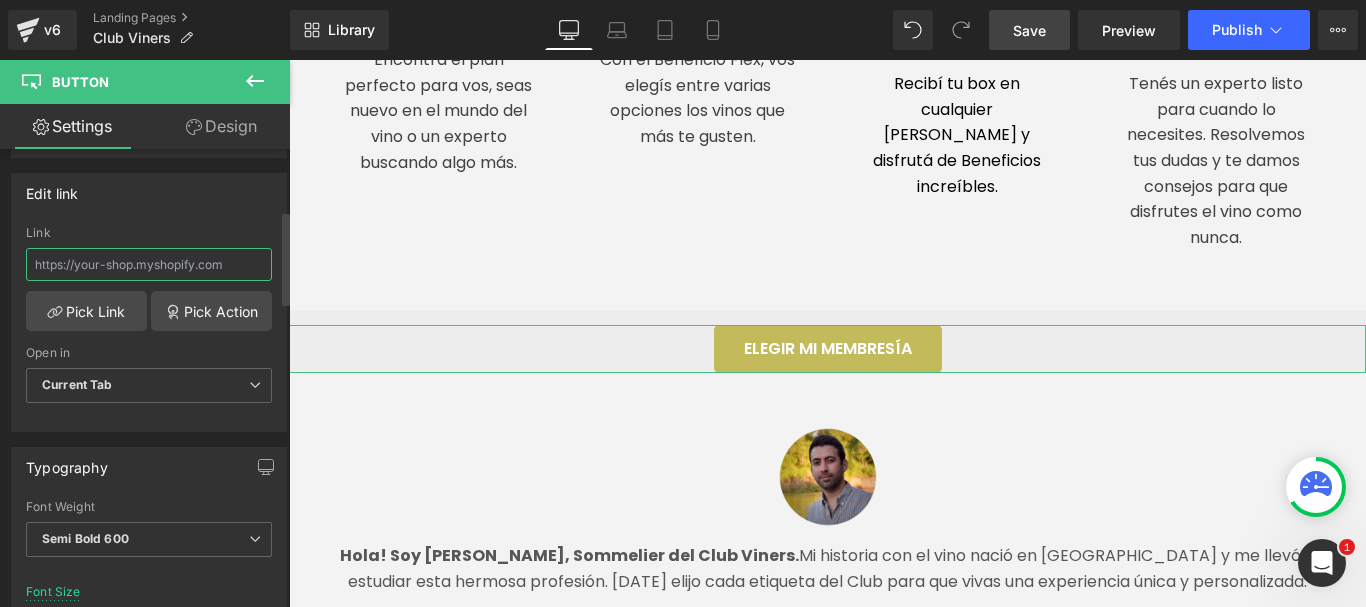 type 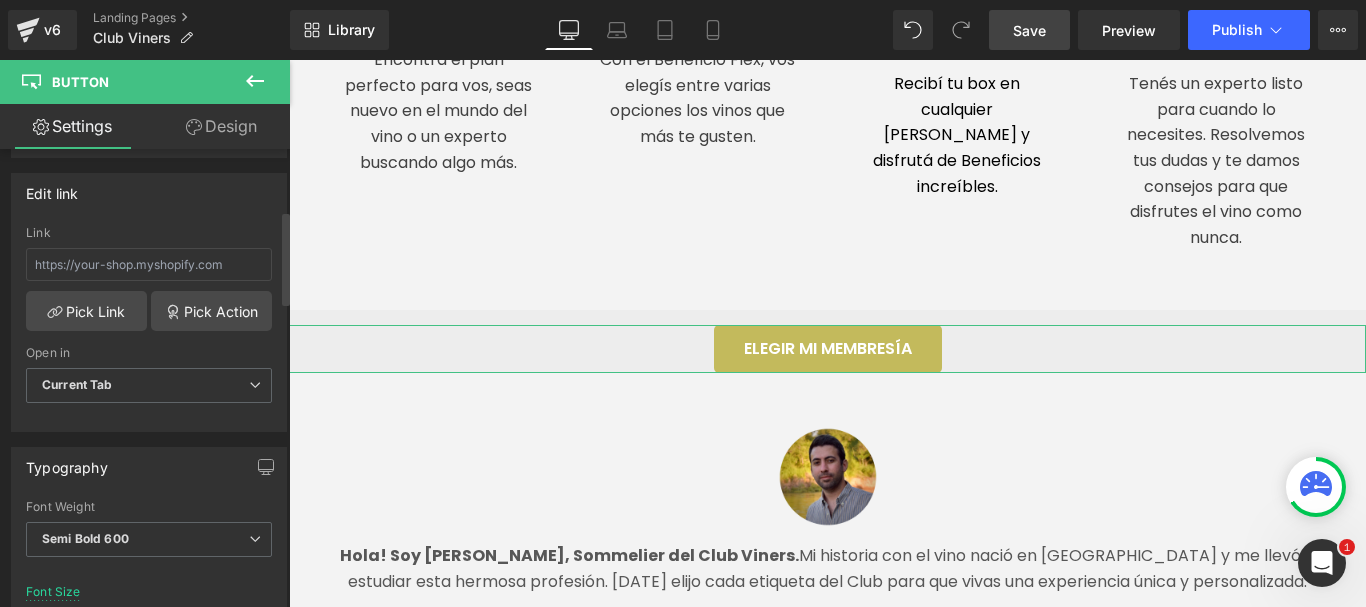 click on "Edit link" at bounding box center (149, 193) 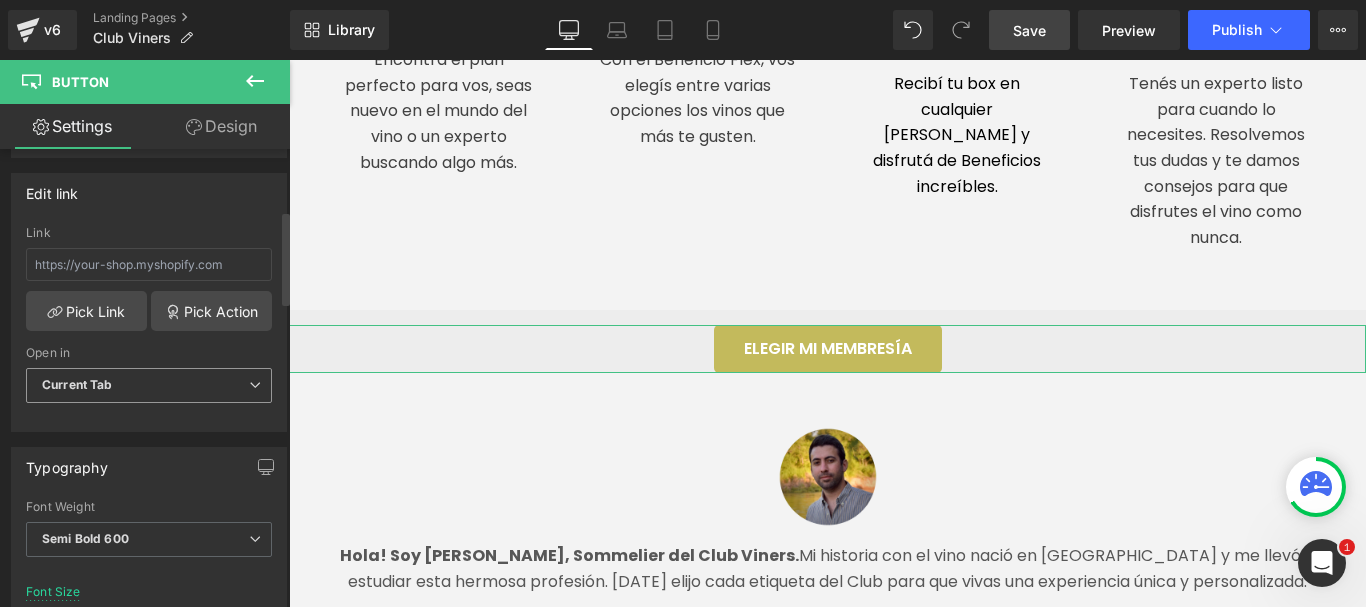 click at bounding box center [255, 385] 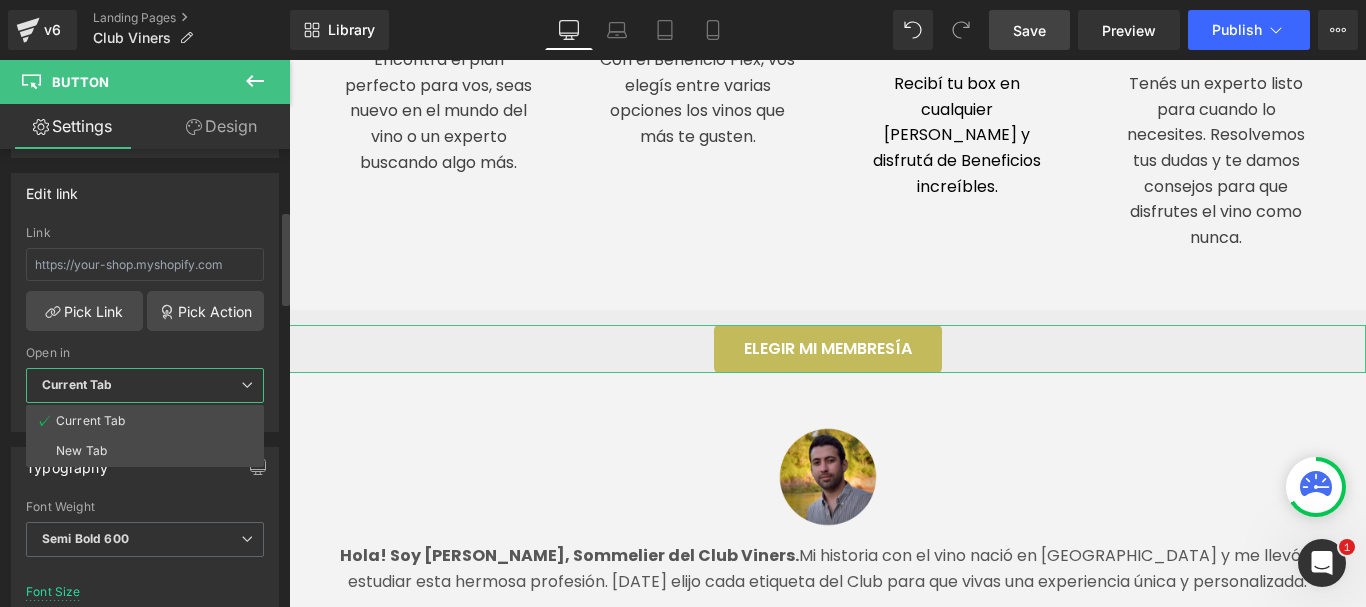 click at bounding box center (247, 385) 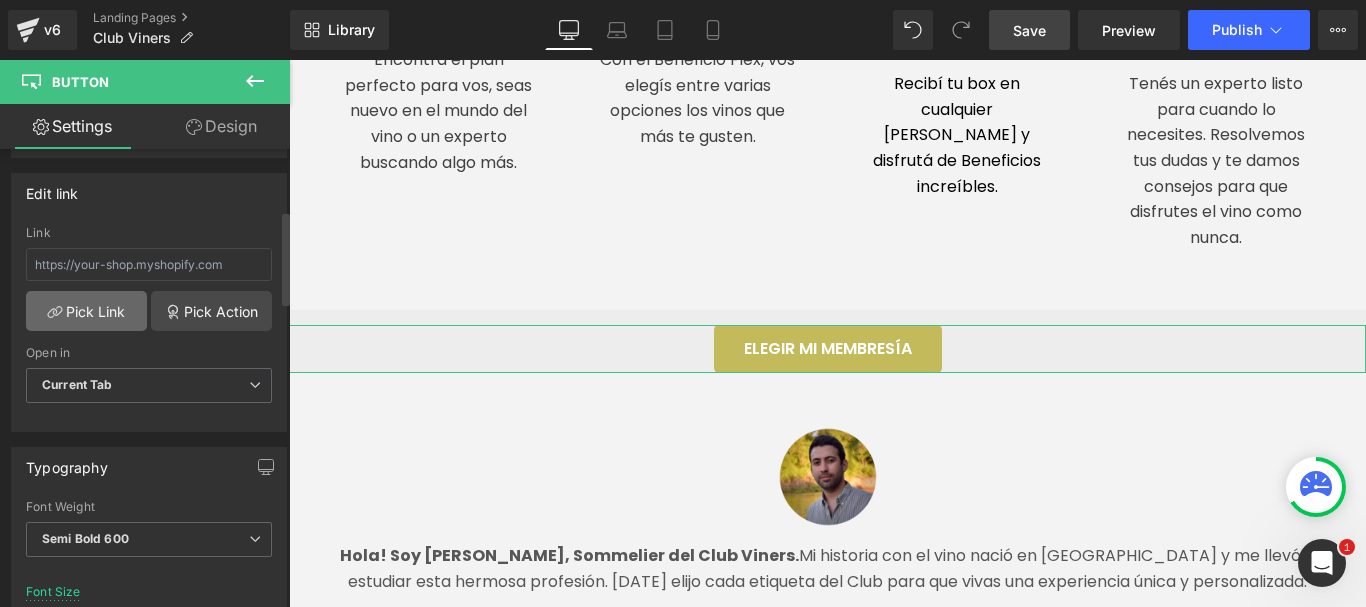 click on "Pick Link" at bounding box center (86, 311) 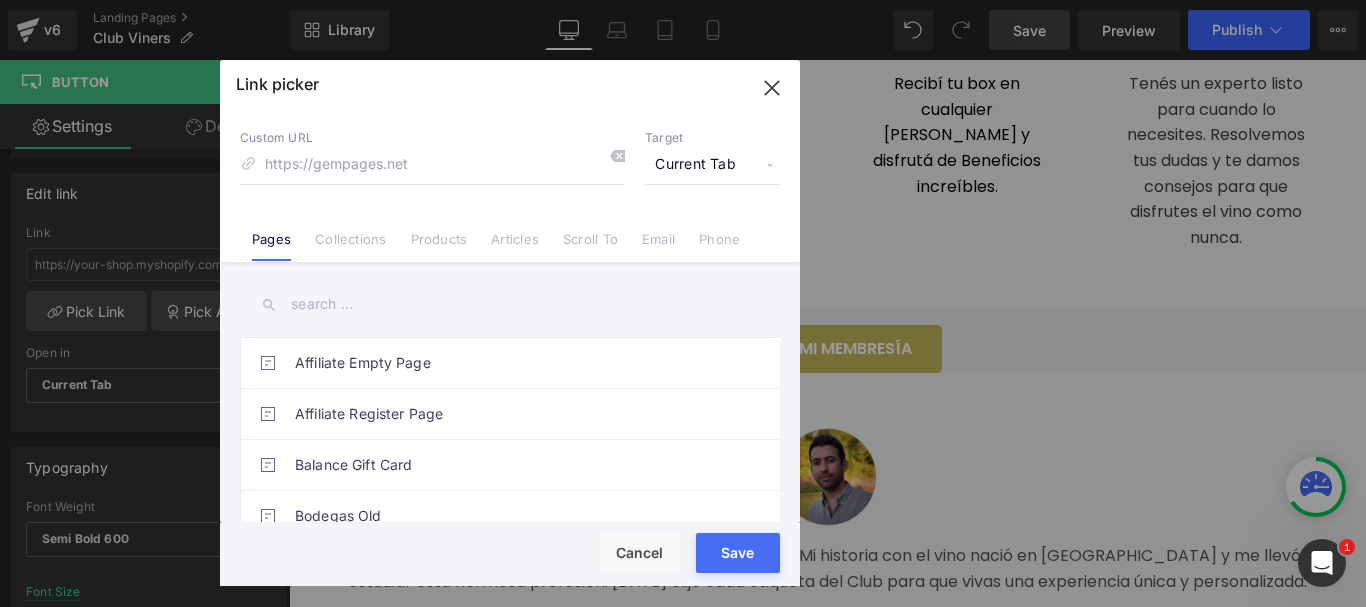 click on "Cancel" at bounding box center (640, 553) 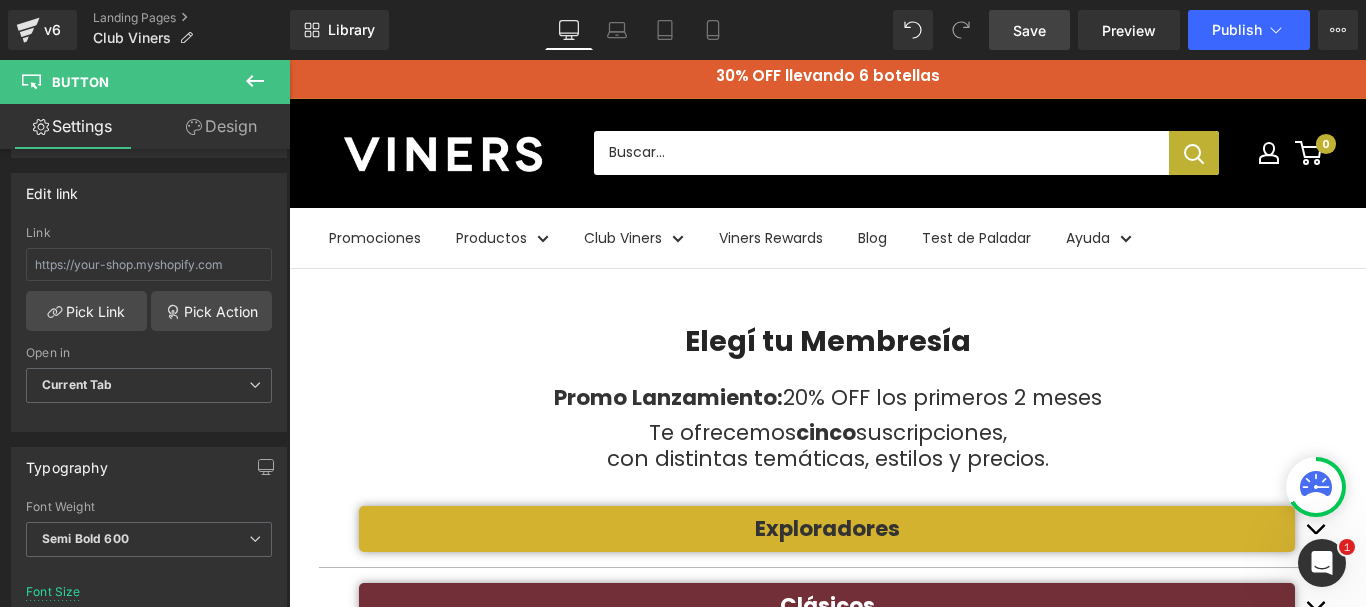 scroll, scrollTop: 0, scrollLeft: 0, axis: both 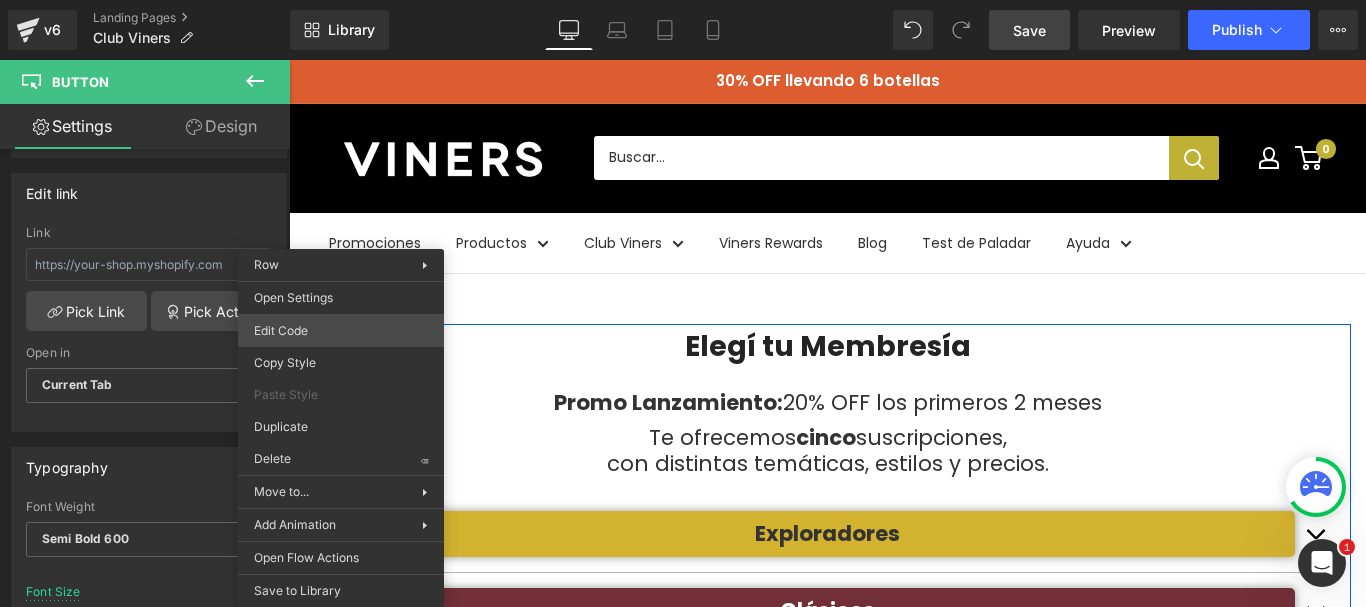 click on "Button  You are previewing how the   will restyle your page. You can not edit Elements in Preset Preview Mode.  v6 Landing Pages Club Viners Library Desktop Desktop Laptop Tablet Mobile Save Preview Publish Scheduled View Live Page View with current Template Save Template to Library Schedule Publish  Optimize  Publish Settings Shortcuts  Your page can’t be published   You've reached the maximum number of published pages on your plan  (0/0).  You need to upgrade your plan or unpublish all your pages to get 1 publish slot.   Unpublish pages   Upgrade plan  Elements Global Style Base Row  rows, columns, layouts, div Heading  headings, titles, h1,h2,h3,h4,h5,h6 Text Block  texts, paragraphs, contents, blocks Image  images, photos, alts, uploads Icon  icons, symbols Button  button, call to action, cta Separator  separators, dividers, horizontal lines Liquid  liquid, custom code, html, javascript, css, reviews, apps, applications, embeded, iframe Banner Parallax  Hero Banner  Stack Tabs  Carousel  Pricing  List" at bounding box center [683, 0] 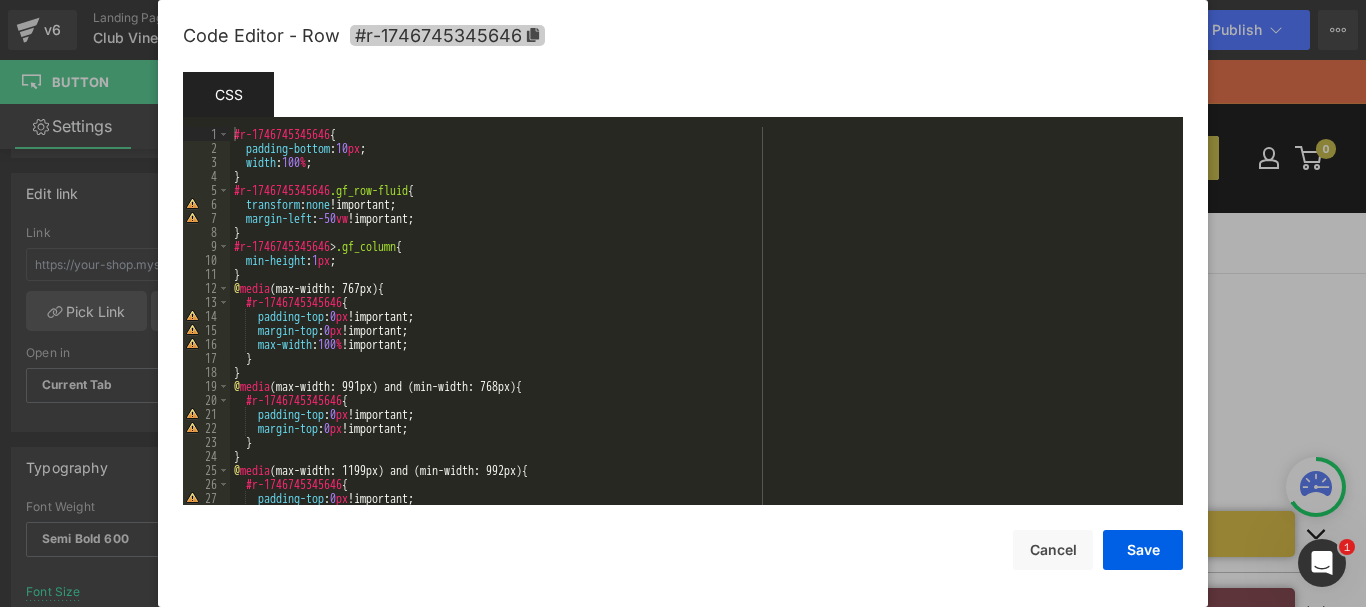 click 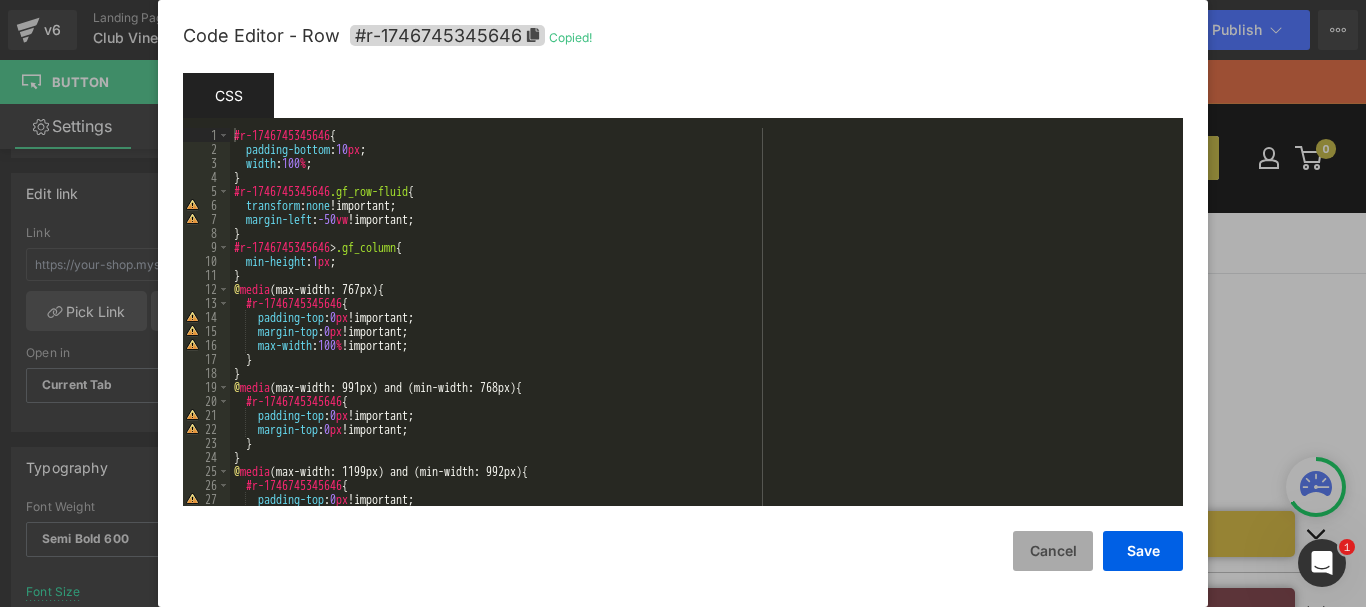click on "Cancel" at bounding box center (1053, 551) 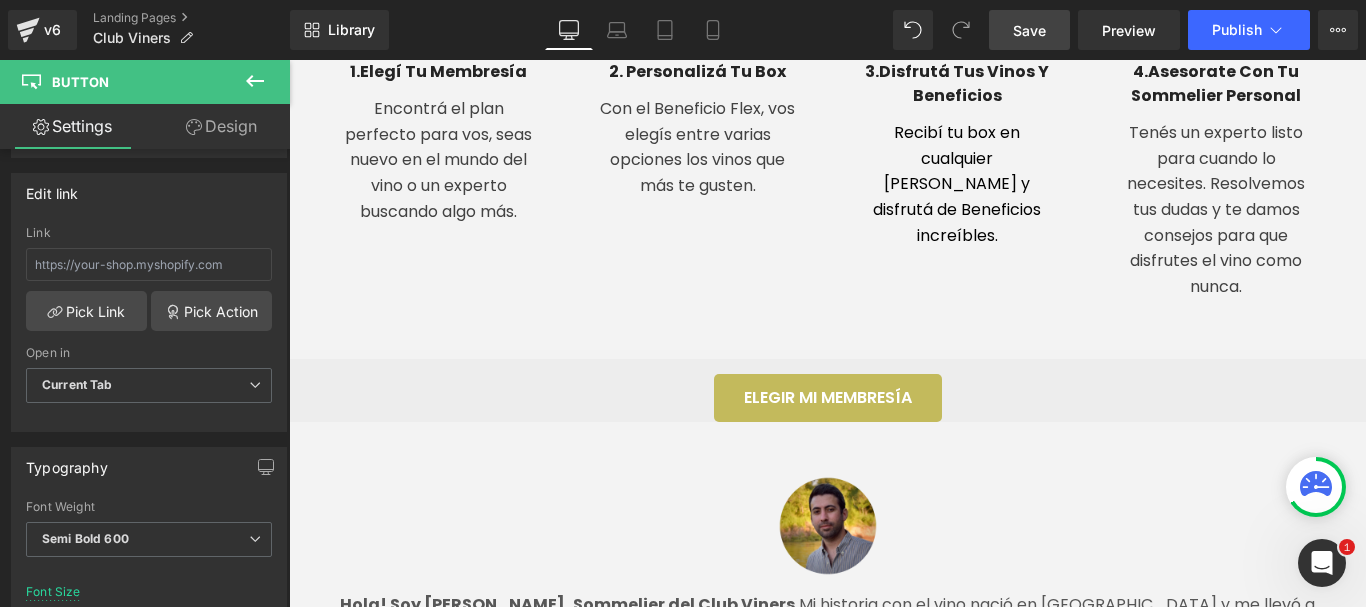 scroll, scrollTop: 2500, scrollLeft: 0, axis: vertical 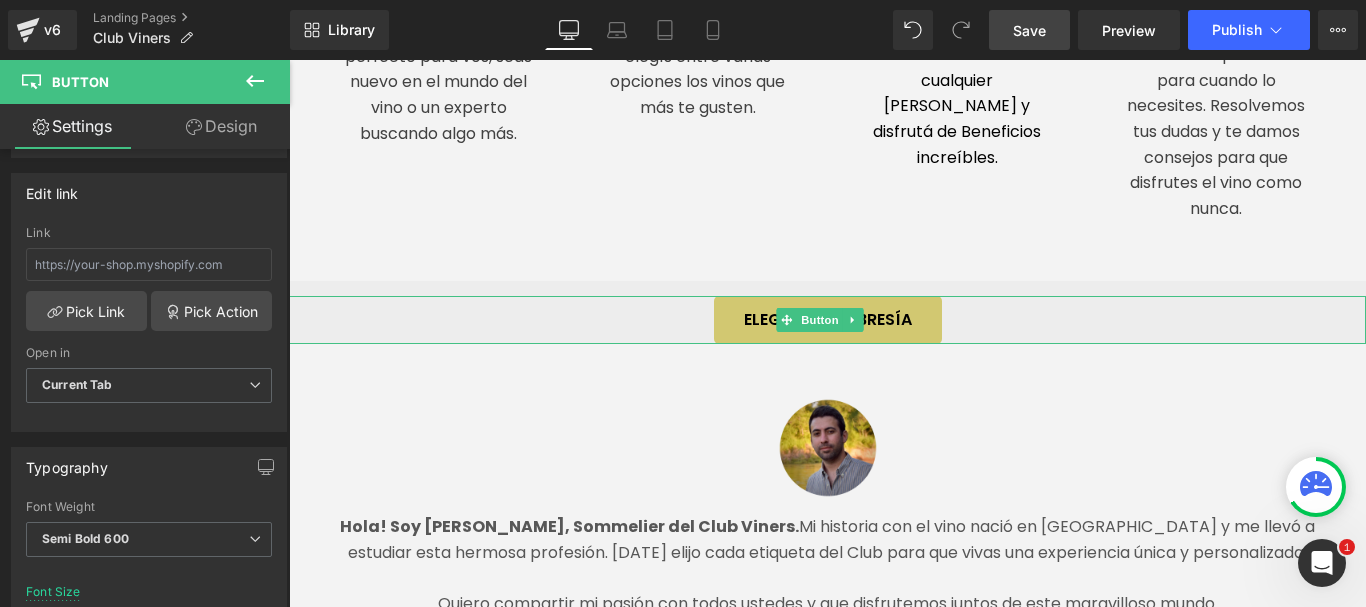 click on "Elegir Mi Membresía" at bounding box center [828, 319] 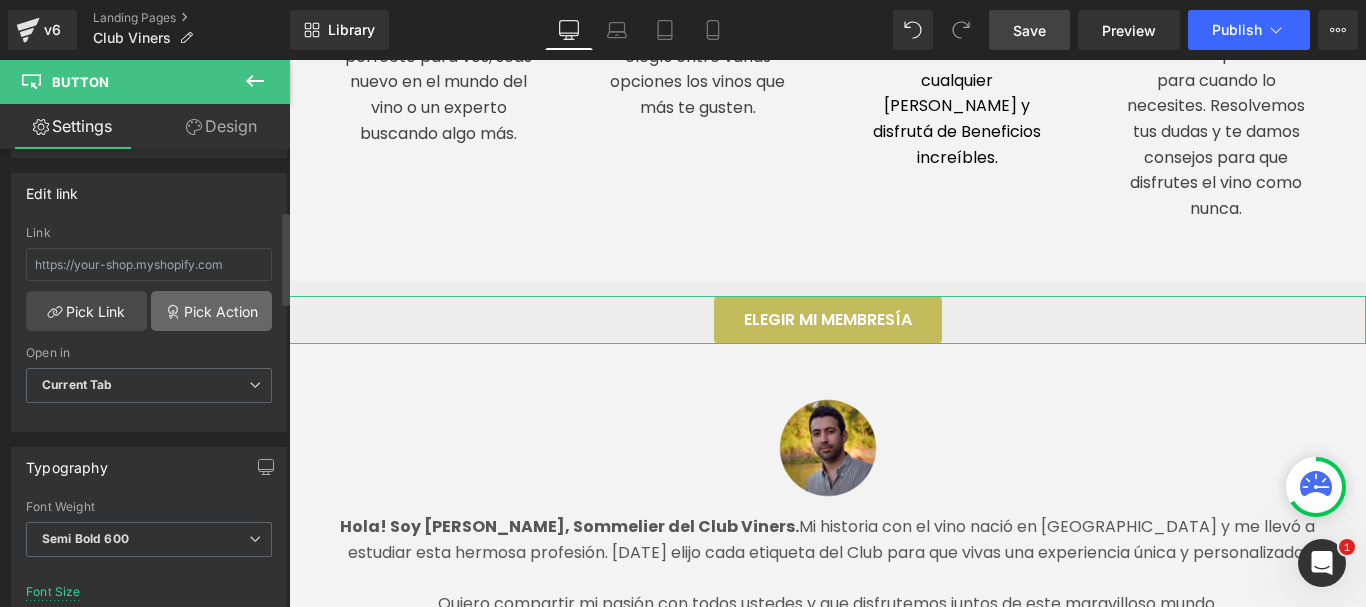 click on "Pick Action" at bounding box center [211, 311] 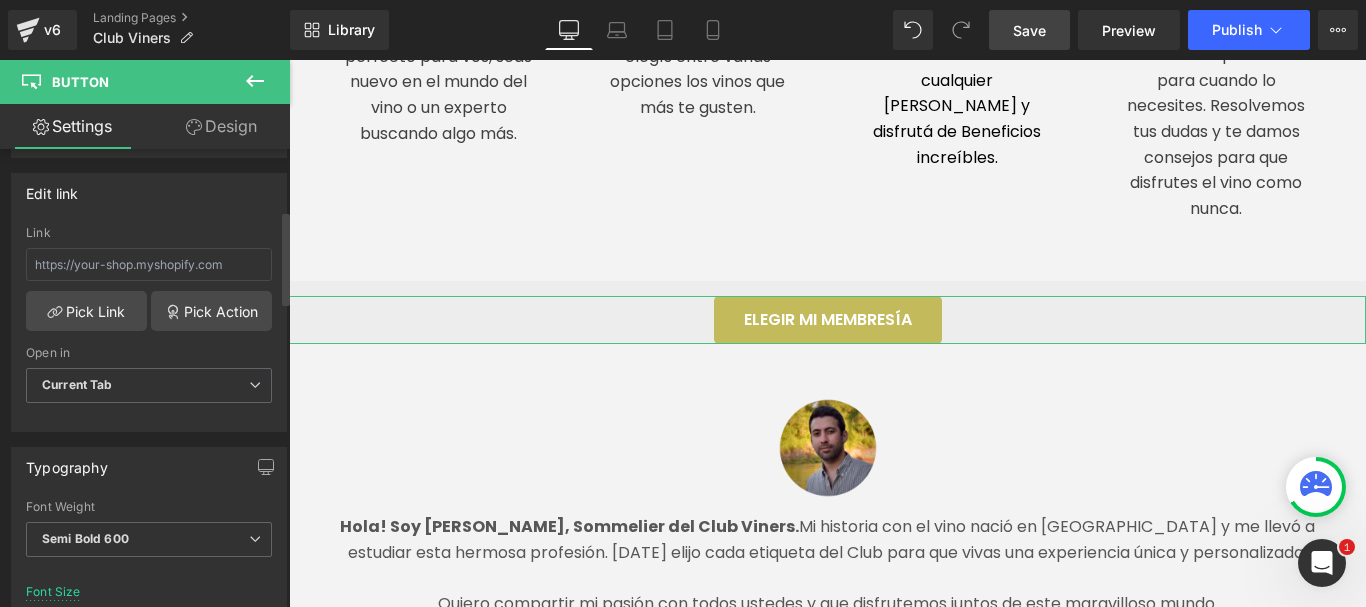 click on "Edit link [URL][DOMAIN_NAME] Link  Pick Link  Pick Action Current Tab New Tab Open in
Current Tab
Current Tab New Tab" at bounding box center (149, 295) 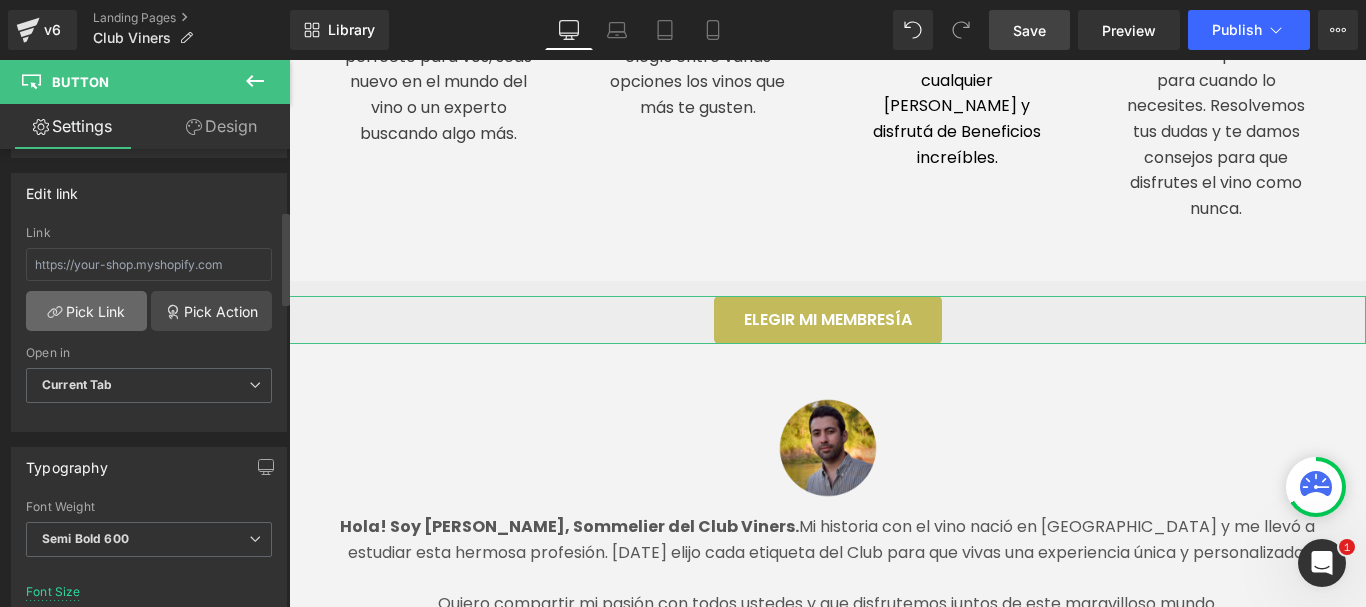 click on "Pick Link" at bounding box center (86, 311) 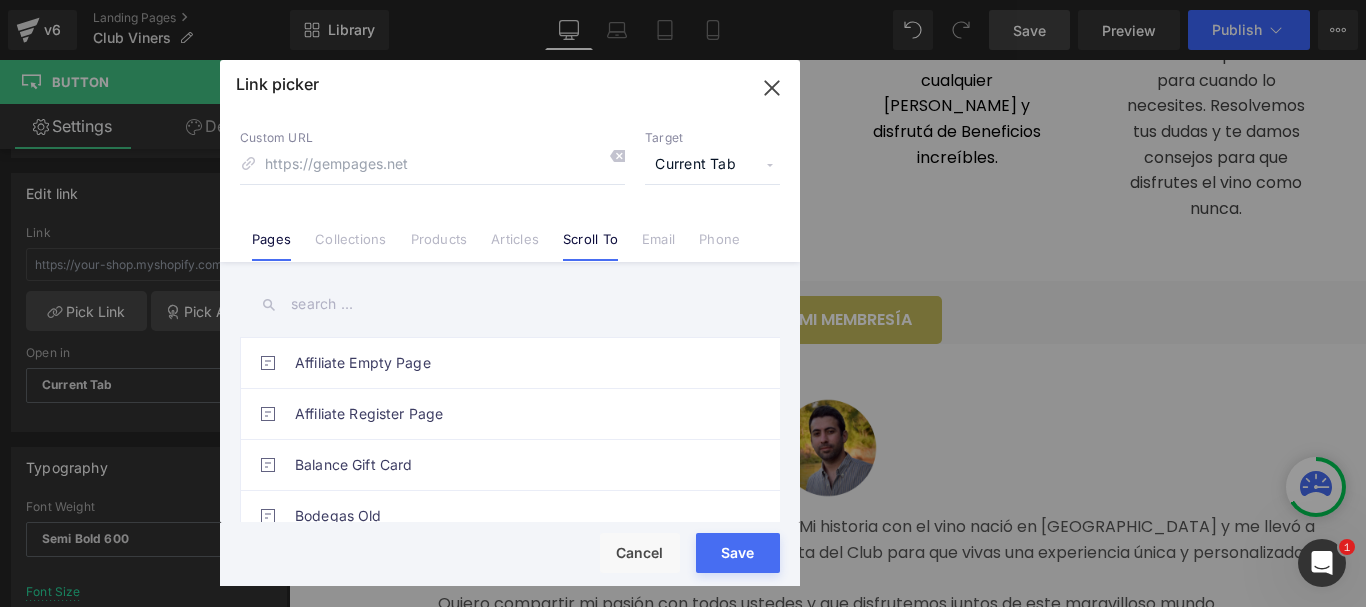 click on "Scroll To" at bounding box center (590, 246) 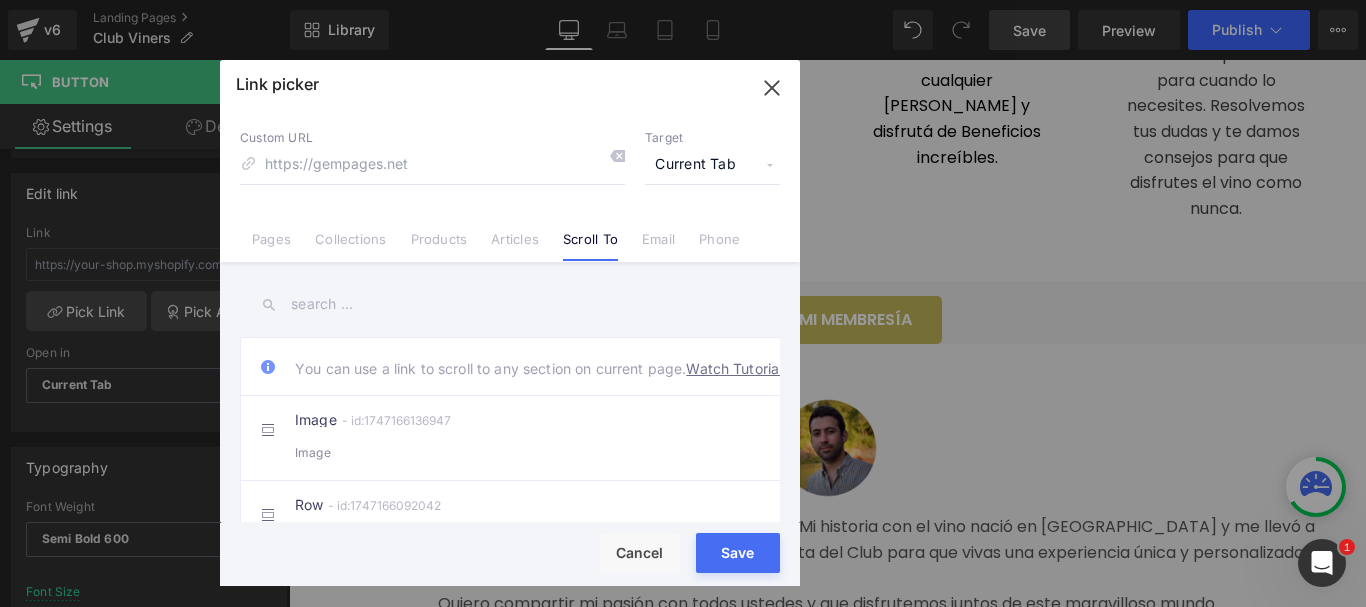 click at bounding box center (510, 304) 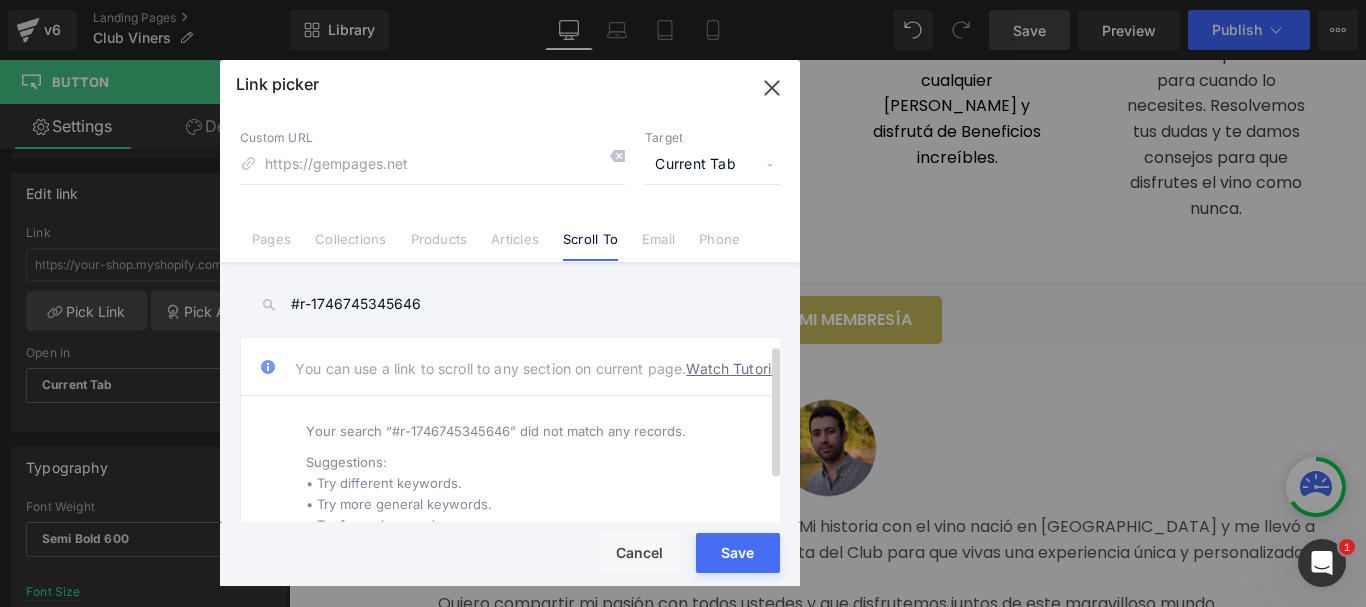 scroll, scrollTop: 68, scrollLeft: 0, axis: vertical 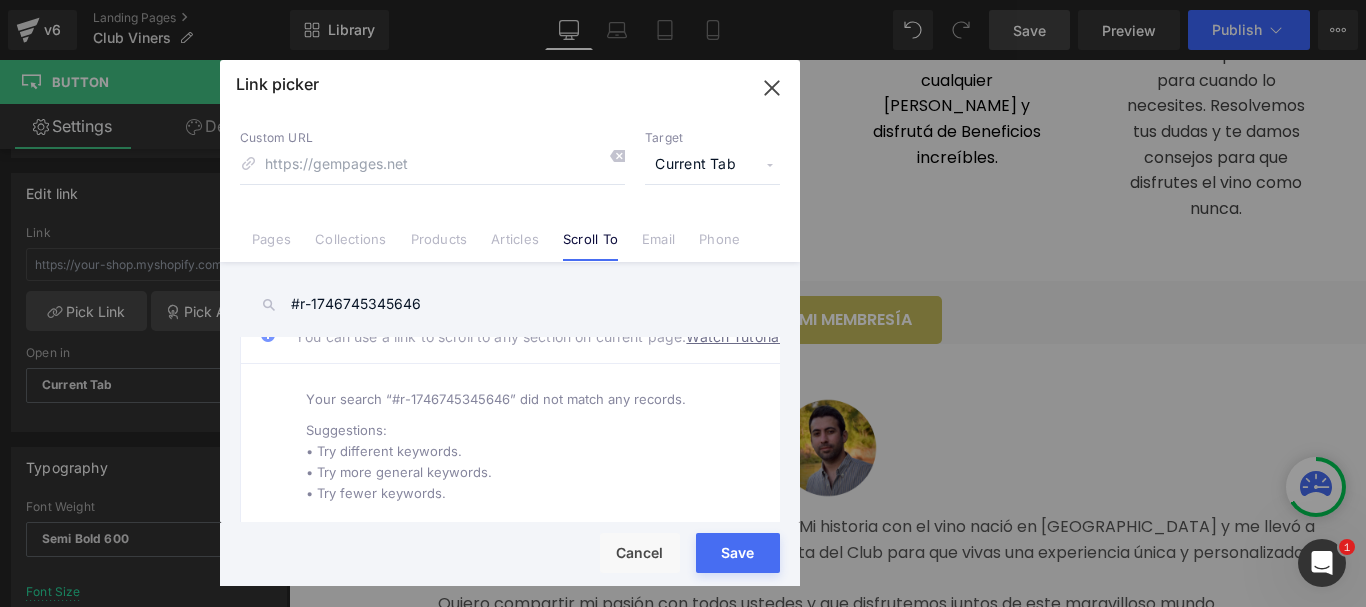 click on "#r-1746745345646" at bounding box center (510, 304) 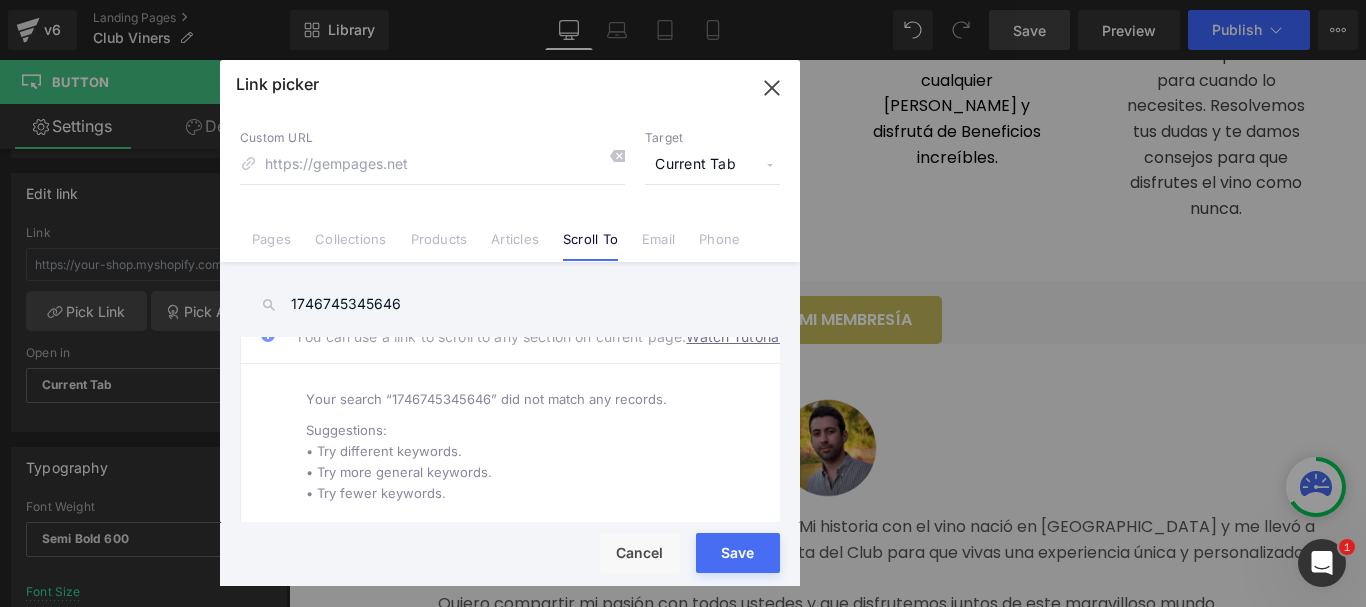 type on "1746745345646" 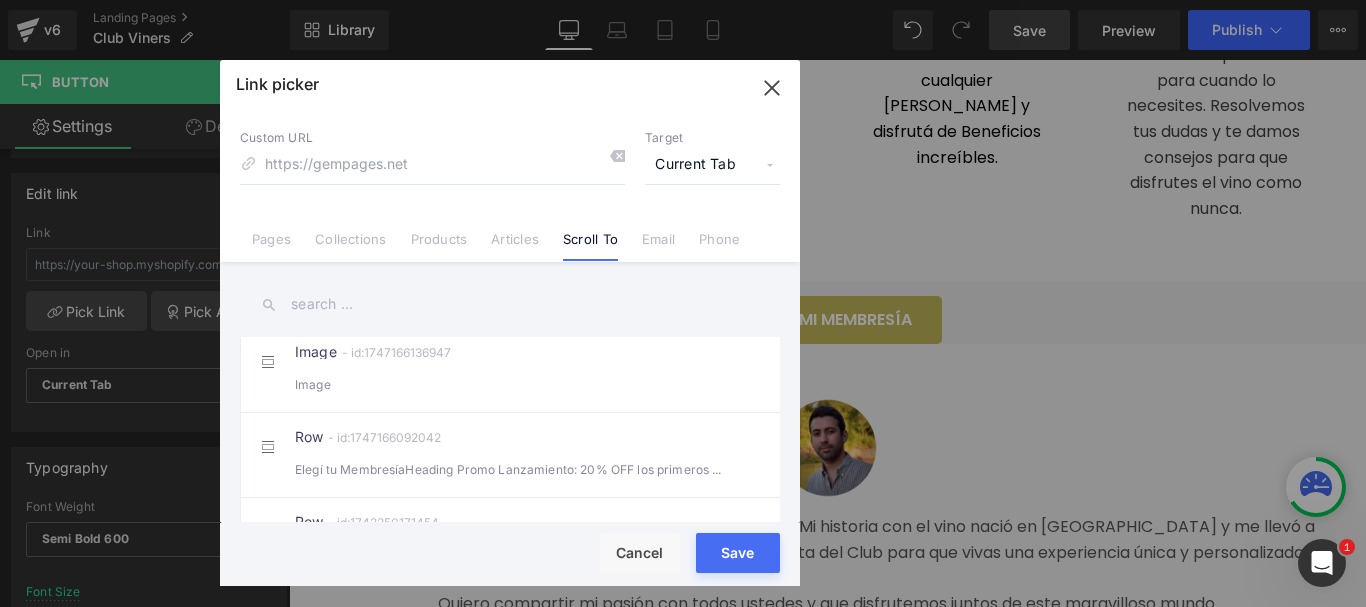 paste on "#r-1746745345646" 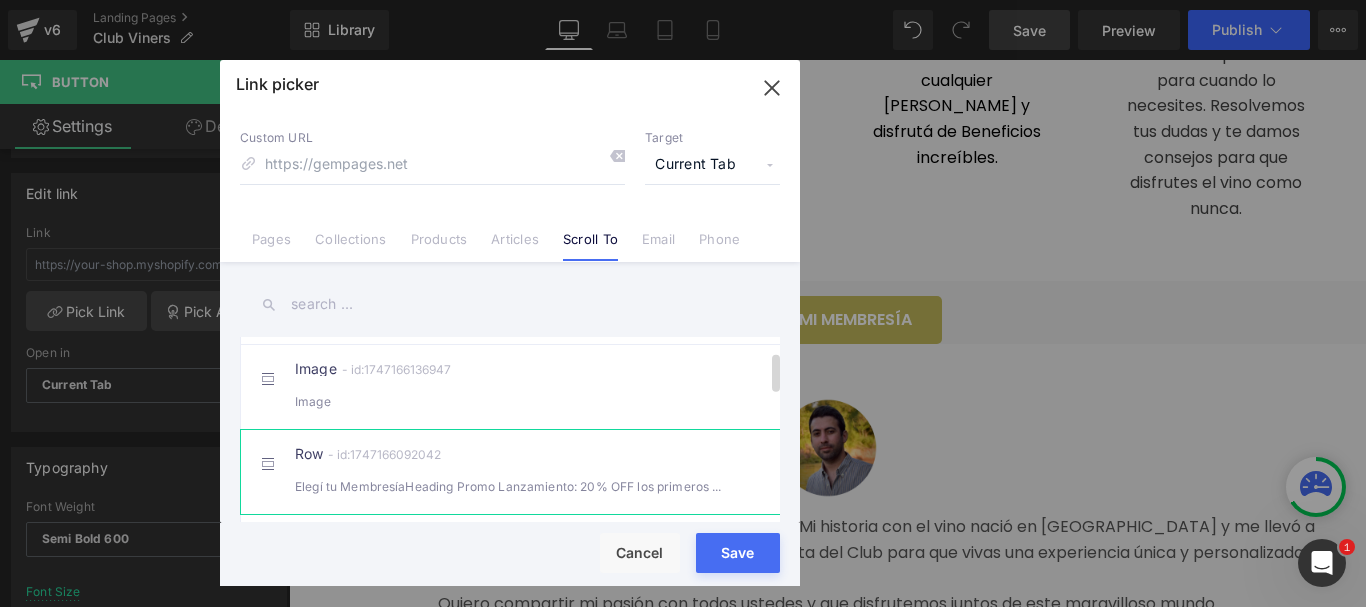 scroll, scrollTop: 100, scrollLeft: 0, axis: vertical 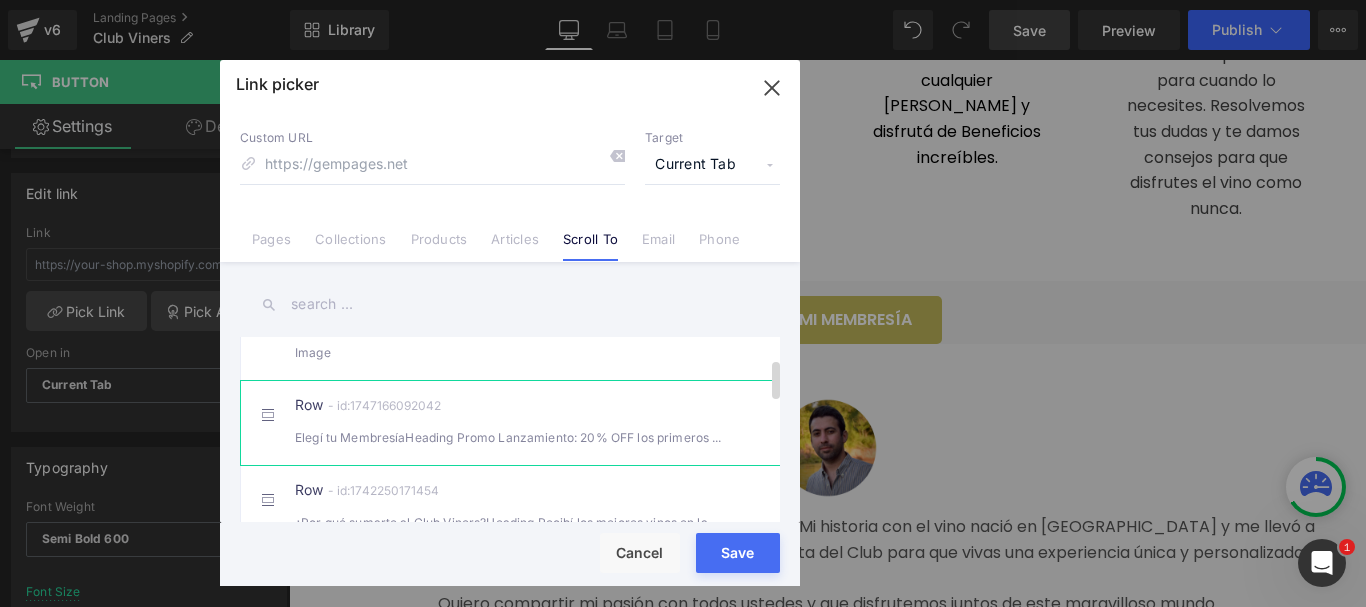 type 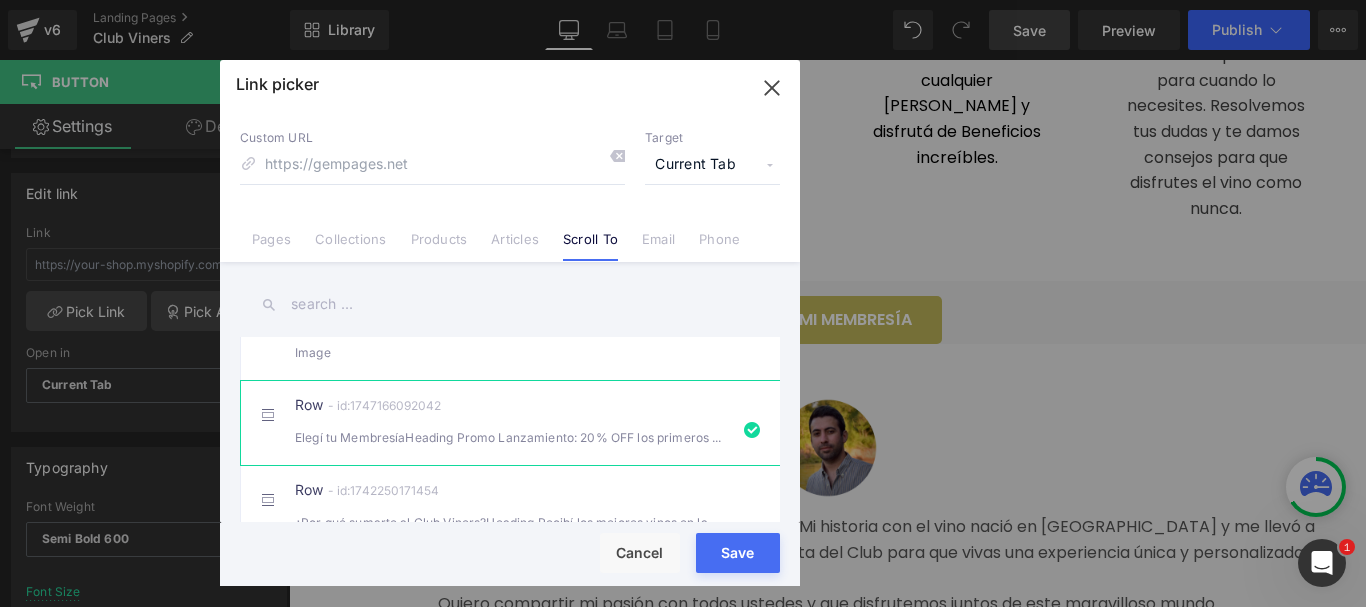 click on "Save" at bounding box center [738, 553] 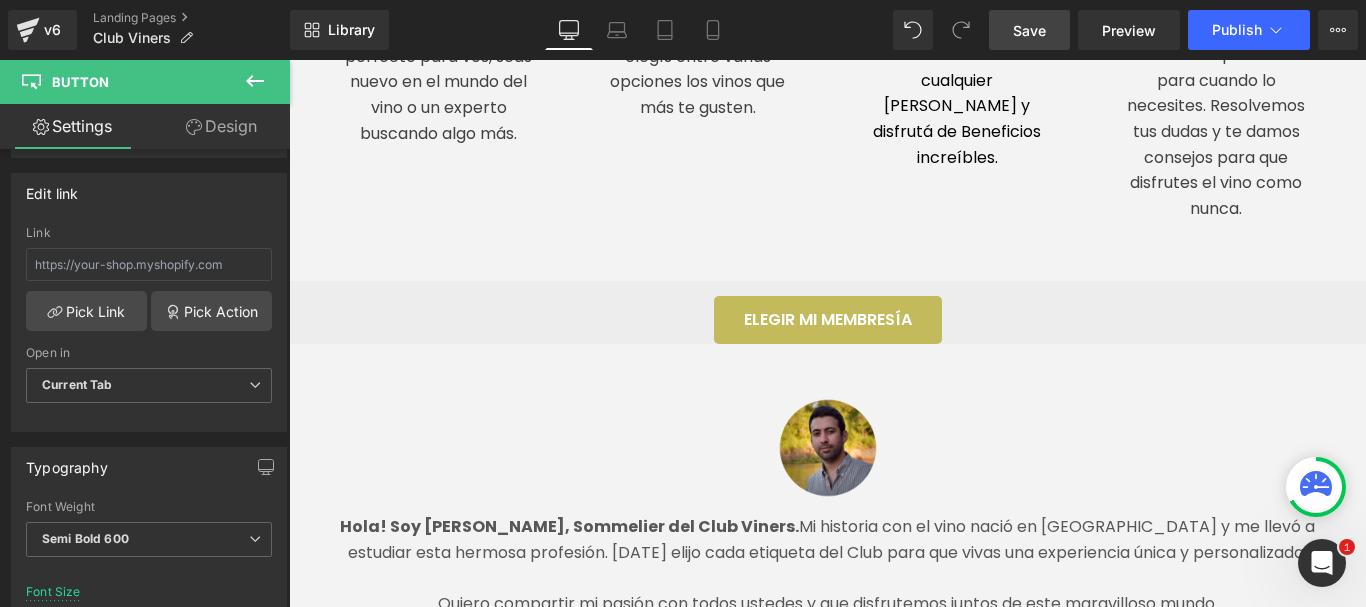 drag, startPoint x: 1031, startPoint y: 42, endPoint x: 731, endPoint y: 26, distance: 300.42636 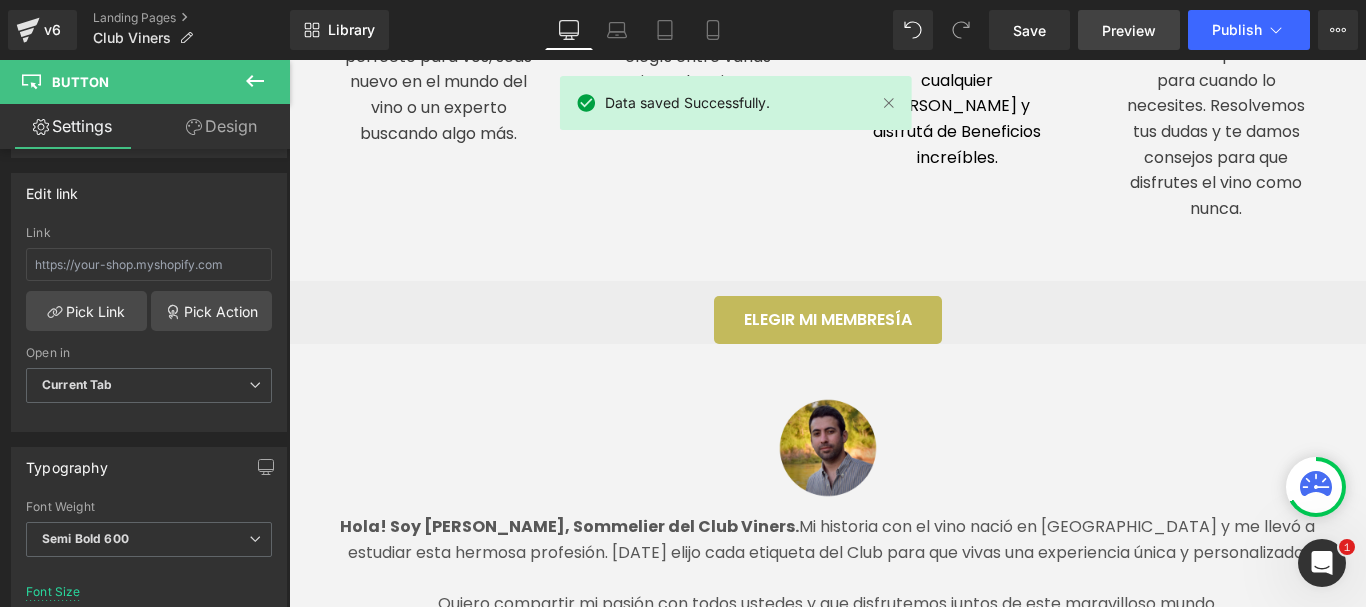 click on "Preview" at bounding box center (1129, 30) 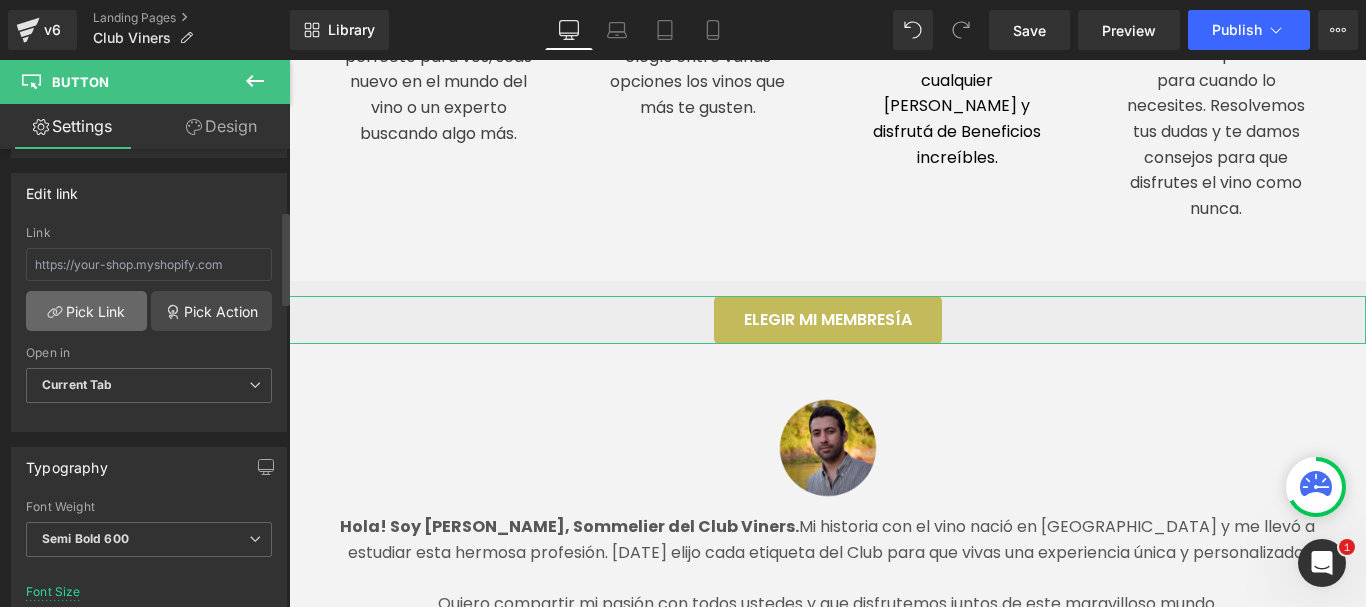 click on "Pick Link" at bounding box center (86, 311) 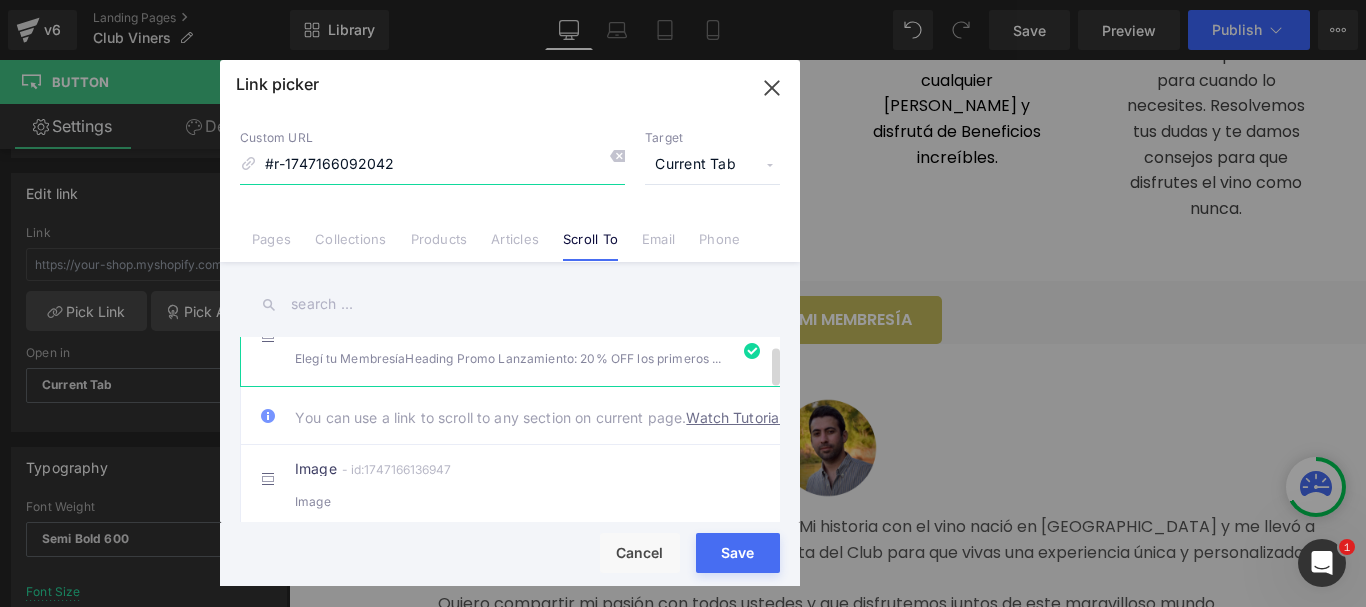 scroll, scrollTop: 0, scrollLeft: 0, axis: both 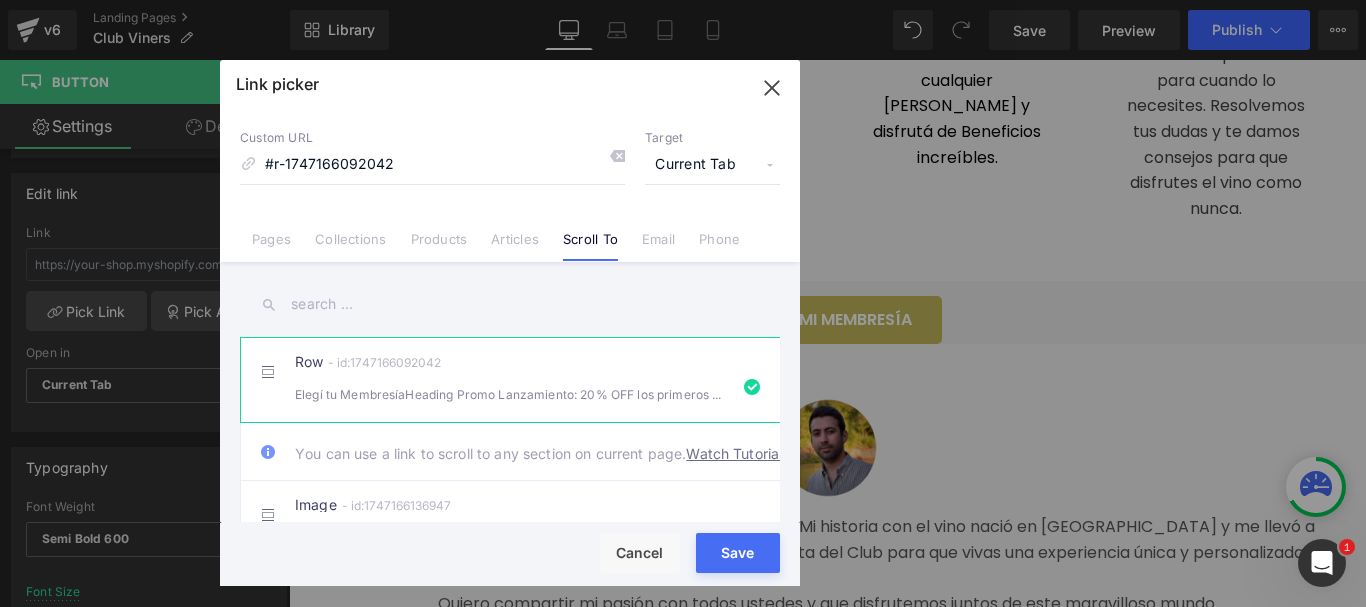 click on "Scroll To" at bounding box center [590, 246] 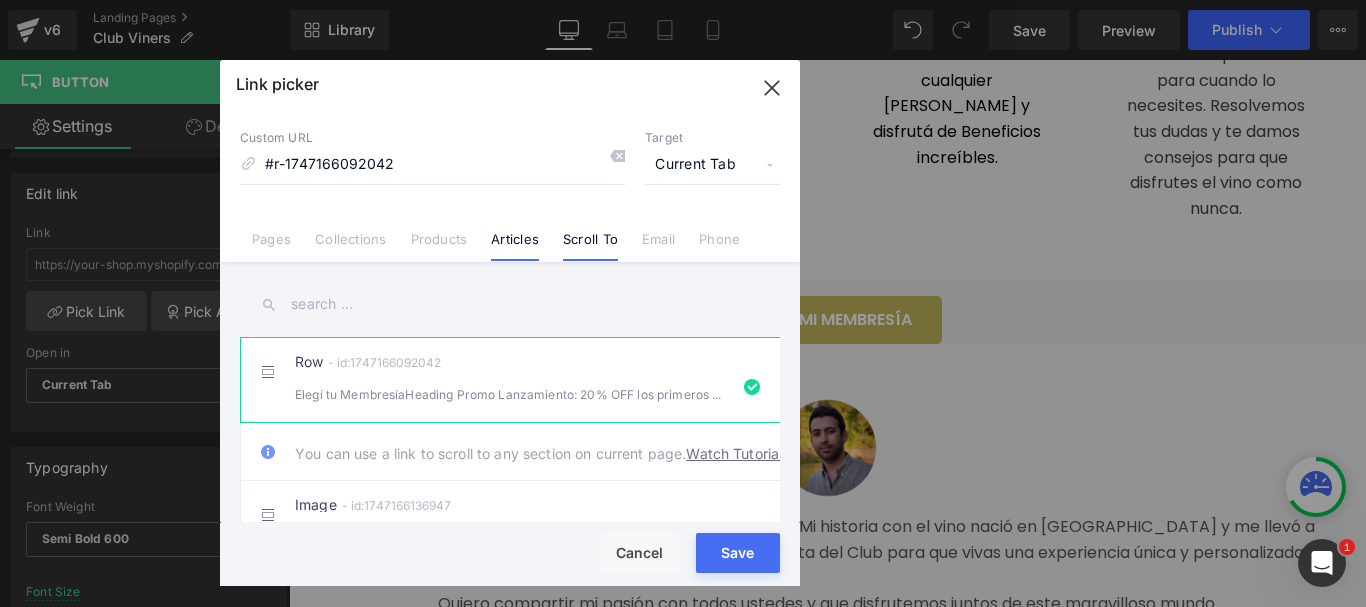 click on "Articles" at bounding box center [515, 246] 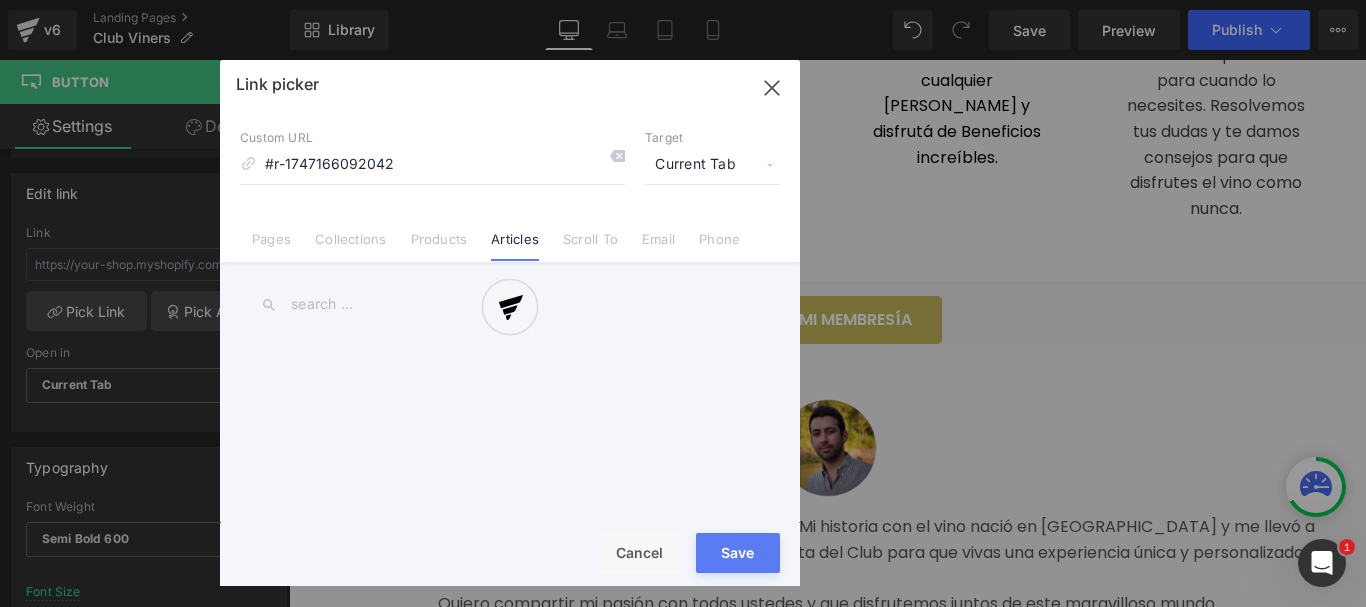 click at bounding box center (510, 323) 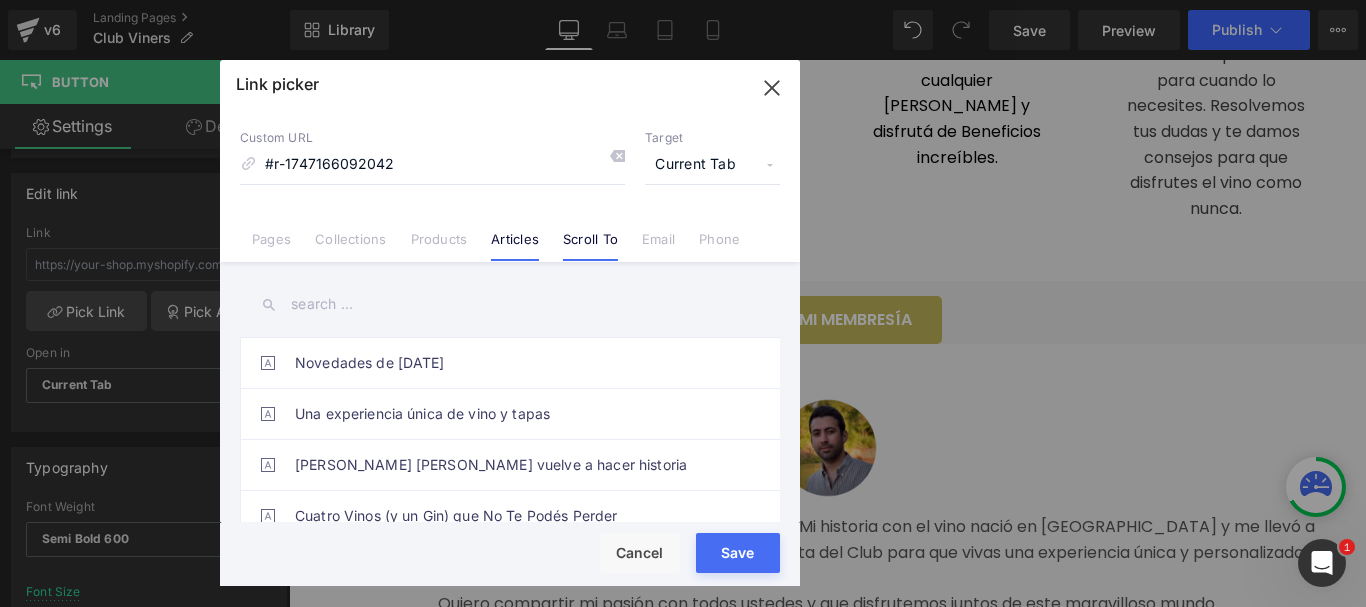 click on "Scroll To" at bounding box center (590, 246) 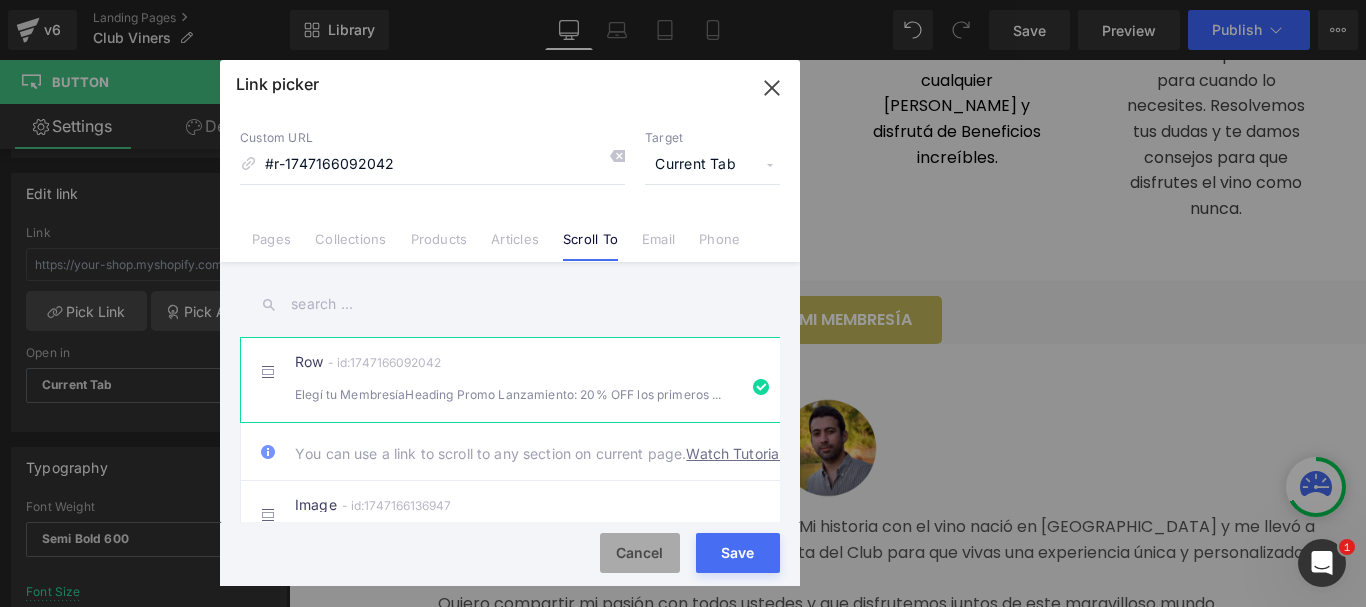 click on "Cancel" at bounding box center (640, 553) 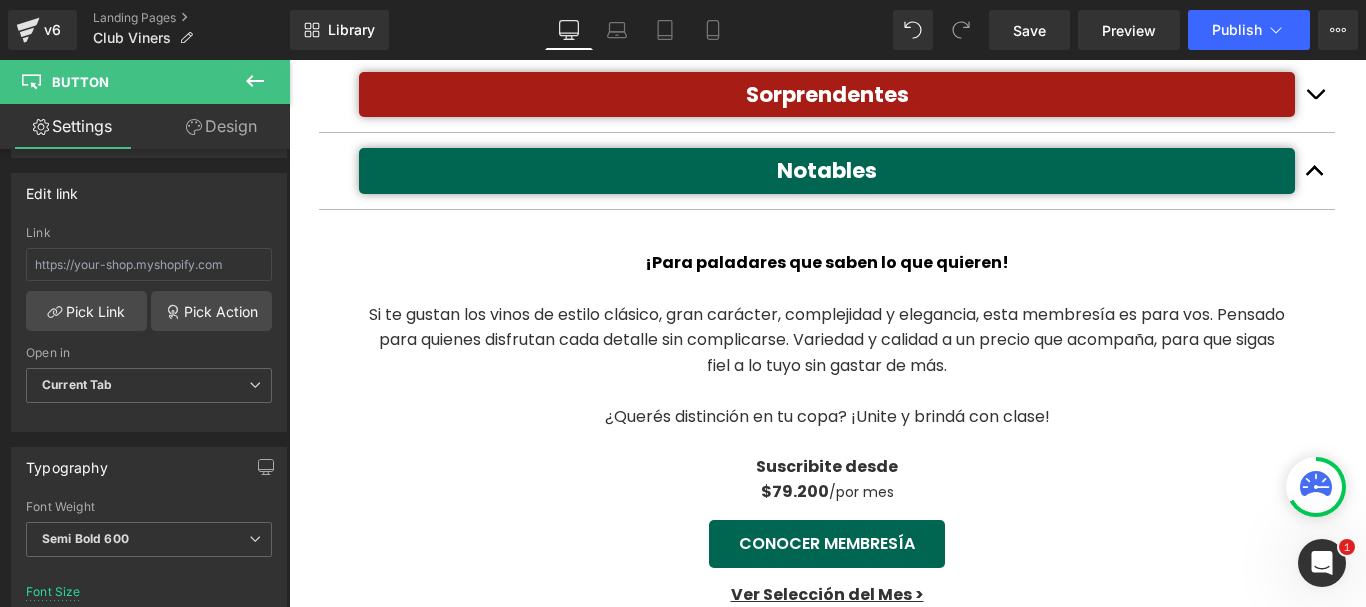 scroll, scrollTop: 0, scrollLeft: 0, axis: both 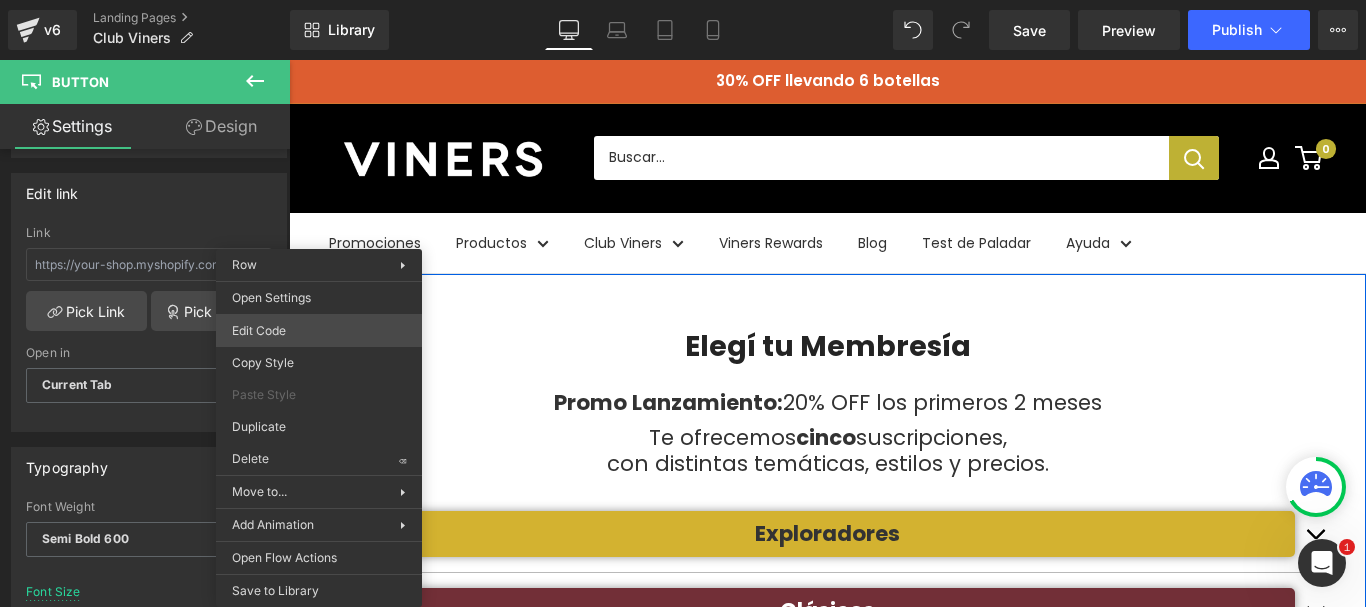 click on "Button  You are previewing how the   will restyle your page. You can not edit Elements in Preset Preview Mode.  v6 Landing Pages Club Viners Library Desktop Desktop Laptop Tablet Mobile Save Preview Publish Scheduled View Live Page View with current Template Save Template to Library Schedule Publish  Optimize  Publish Settings Shortcuts  Your page can’t be published   You've reached the maximum number of published pages on your plan  (0/0).  You need to upgrade your plan or unpublish all your pages to get 1 publish slot.   Unpublish pages   Upgrade plan  Elements Global Style Base Row  rows, columns, layouts, div Heading  headings, titles, h1,h2,h3,h4,h5,h6 Text Block  texts, paragraphs, contents, blocks Image  images, photos, alts, uploads Icon  icons, symbols Button  button, call to action, cta Separator  separators, dividers, horizontal lines Liquid  liquid, custom code, html, javascript, css, reviews, apps, applications, embeded, iframe Banner Parallax  Hero Banner  Stack Tabs  Carousel  Pricing  List" at bounding box center [683, 0] 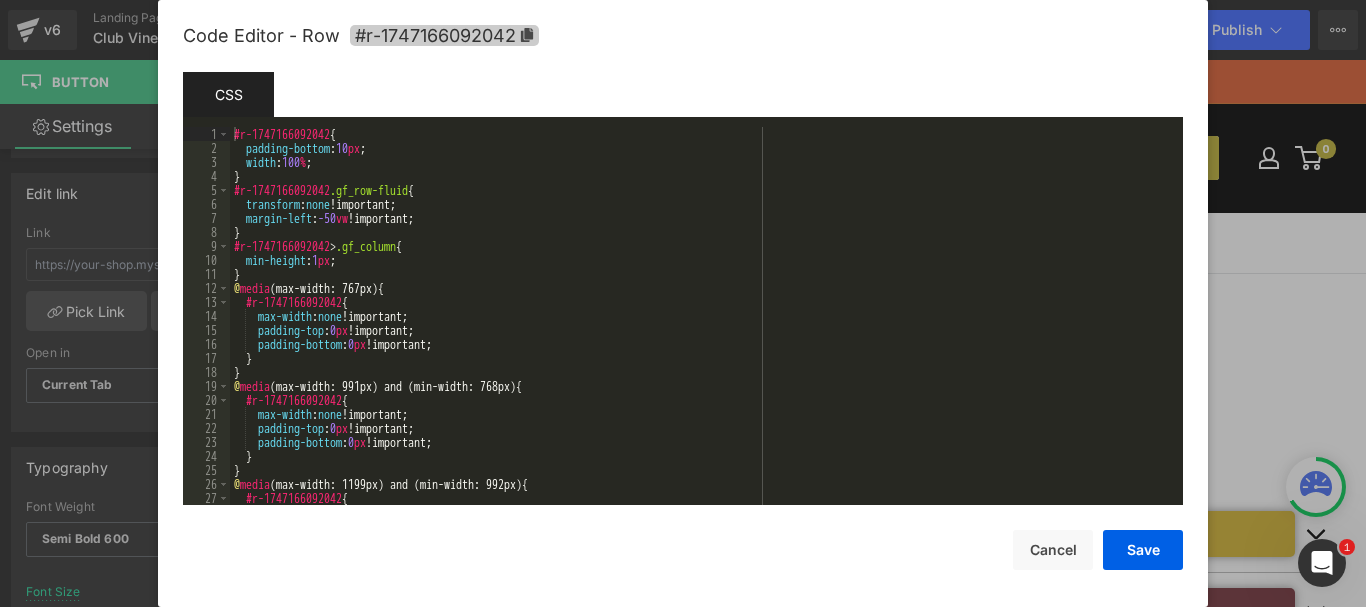 click 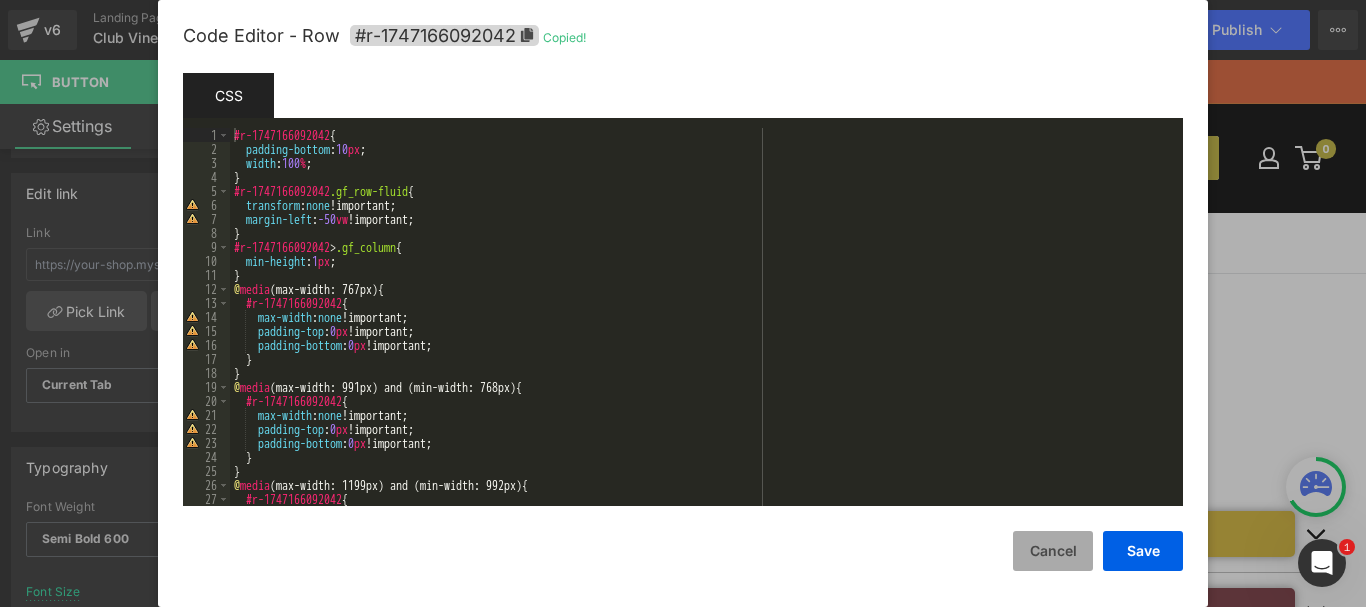 click on "Cancel" at bounding box center [1053, 551] 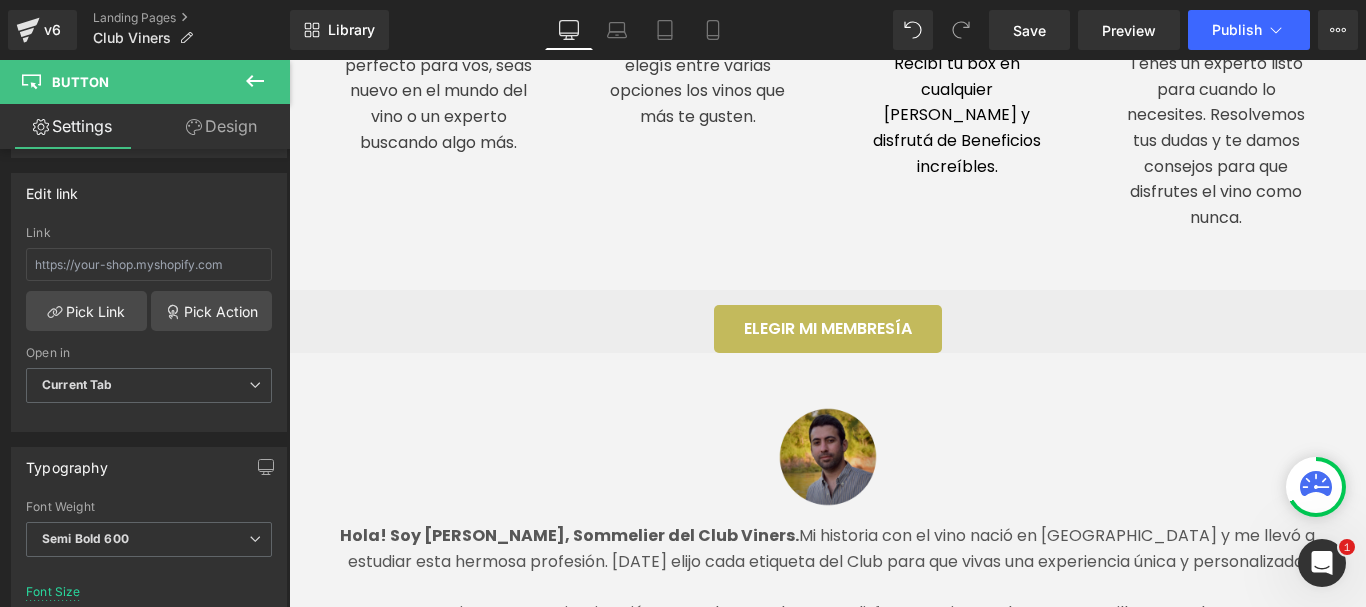 scroll, scrollTop: 2600, scrollLeft: 0, axis: vertical 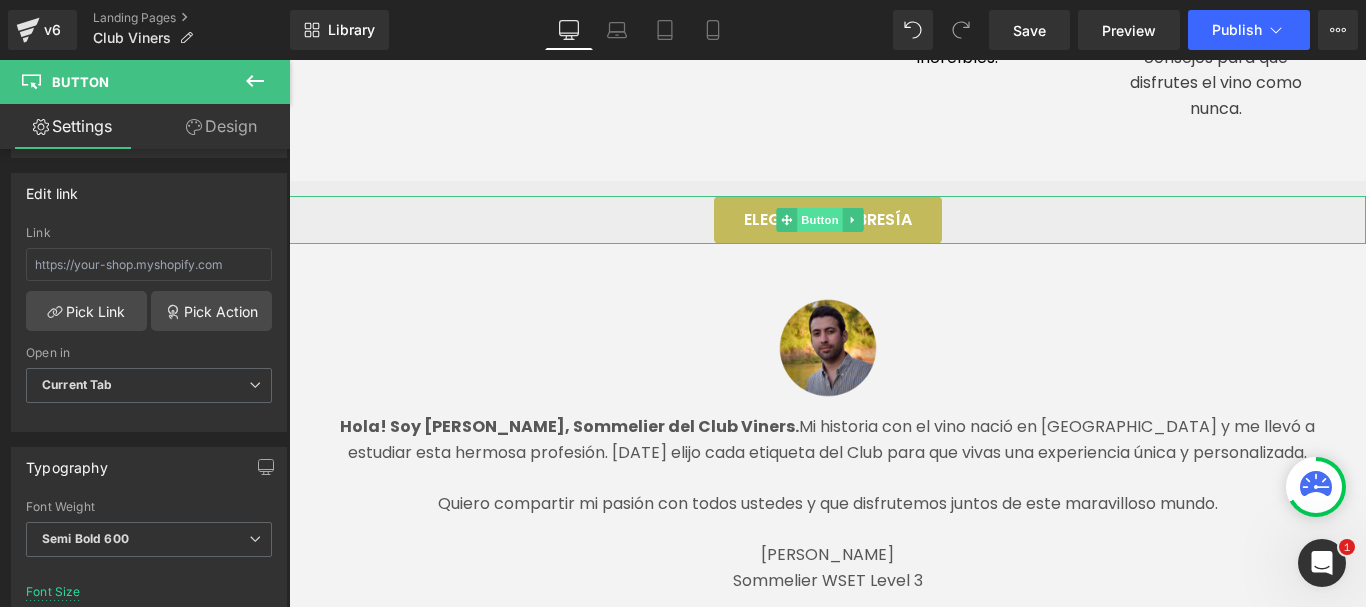 click on "Button" at bounding box center [820, 220] 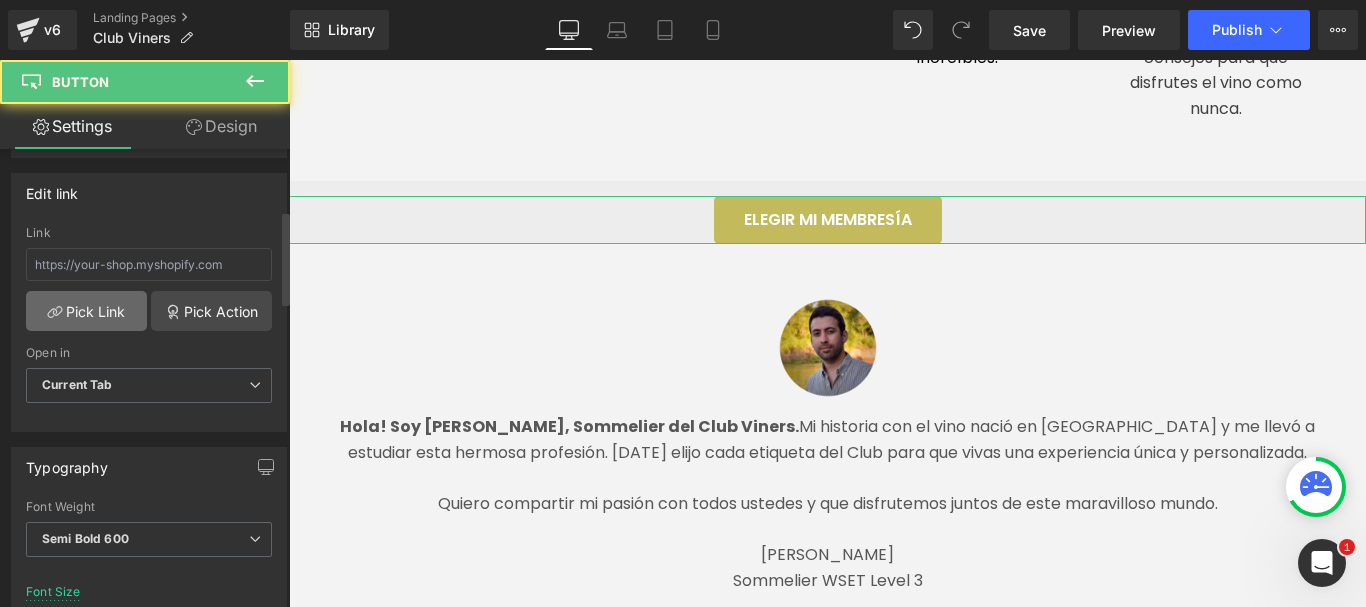 click on "Pick Link" at bounding box center [86, 311] 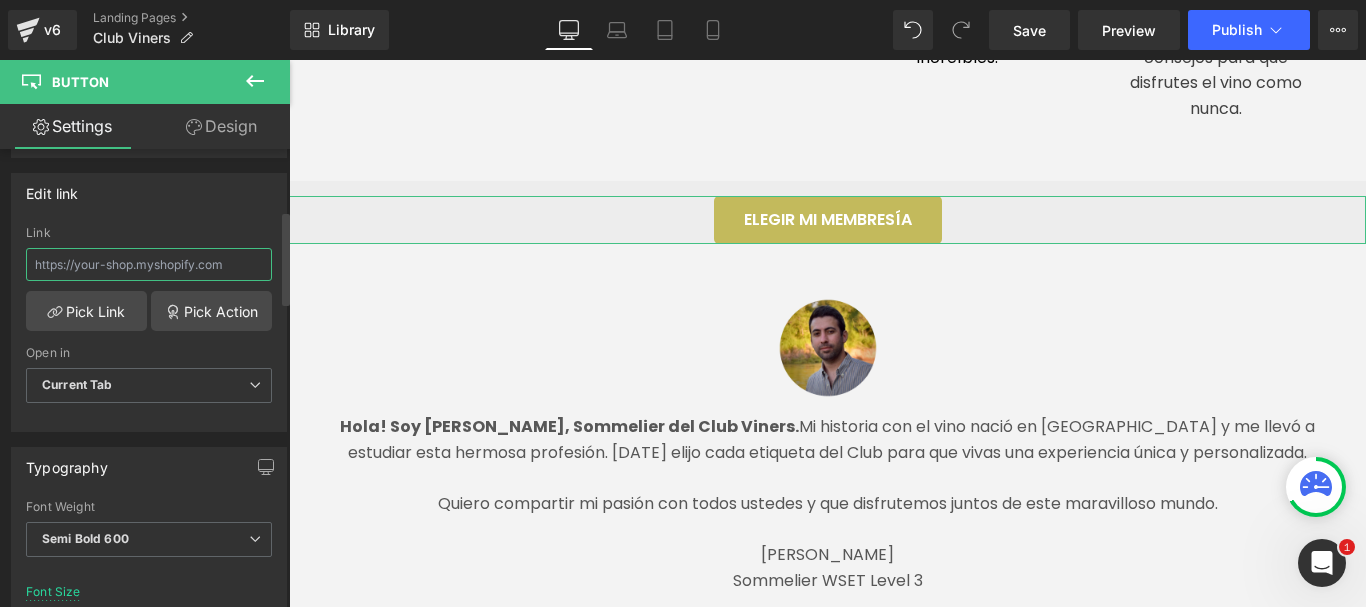 click at bounding box center [149, 264] 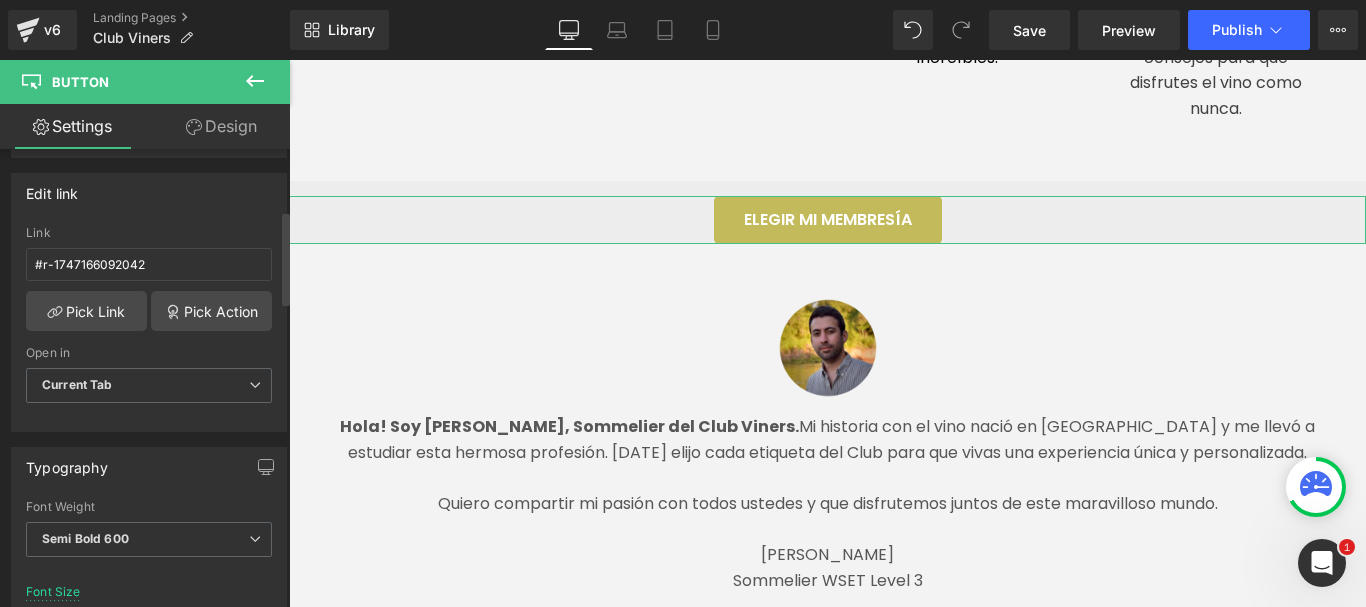 click on "Edit link" at bounding box center (149, 193) 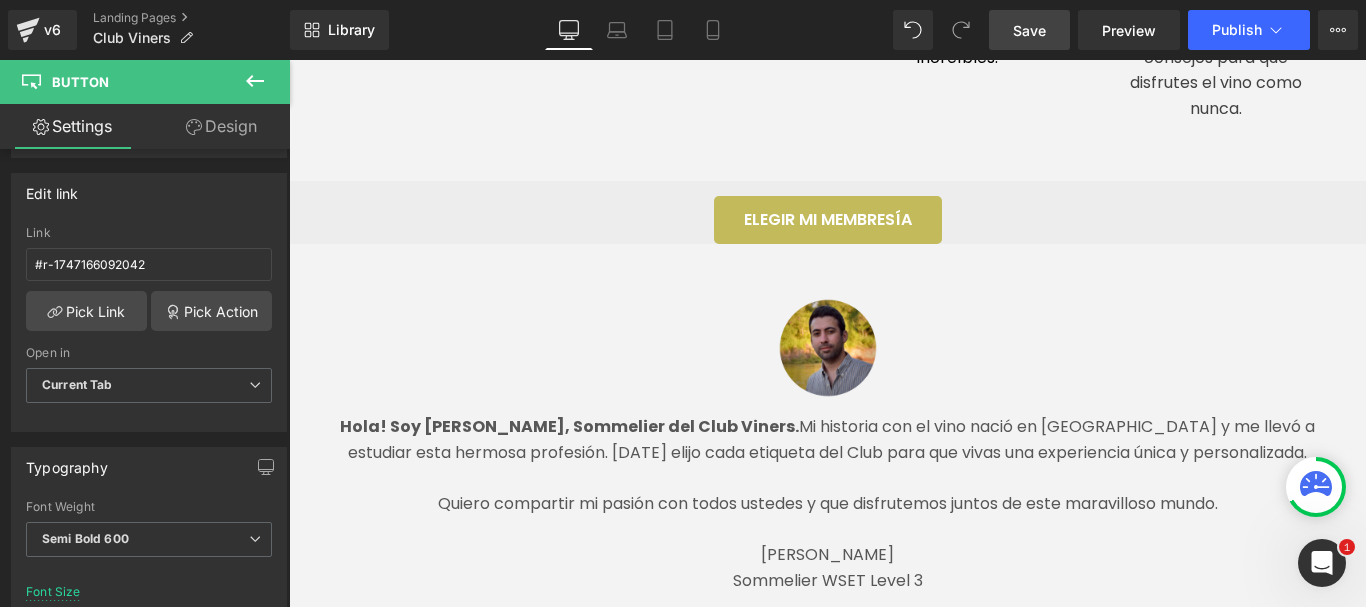click on "Save" at bounding box center [1029, 30] 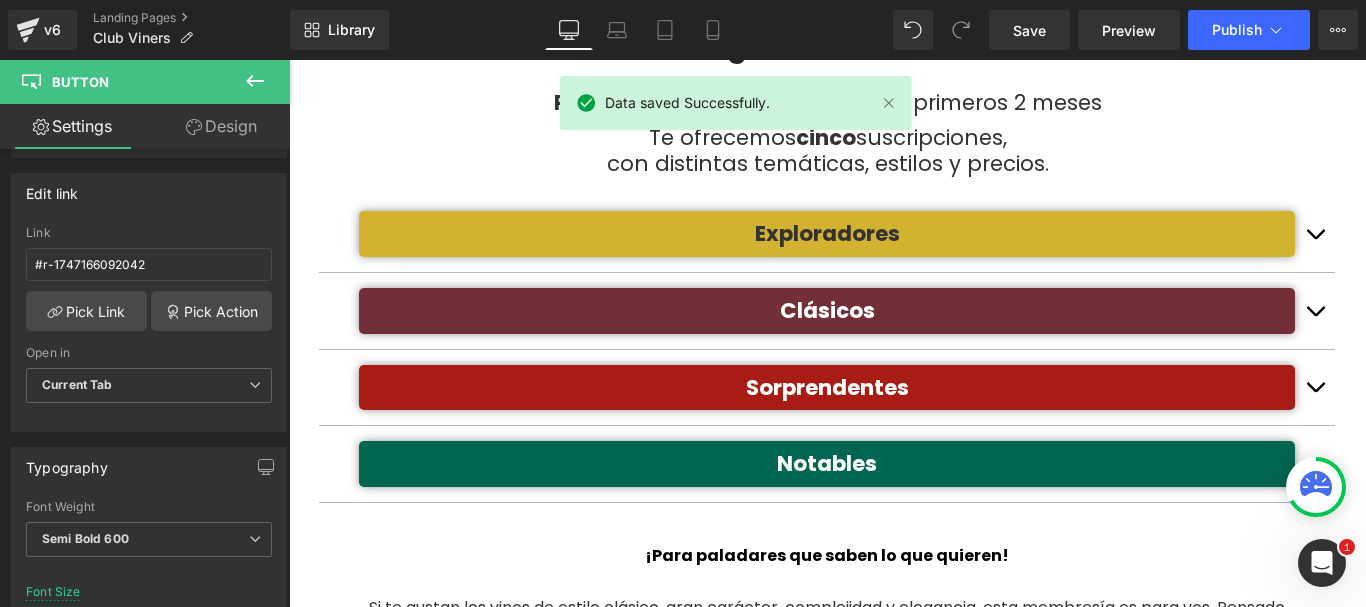 scroll, scrollTop: 0, scrollLeft: 0, axis: both 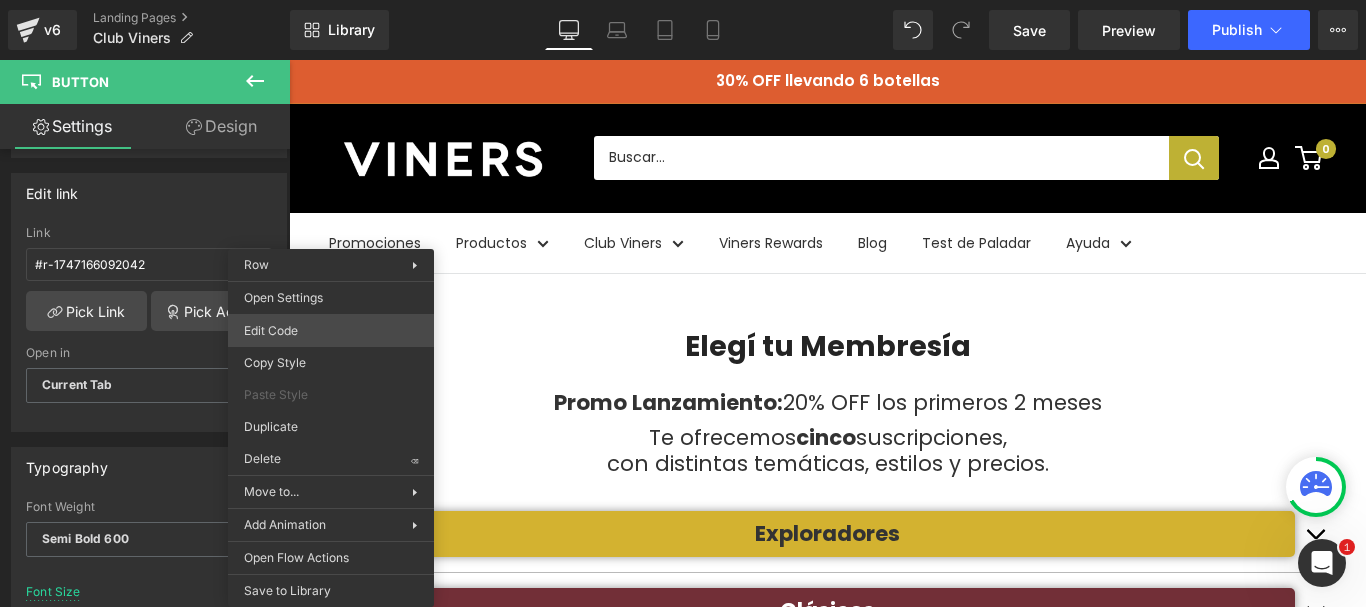 click on "Button  You are previewing how the   will restyle your page. You can not edit Elements in Preset Preview Mode.  v6 Landing Pages Club Viners Library Desktop Desktop Laptop Tablet Mobile Save Preview Publish Scheduled View Live Page View with current Template Save Template to Library Schedule Publish  Optimize  Publish Settings Shortcuts  Your page can’t be published   You've reached the maximum number of published pages on your plan  (0/0).  You need to upgrade your plan or unpublish all your pages to get 1 publish slot.   Unpublish pages   Upgrade plan  Elements Global Style Base Row  rows, columns, layouts, div Heading  headings, titles, h1,h2,h3,h4,h5,h6 Text Block  texts, paragraphs, contents, blocks Image  images, photos, alts, uploads Icon  icons, symbols Button  button, call to action, cta Separator  separators, dividers, horizontal lines Liquid  liquid, custom code, html, javascript, css, reviews, apps, applications, embeded, iframe Banner Parallax  Hero Banner  Stack Tabs  Carousel  Pricing  List" at bounding box center [683, 0] 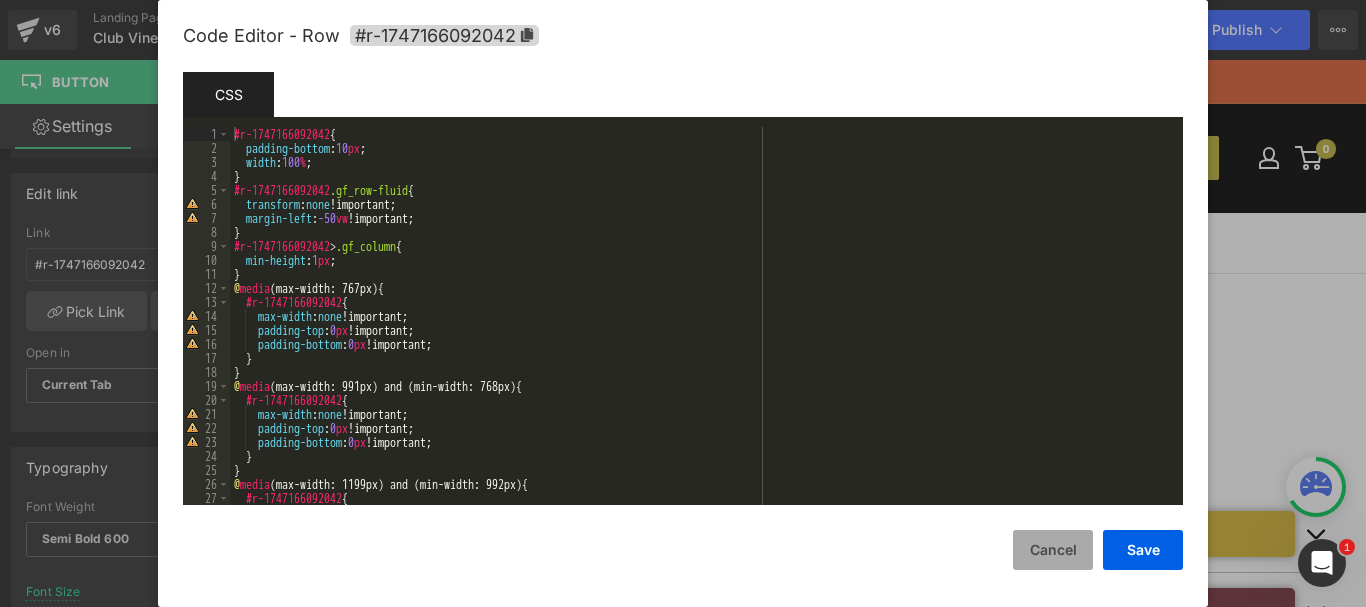 click on "Cancel" at bounding box center (1053, 550) 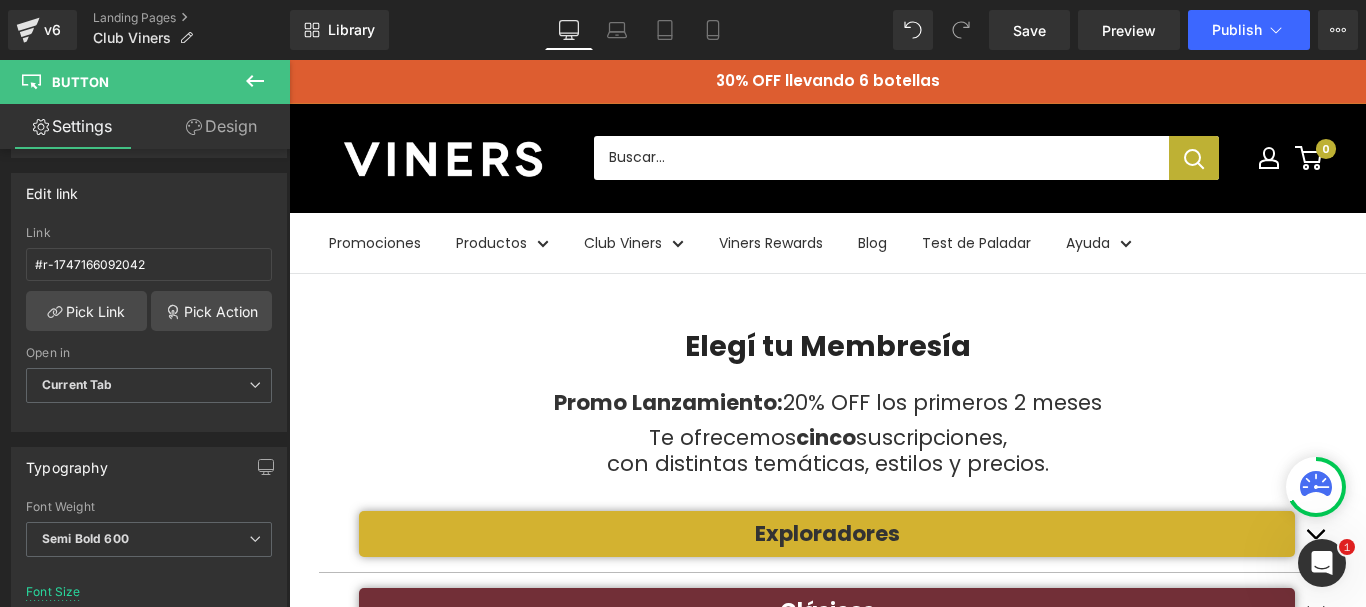 click 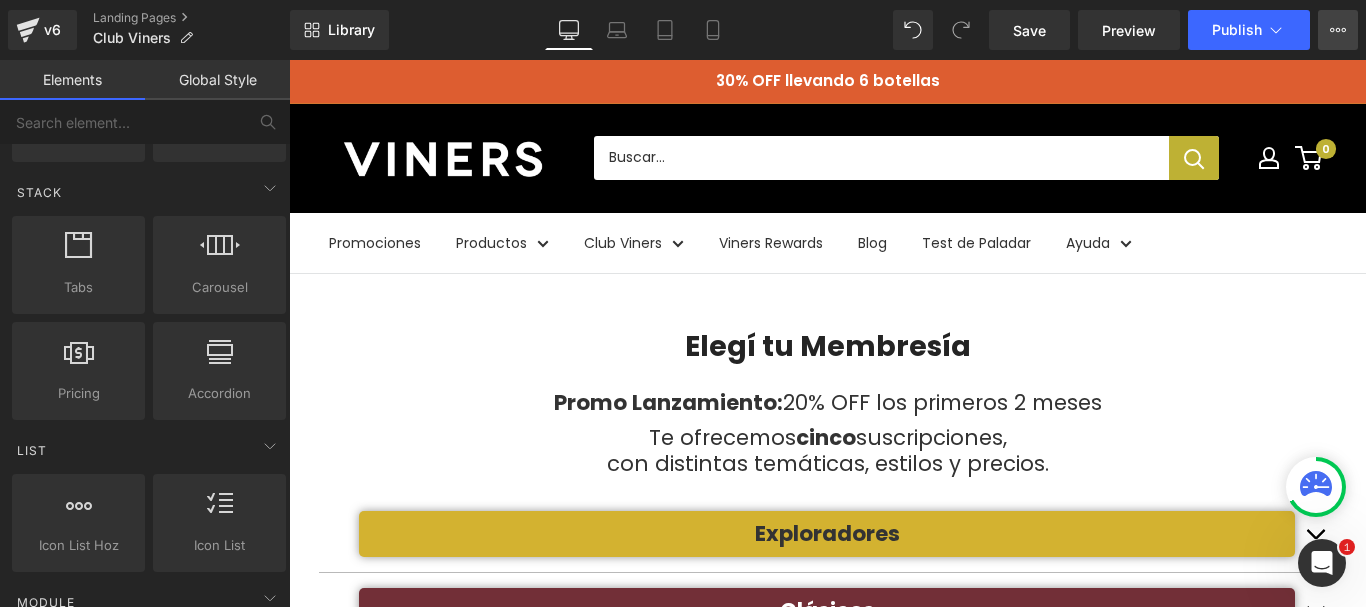 click 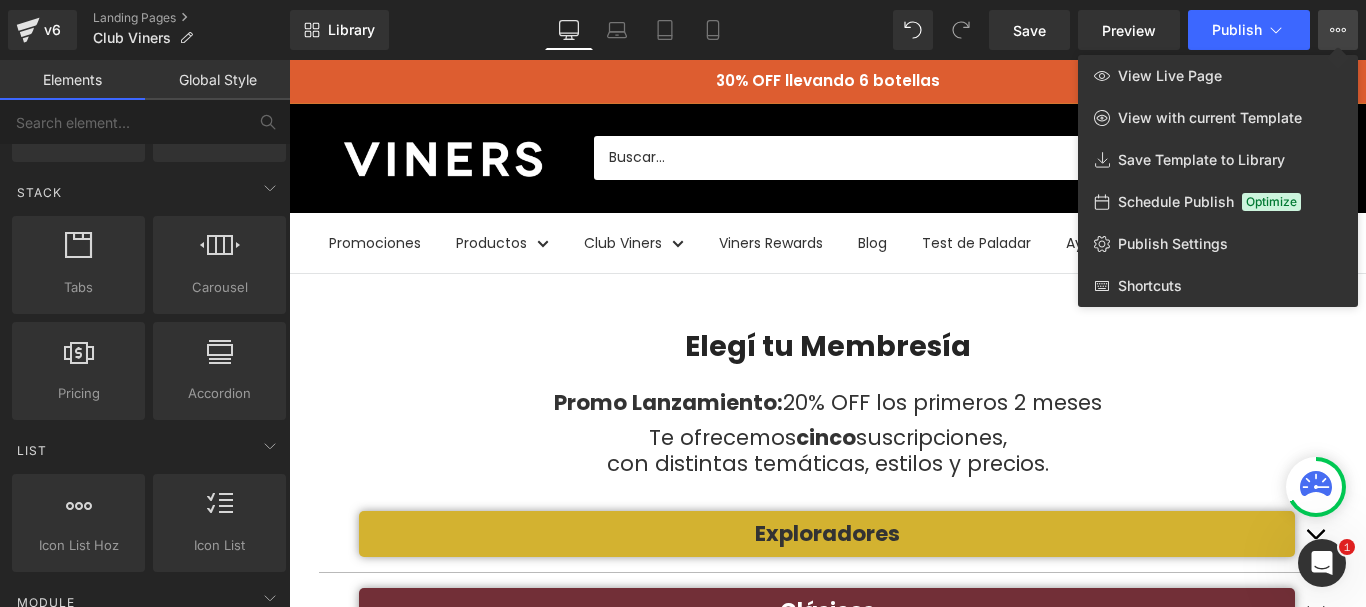 click 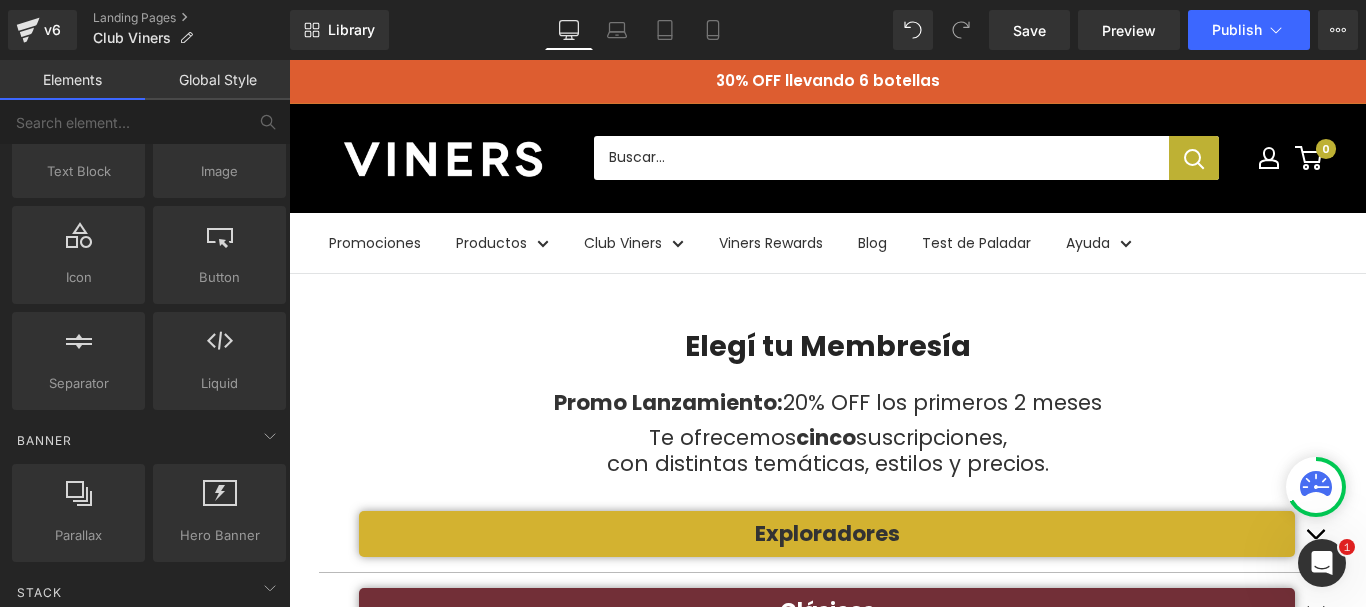 scroll, scrollTop: 0, scrollLeft: 0, axis: both 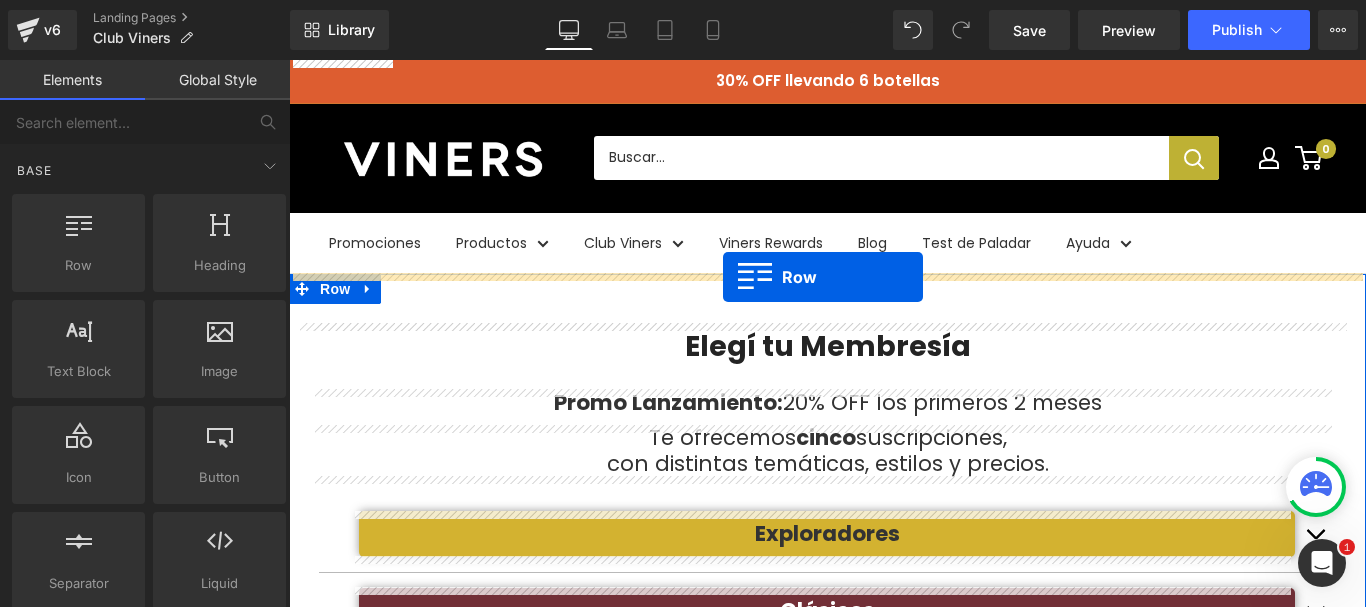 drag, startPoint x: 711, startPoint y: 298, endPoint x: 726, endPoint y: 273, distance: 29.15476 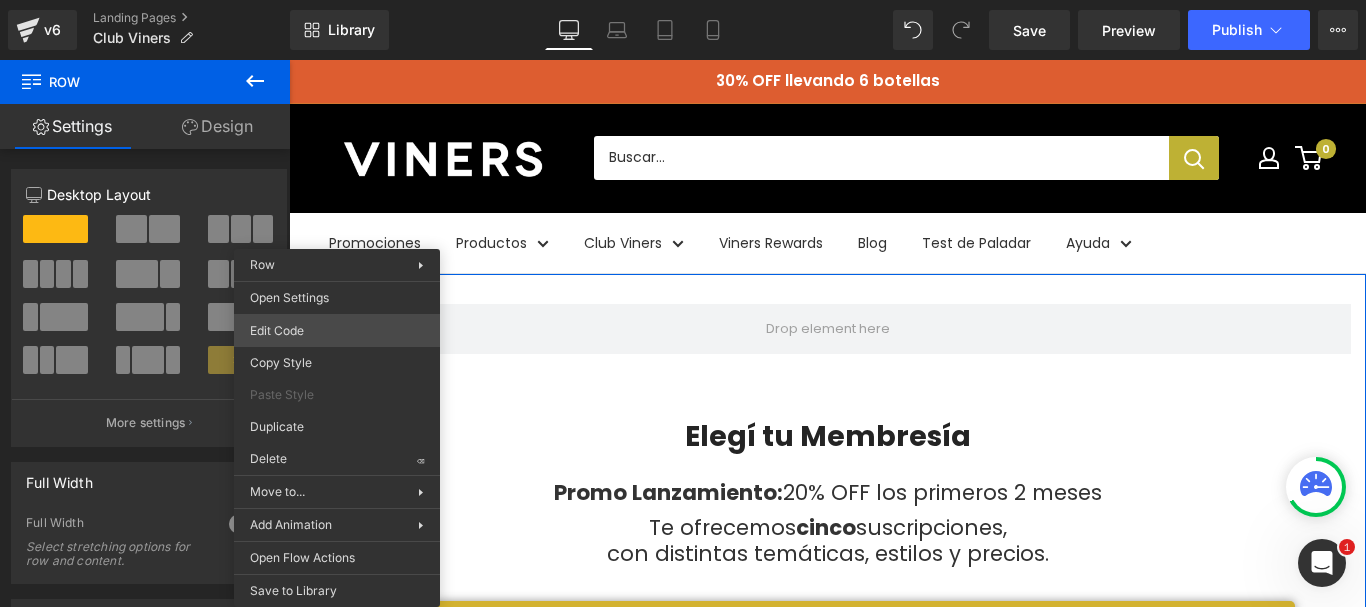 click on "Row  You are previewing how the   will restyle your page. You can not edit Elements in Preset Preview Mode.  v6 Landing Pages Club Viners Library Desktop Desktop Laptop Tablet Mobile Save Preview Publish Scheduled View Live Page View with current Template Save Template to Library Schedule Publish  Optimize  Publish Settings Shortcuts  Your page can’t be published   You've reached the maximum number of published pages on your plan  (0/0).  You need to upgrade your plan or unpublish all your pages to get 1 publish slot.   Unpublish pages   Upgrade plan  Elements Global Style Base Row  rows, columns, layouts, div Heading  headings, titles, h1,h2,h3,h4,h5,h6 Text Block  texts, paragraphs, contents, blocks Image  images, photos, alts, uploads Icon  icons, symbols Button  button, call to action, cta Separator  separators, dividers, horizontal lines Liquid  liquid, custom code, html, javascript, css, reviews, apps, applications, embeded, iframe Banner Parallax  Hero Banner  Stack Tabs  Carousel  Pricing  List" at bounding box center (683, 0) 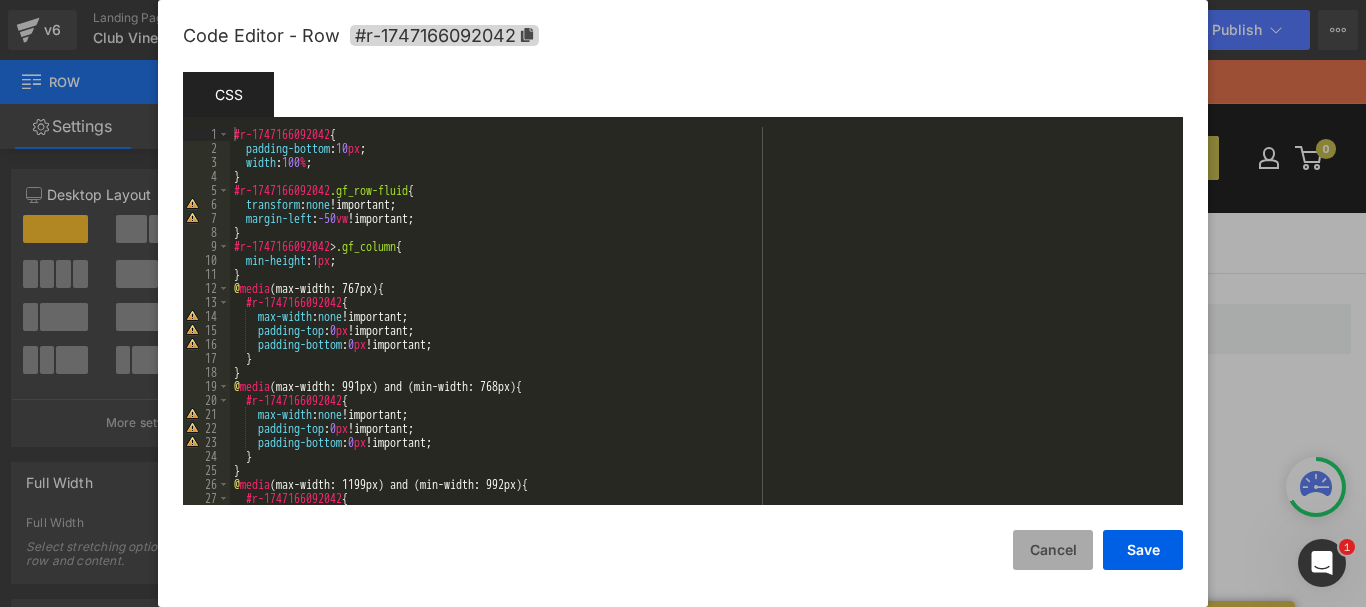 click on "Cancel" at bounding box center [1053, 550] 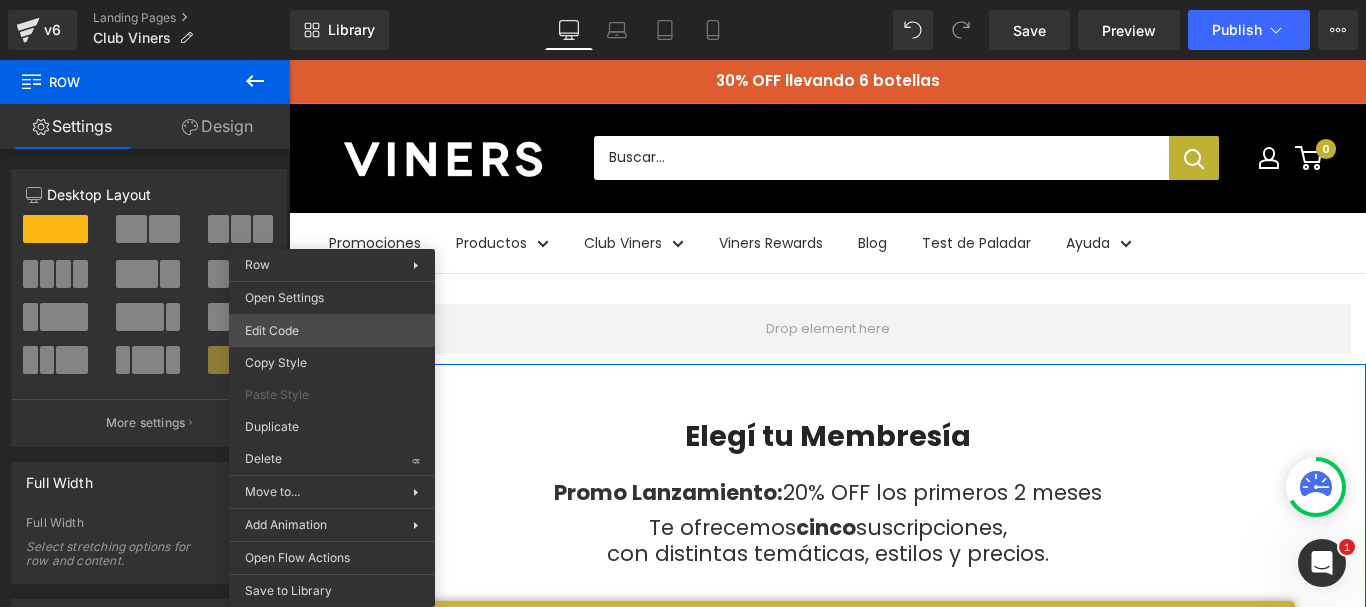 click on "Row  You are previewing how the   will restyle your page. You can not edit Elements in Preset Preview Mode.  v6 Landing Pages Club Viners Library Desktop Desktop Laptop Tablet Mobile Save Preview Publish Scheduled View Live Page View with current Template Save Template to Library Schedule Publish  Optimize  Publish Settings Shortcuts  Your page can’t be published   You've reached the maximum number of published pages on your plan  (0/0).  You need to upgrade your plan or unpublish all your pages to get 1 publish slot.   Unpublish pages   Upgrade plan  Elements Global Style Base Row  rows, columns, layouts, div Heading  headings, titles, h1,h2,h3,h4,h5,h6 Text Block  texts, paragraphs, contents, blocks Image  images, photos, alts, uploads Icon  icons, symbols Button  button, call to action, cta Separator  separators, dividers, horizontal lines Liquid  liquid, custom code, html, javascript, css, reviews, apps, applications, embeded, iframe Banner Parallax  Hero Banner  Stack Tabs  Carousel  Pricing  List" at bounding box center (683, 0) 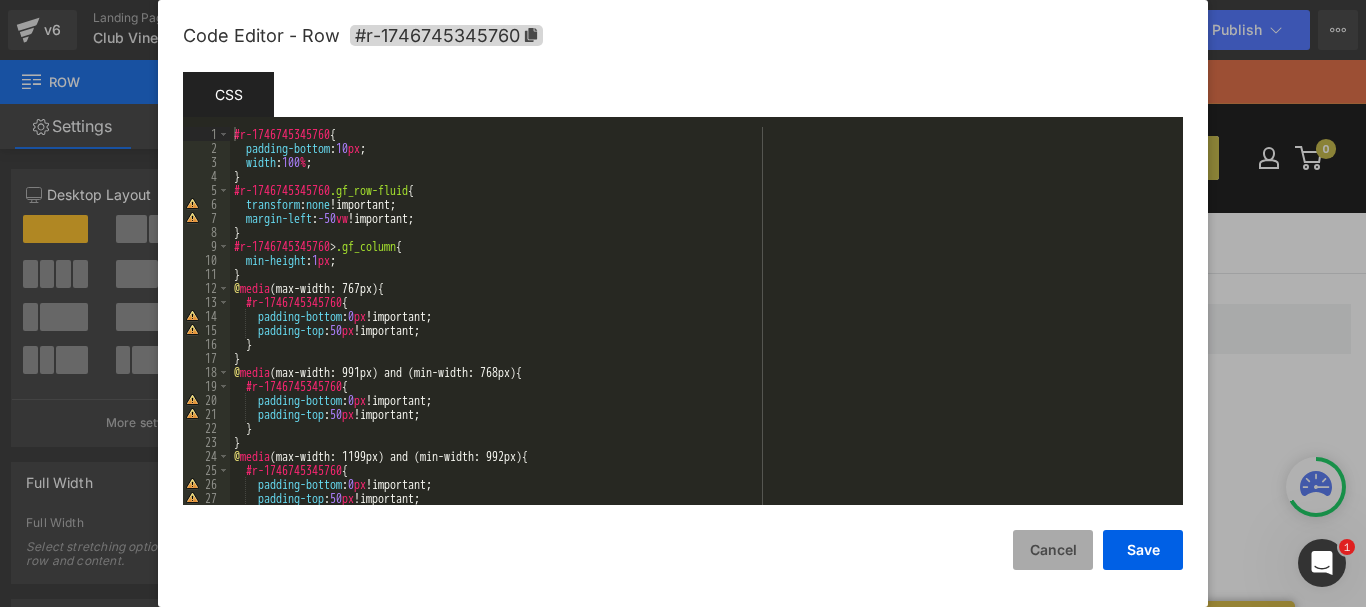 click on "Cancel" at bounding box center (1053, 550) 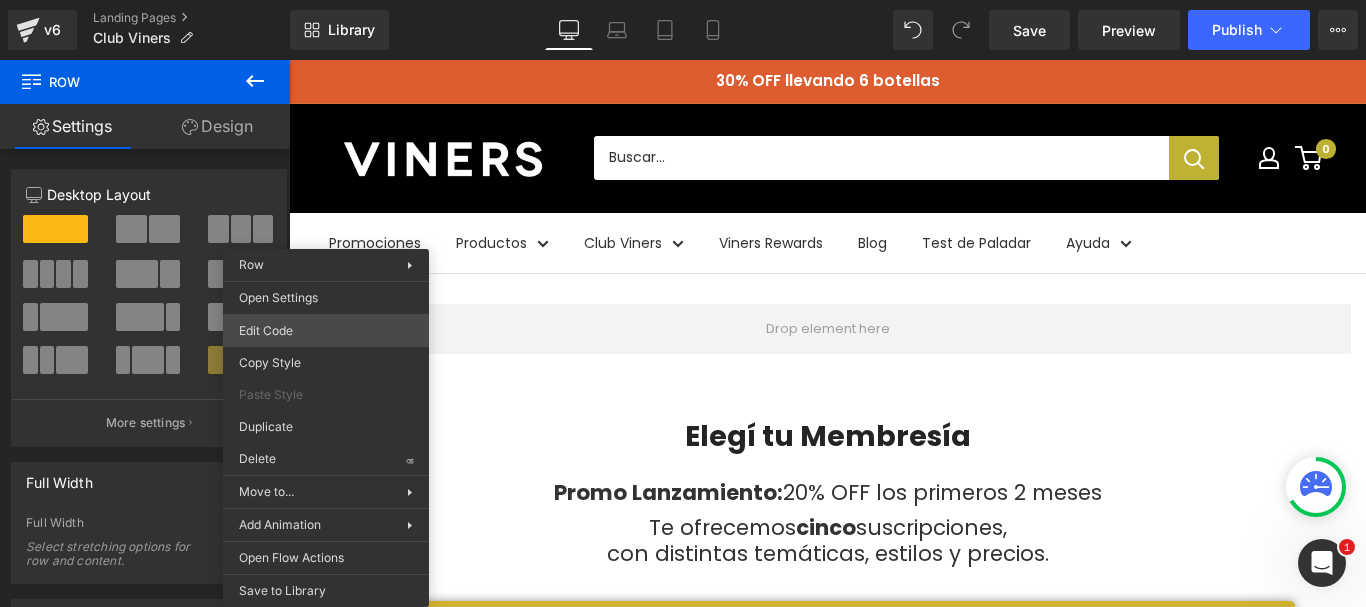 click on "Row  You are previewing how the   will restyle your page. You can not edit Elements in Preset Preview Mode.  v6 Landing Pages Club Viners Library Desktop Desktop Laptop Tablet Mobile Save Preview Publish Scheduled View Live Page View with current Template Save Template to Library Schedule Publish  Optimize  Publish Settings Shortcuts  Your page can’t be published   You've reached the maximum number of published pages on your plan  (0/0).  You need to upgrade your plan or unpublish all your pages to get 1 publish slot.   Unpublish pages   Upgrade plan  Elements Global Style Base Row  rows, columns, layouts, div Heading  headings, titles, h1,h2,h3,h4,h5,h6 Text Block  texts, paragraphs, contents, blocks Image  images, photos, alts, uploads Icon  icons, symbols Button  button, call to action, cta Separator  separators, dividers, horizontal lines Liquid  liquid, custom code, html, javascript, css, reviews, apps, applications, embeded, iframe Banner Parallax  Hero Banner  Stack Tabs  Carousel  Pricing  List" at bounding box center (683, 0) 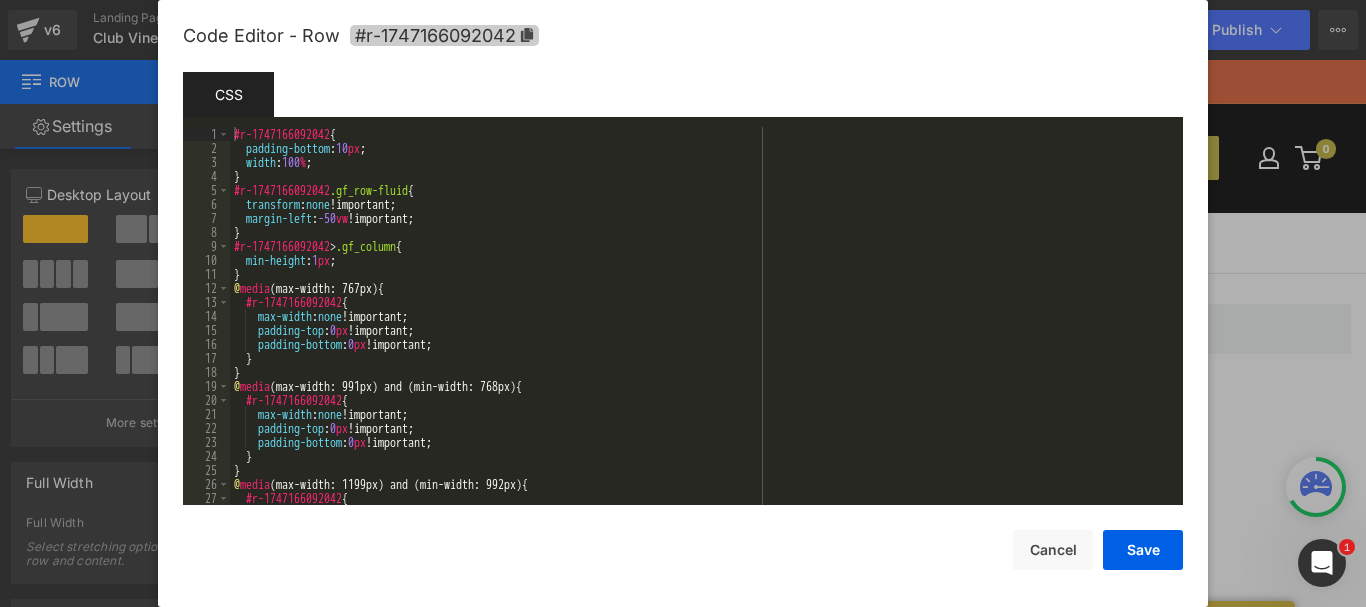 click 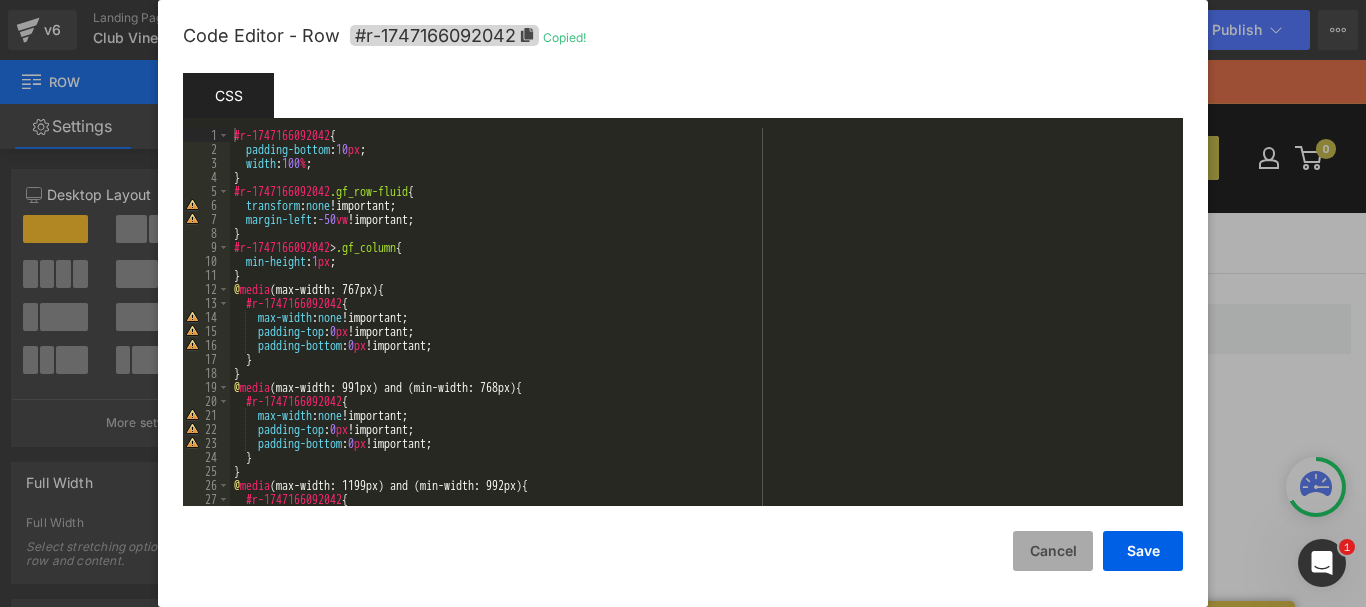 click on "Cancel" at bounding box center [1053, 551] 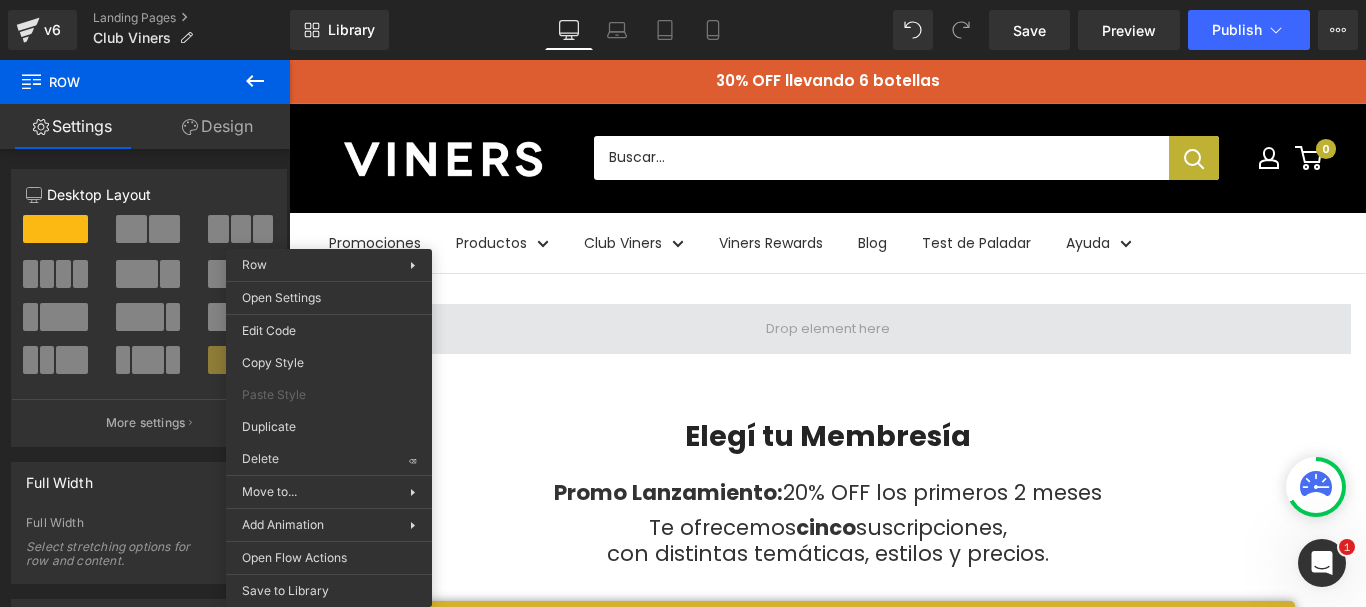 click on "Row  You are previewing how the   will restyle your page. You can not edit Elements in Preset Preview Mode.  v6 Landing Pages Club Viners Library Desktop Desktop Laptop Tablet Mobile Save Preview Publish Scheduled View Live Page View with current Template Save Template to Library Schedule Publish  Optimize  Publish Settings Shortcuts  Your page can’t be published   You've reached the maximum number of published pages on your plan  (0/0).  You need to upgrade your plan or unpublish all your pages to get 1 publish slot.   Unpublish pages   Upgrade plan  Elements Global Style Base Row  rows, columns, layouts, div Heading  headings, titles, h1,h2,h3,h4,h5,h6 Text Block  texts, paragraphs, contents, blocks Image  images, photos, alts, uploads Icon  icons, symbols Button  button, call to action, cta Separator  separators, dividers, horizontal lines Liquid  liquid, custom code, html, javascript, css, reviews, apps, applications, embeded, iframe Banner Parallax  Hero Banner  Stack Tabs  Carousel  Pricing  List" at bounding box center [683, 0] 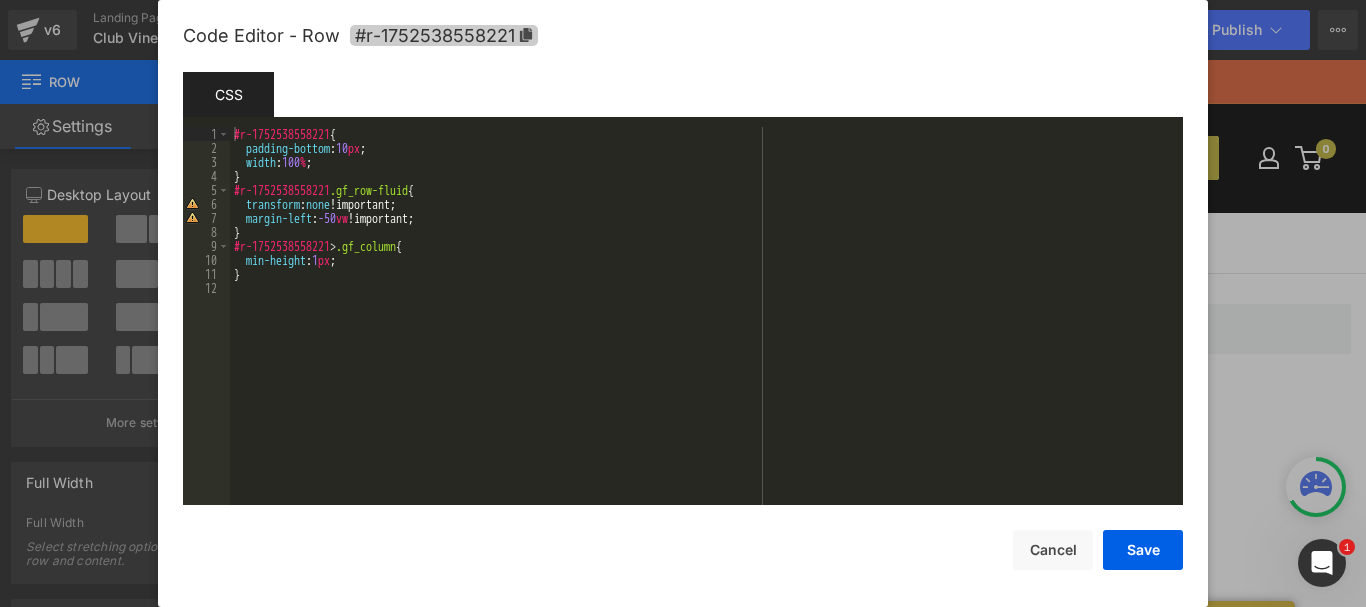 click 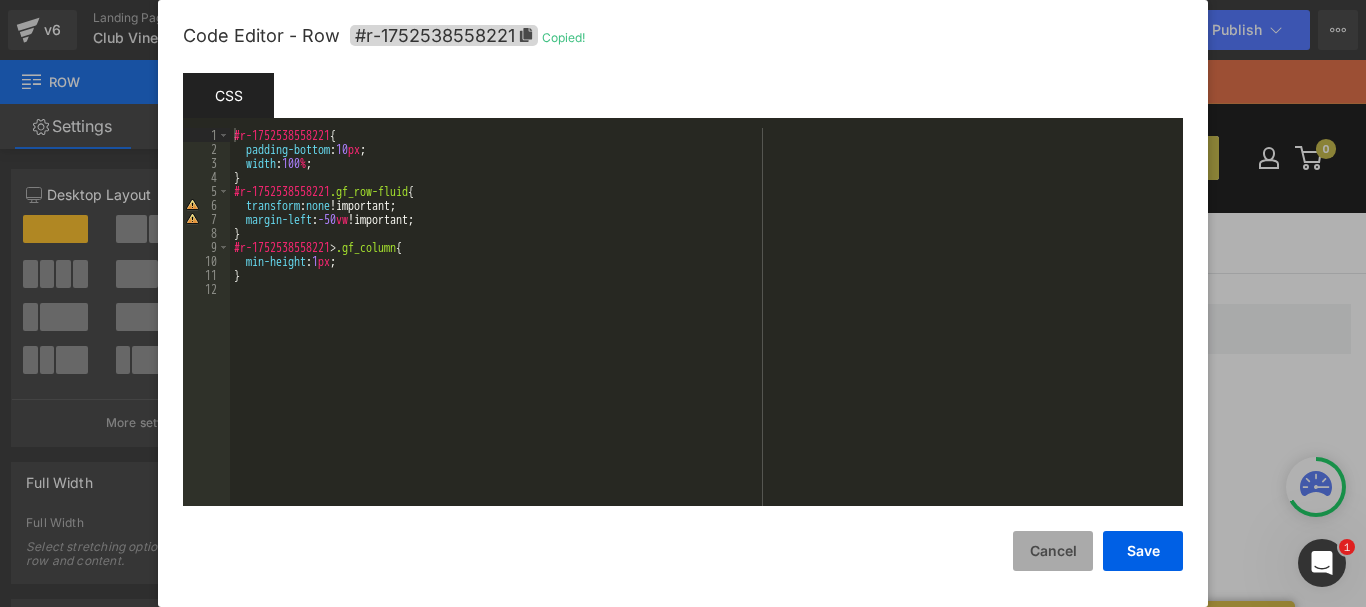 click on "Cancel" at bounding box center (1053, 551) 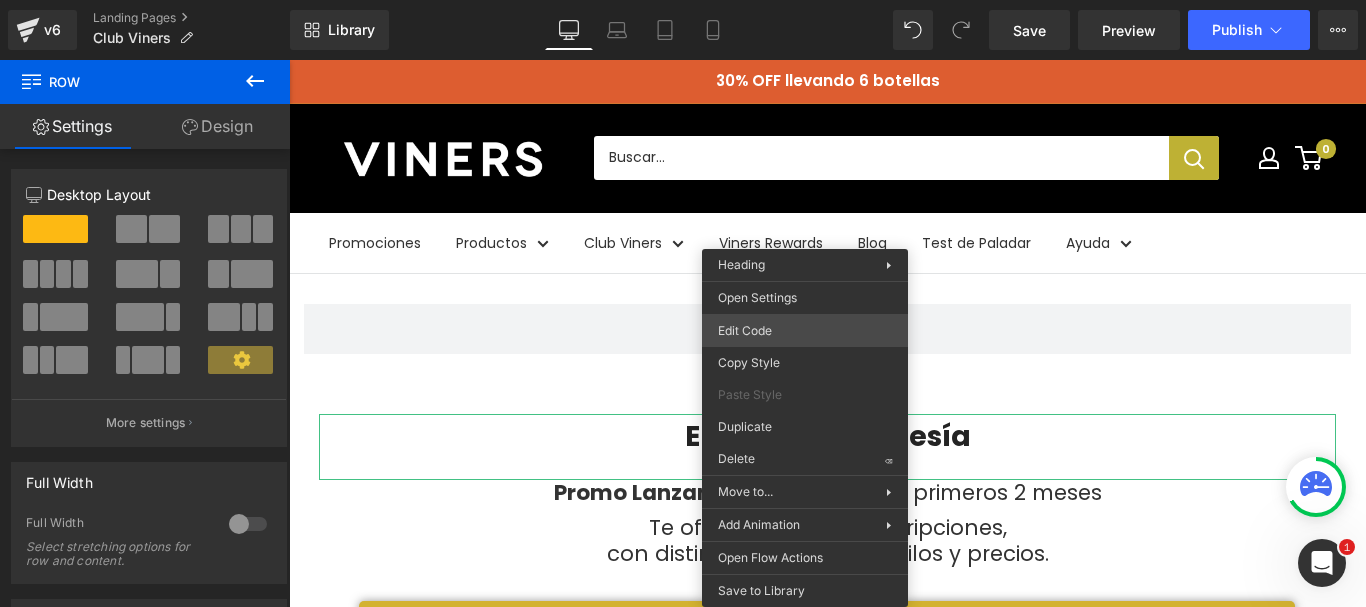 click on "Row  You are previewing how the   will restyle your page. You can not edit Elements in Preset Preview Mode.  v6 Landing Pages Club Viners Library Desktop Desktop Laptop Tablet Mobile Save Preview Publish Scheduled View Live Page View with current Template Save Template to Library Schedule Publish  Optimize  Publish Settings Shortcuts  Your page can’t be published   You've reached the maximum number of published pages on your plan  (0/0).  You need to upgrade your plan or unpublish all your pages to get 1 publish slot.   Unpublish pages   Upgrade plan  Elements Global Style Base Row  rows, columns, layouts, div Heading  headings, titles, h1,h2,h3,h4,h5,h6 Text Block  texts, paragraphs, contents, blocks Image  images, photos, alts, uploads Icon  icons, symbols Button  button, call to action, cta Separator  separators, dividers, horizontal lines Liquid  liquid, custom code, html, javascript, css, reviews, apps, applications, embeded, iframe Banner Parallax  Hero Banner  Stack Tabs  Carousel  Pricing  List" at bounding box center [683, 0] 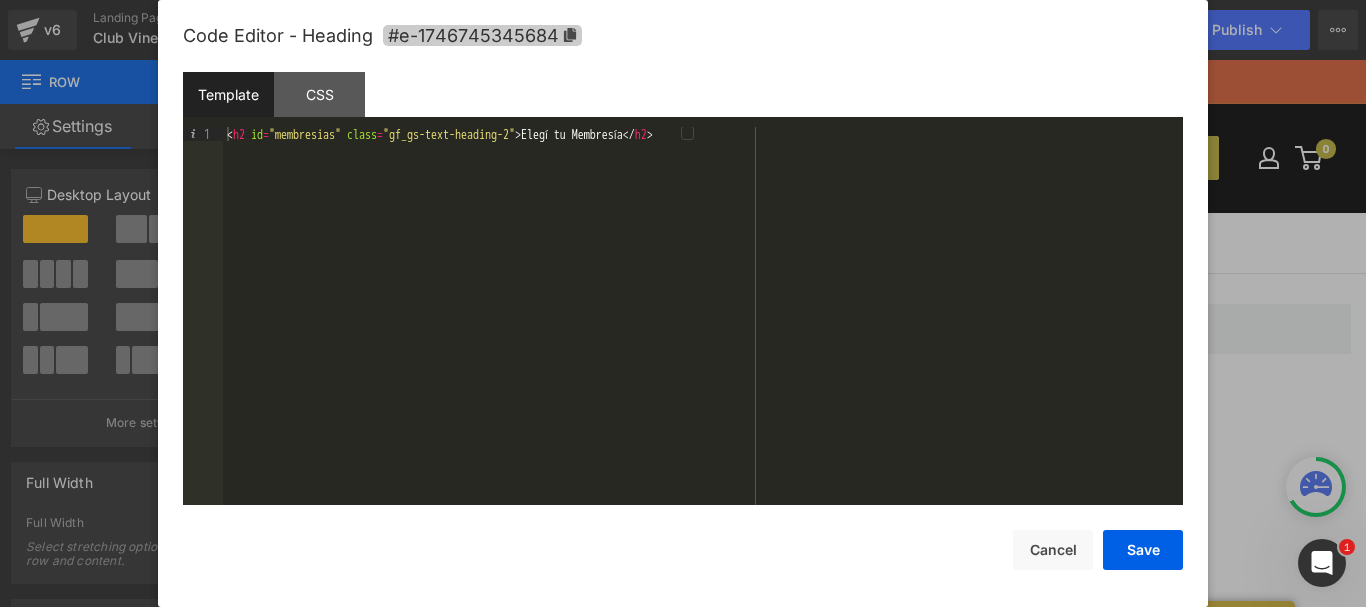 click 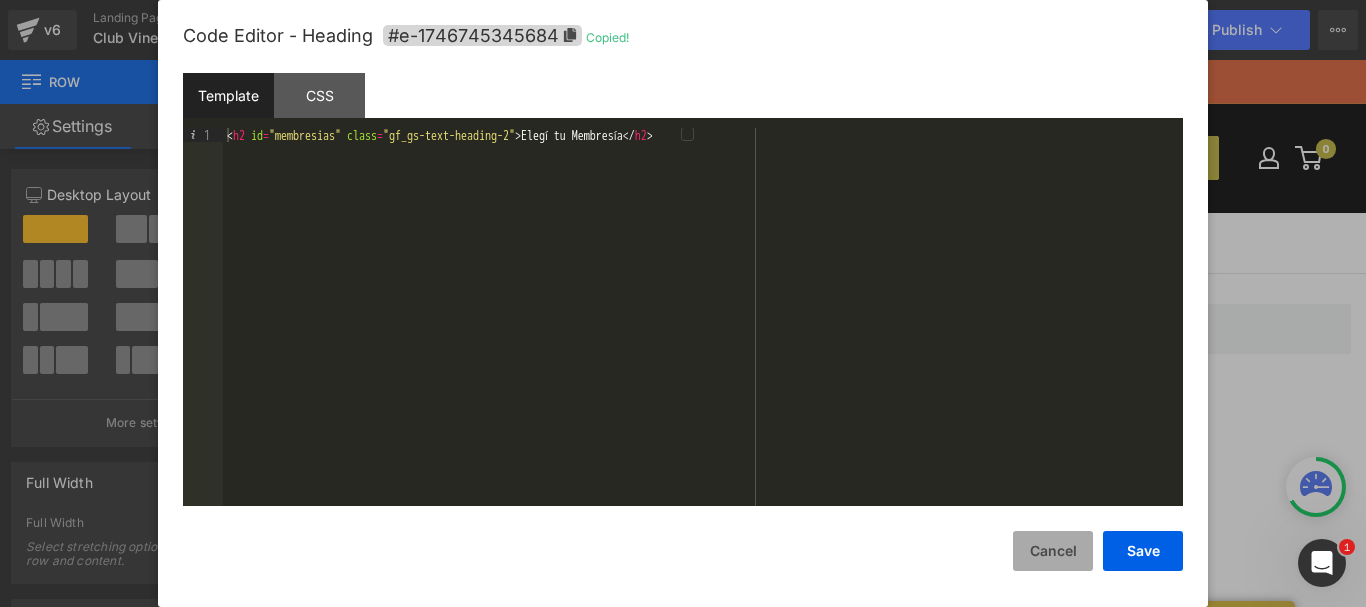 drag, startPoint x: 1054, startPoint y: 562, endPoint x: 762, endPoint y: 501, distance: 298.30353 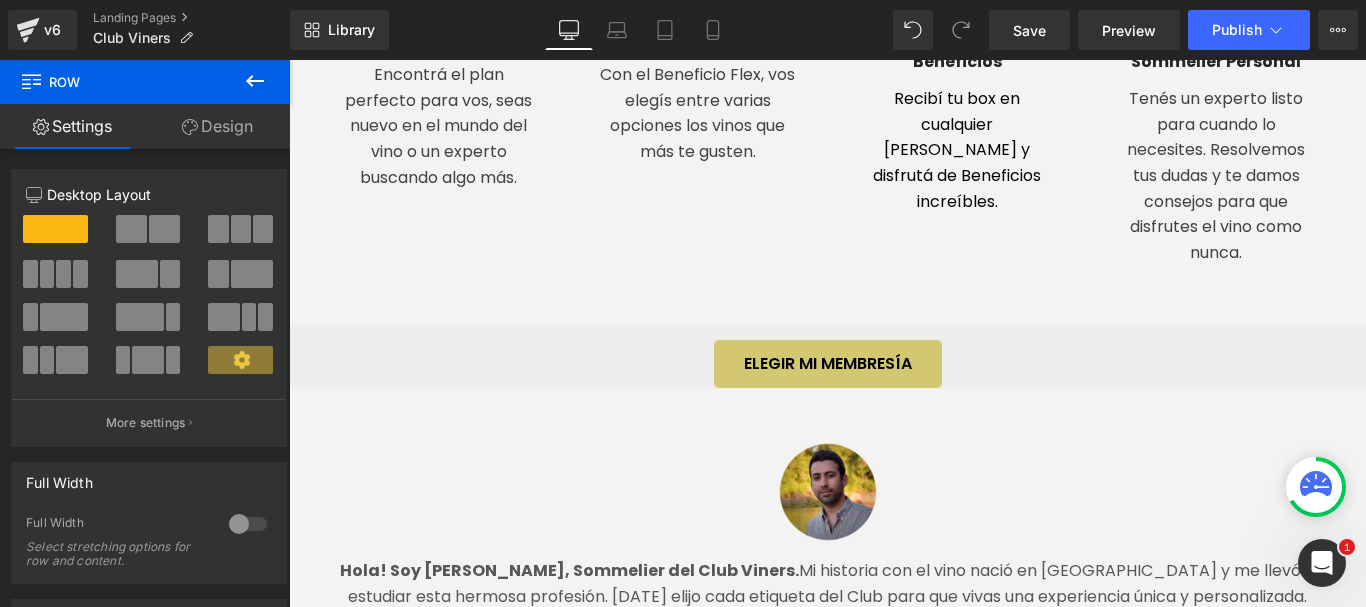 scroll, scrollTop: 2600, scrollLeft: 0, axis: vertical 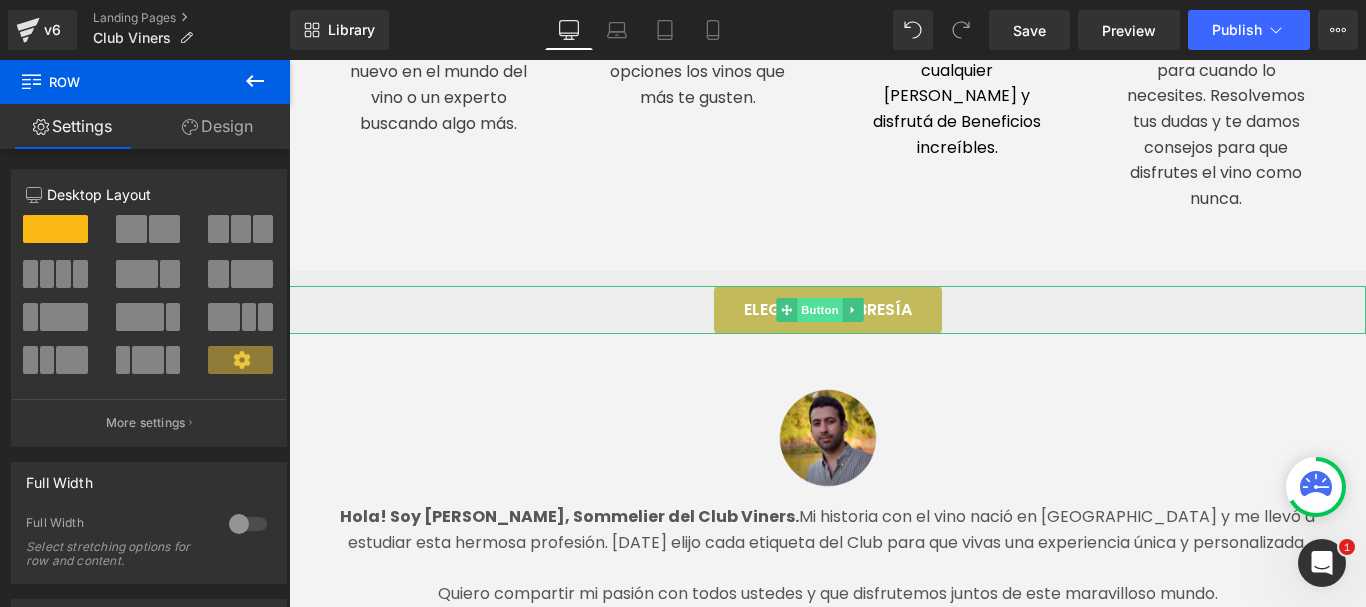 click on "Button" at bounding box center [820, 310] 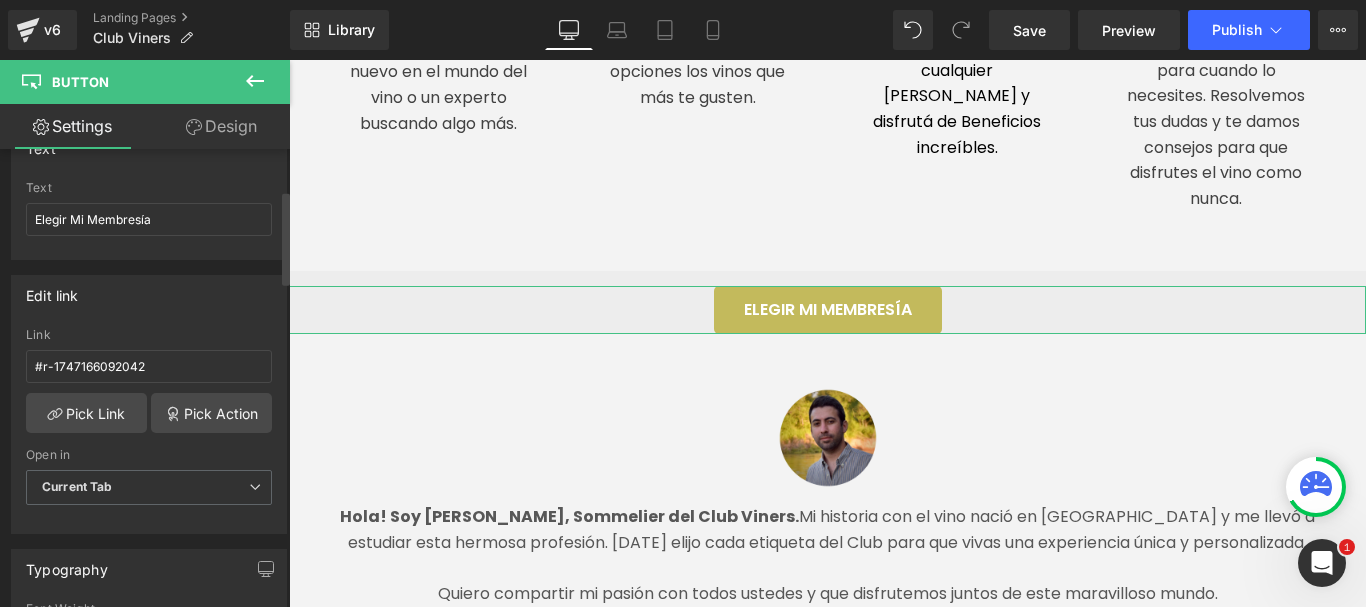 scroll, scrollTop: 200, scrollLeft: 0, axis: vertical 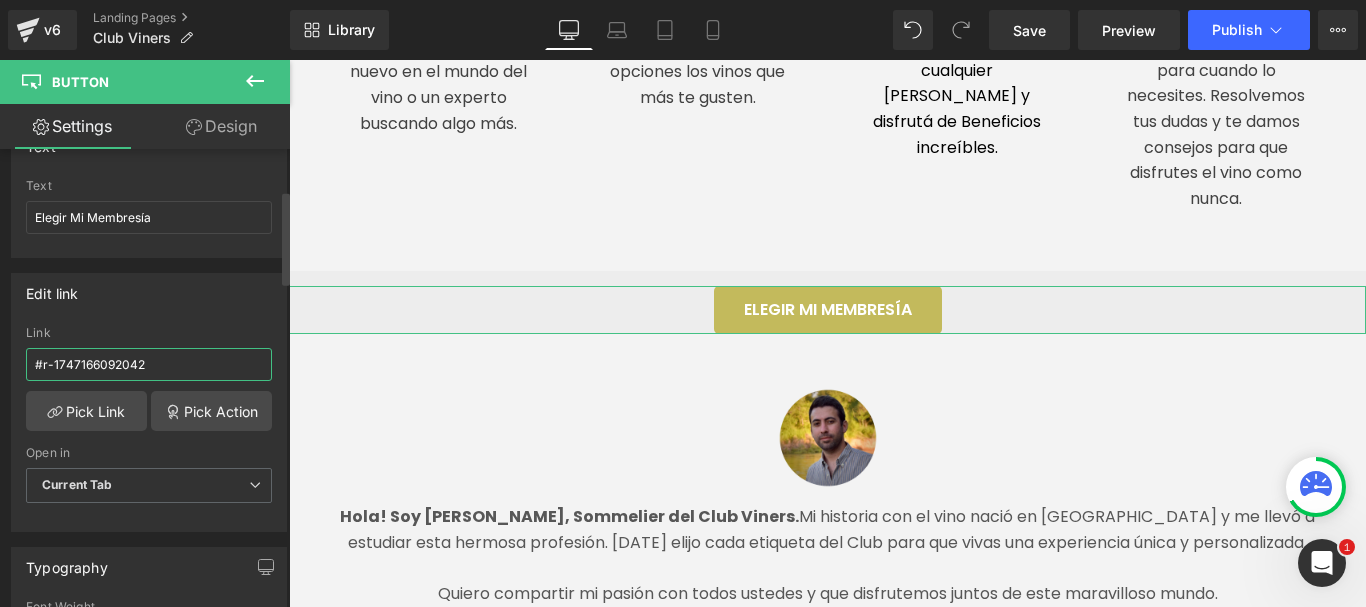 click on "#r-1747166092042" at bounding box center [149, 364] 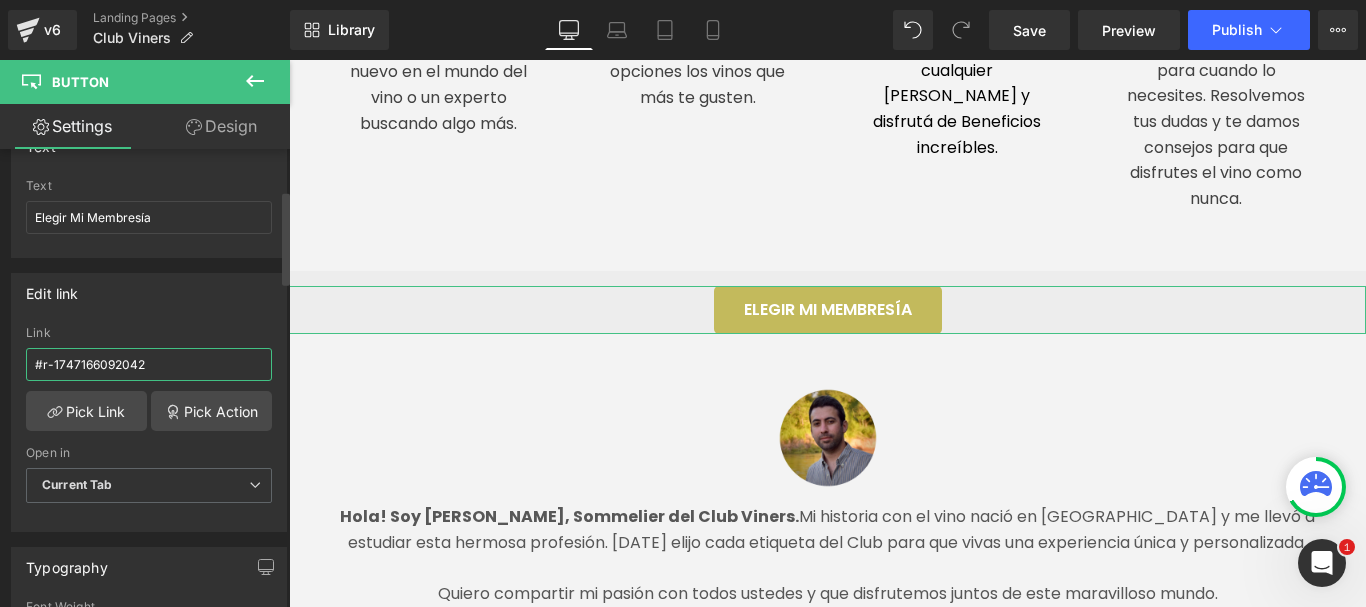 click on "#r-1747166092042" at bounding box center [149, 364] 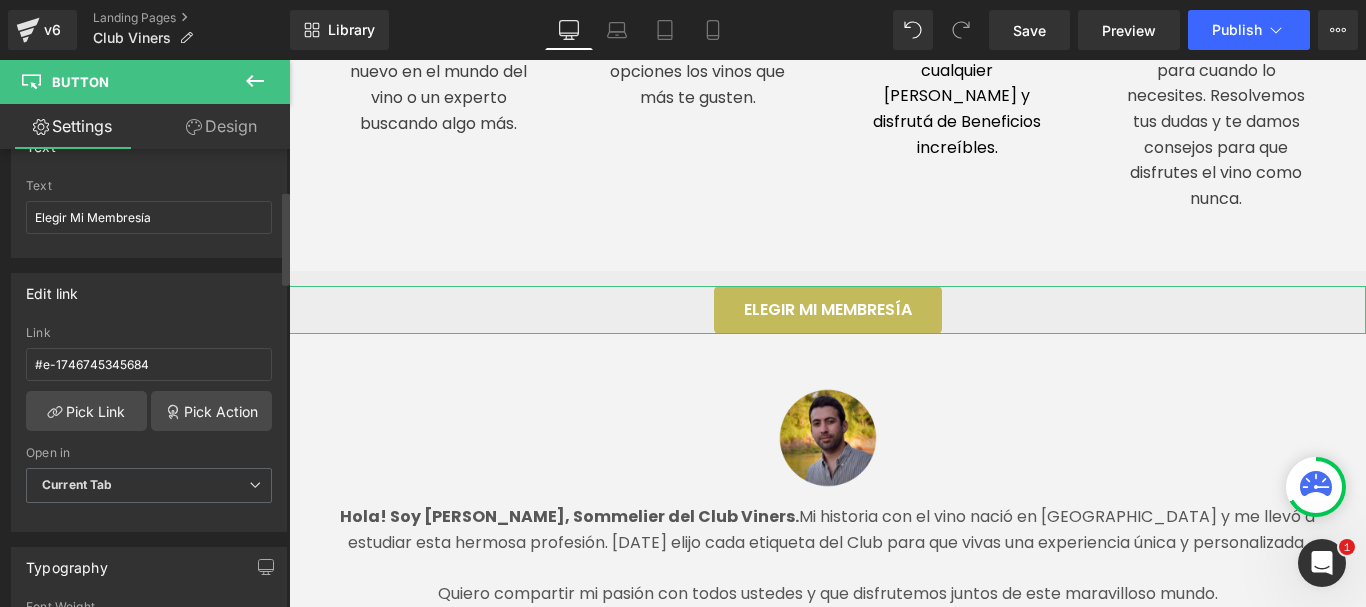 click on "Edit link" at bounding box center (149, 293) 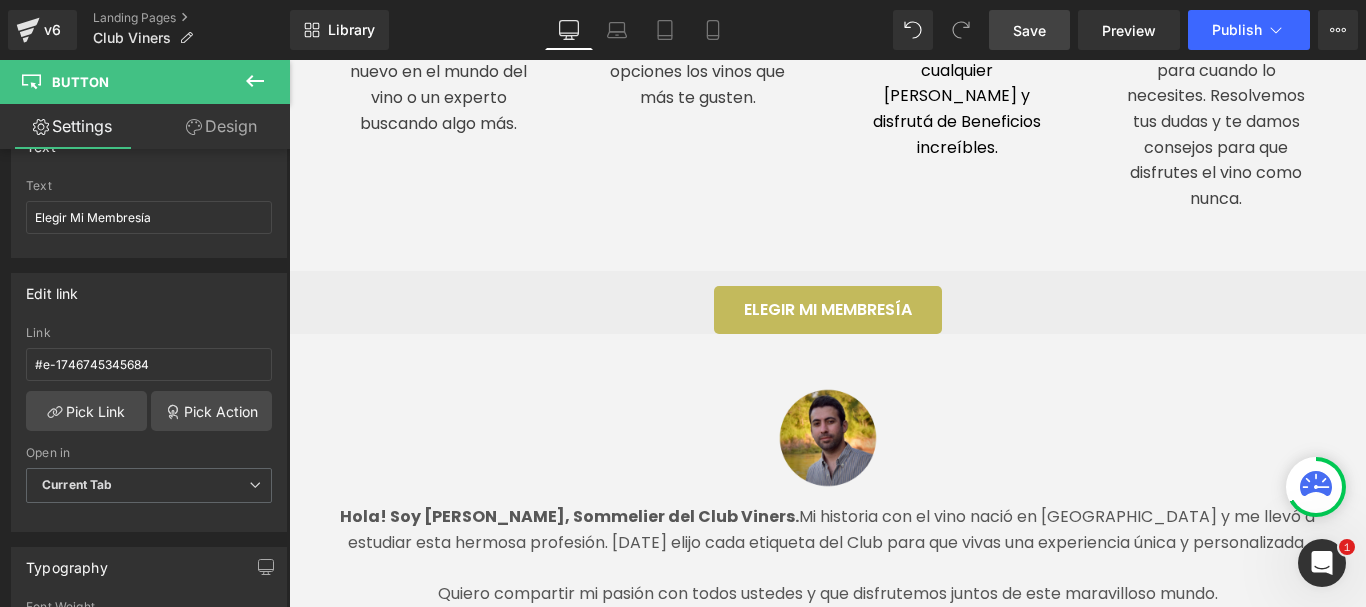 click on "Save" at bounding box center [1029, 30] 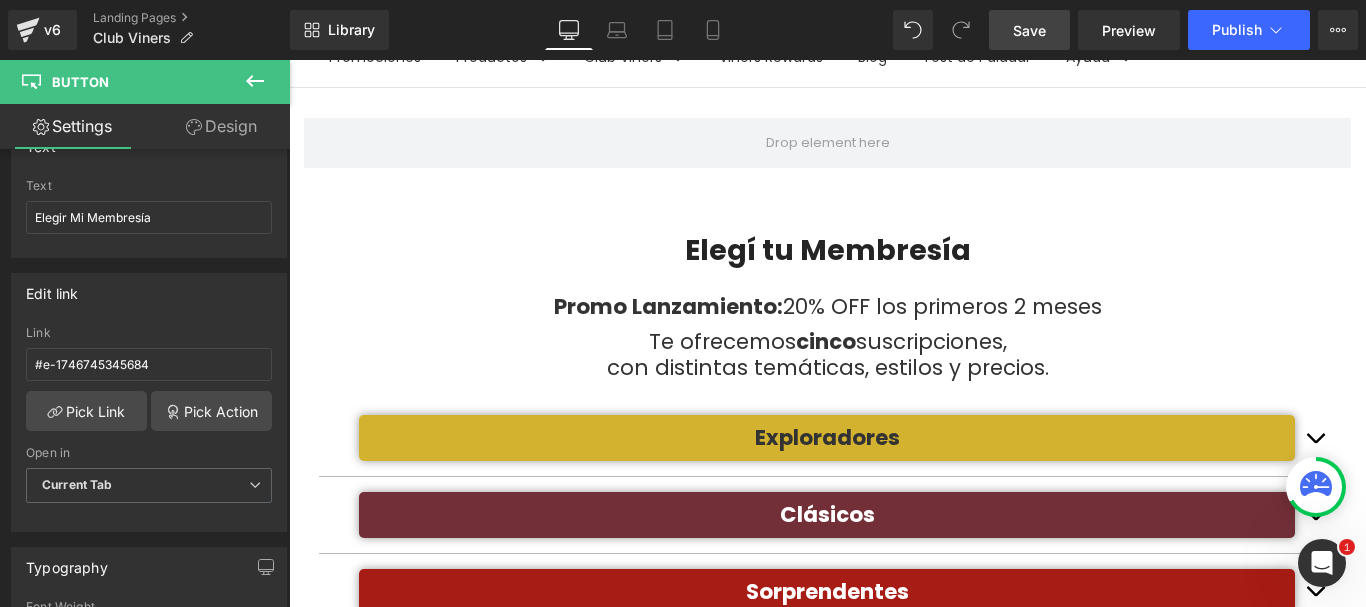 scroll, scrollTop: 0, scrollLeft: 0, axis: both 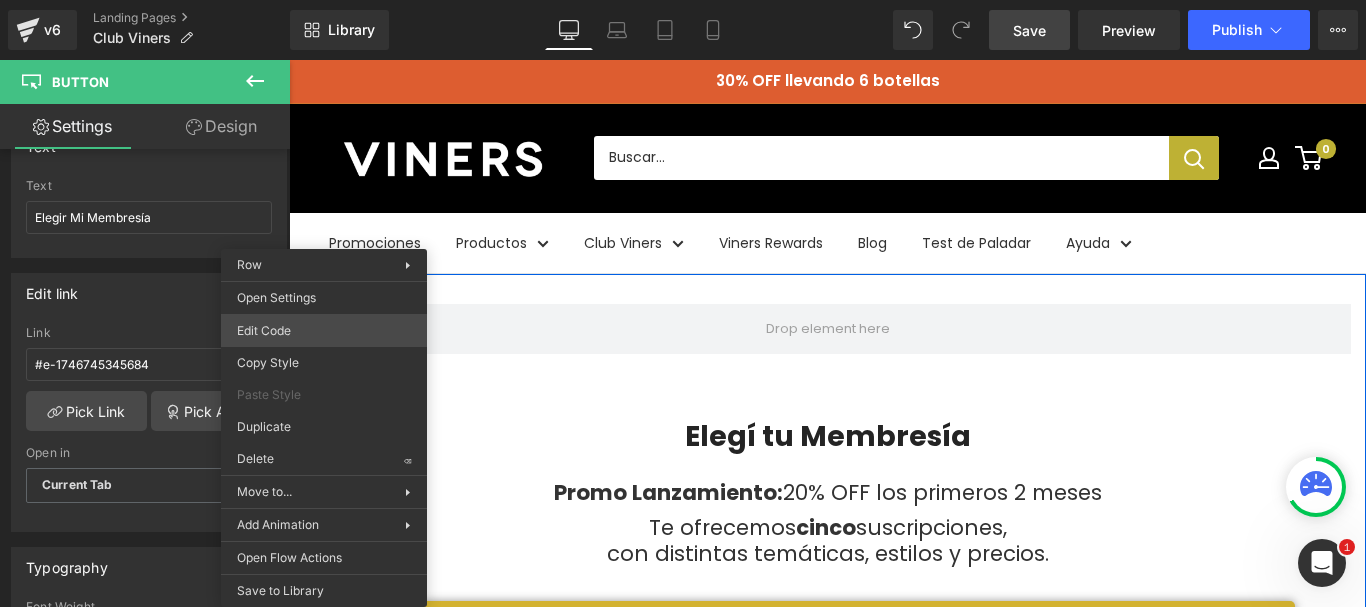 click on "Button  You are previewing how the   will restyle your page. You can not edit Elements in Preset Preview Mode.  v6 Landing Pages Club Viners Library Desktop Desktop Laptop Tablet Mobile Save Preview Publish Scheduled View Live Page View with current Template Save Template to Library Schedule Publish  Optimize  Publish Settings Shortcuts  Your page can’t be published   You've reached the maximum number of published pages on your plan  (0/0).  You need to upgrade your plan or unpublish all your pages to get 1 publish slot.   Unpublish pages   Upgrade plan  Elements Global Style Base Row  rows, columns, layouts, div Heading  headings, titles, h1,h2,h3,h4,h5,h6 Text Block  texts, paragraphs, contents, blocks Image  images, photos, alts, uploads Icon  icons, symbols Button  button, call to action, cta Separator  separators, dividers, horizontal lines Liquid  liquid, custom code, html, javascript, css, reviews, apps, applications, embeded, iframe Banner Parallax  Hero Banner  Stack Tabs  Carousel  Pricing  List" at bounding box center (683, 0) 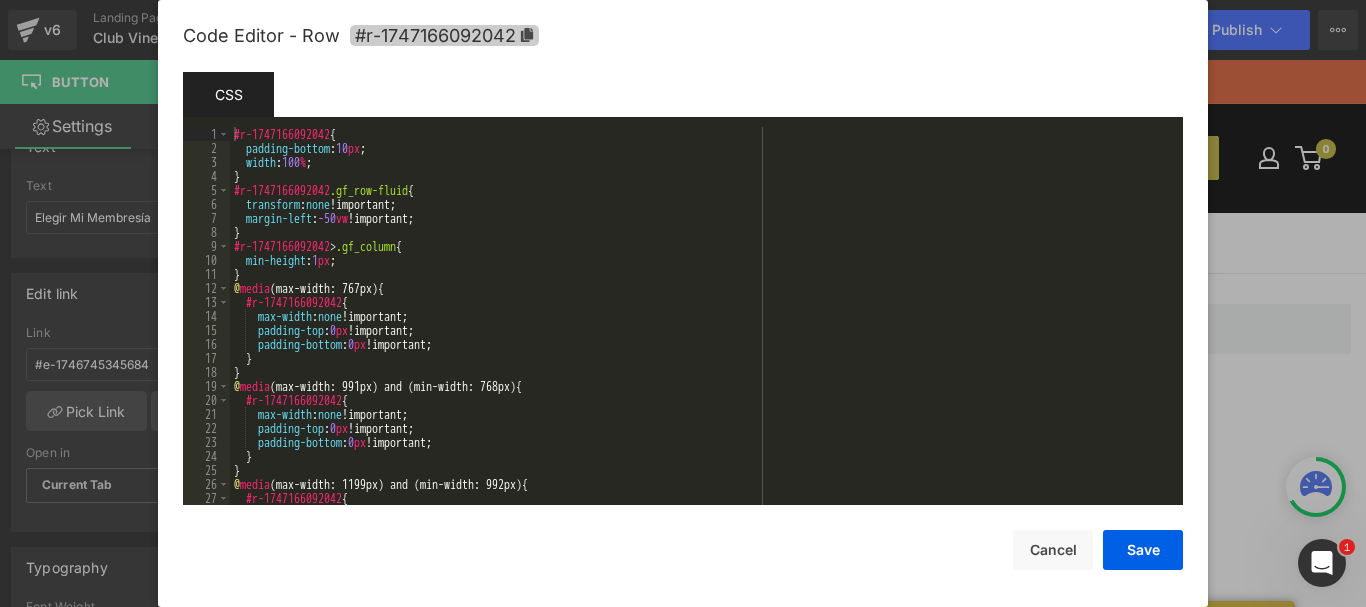 click 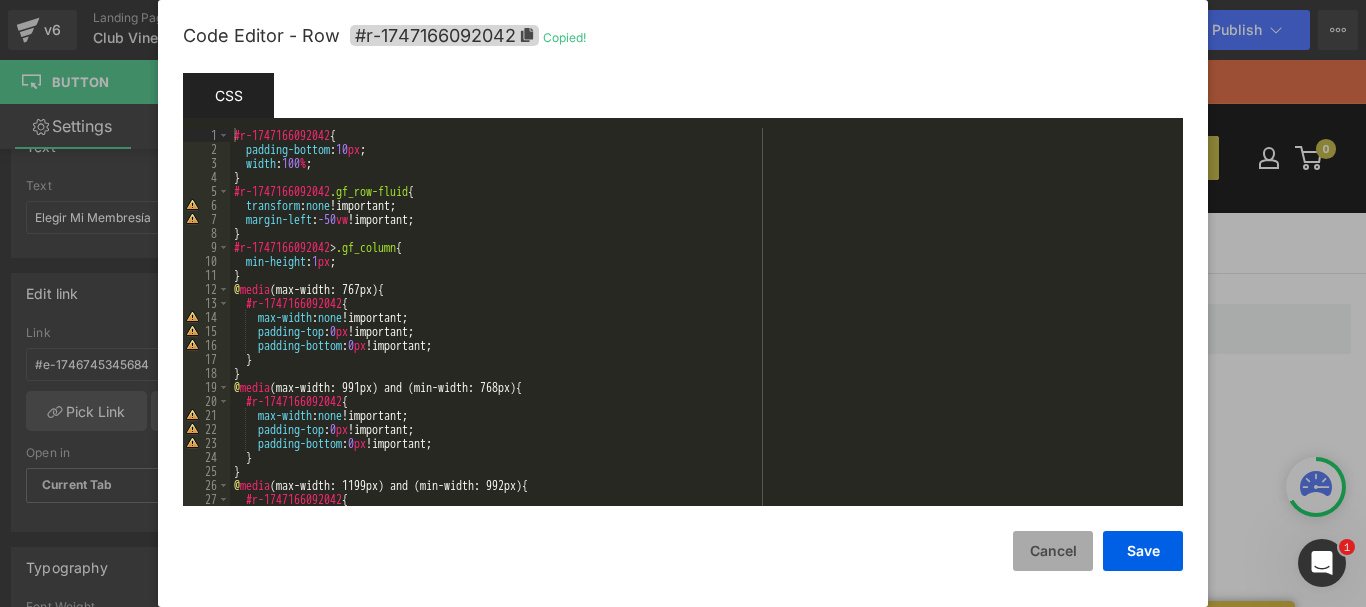 click on "Cancel" at bounding box center (1053, 551) 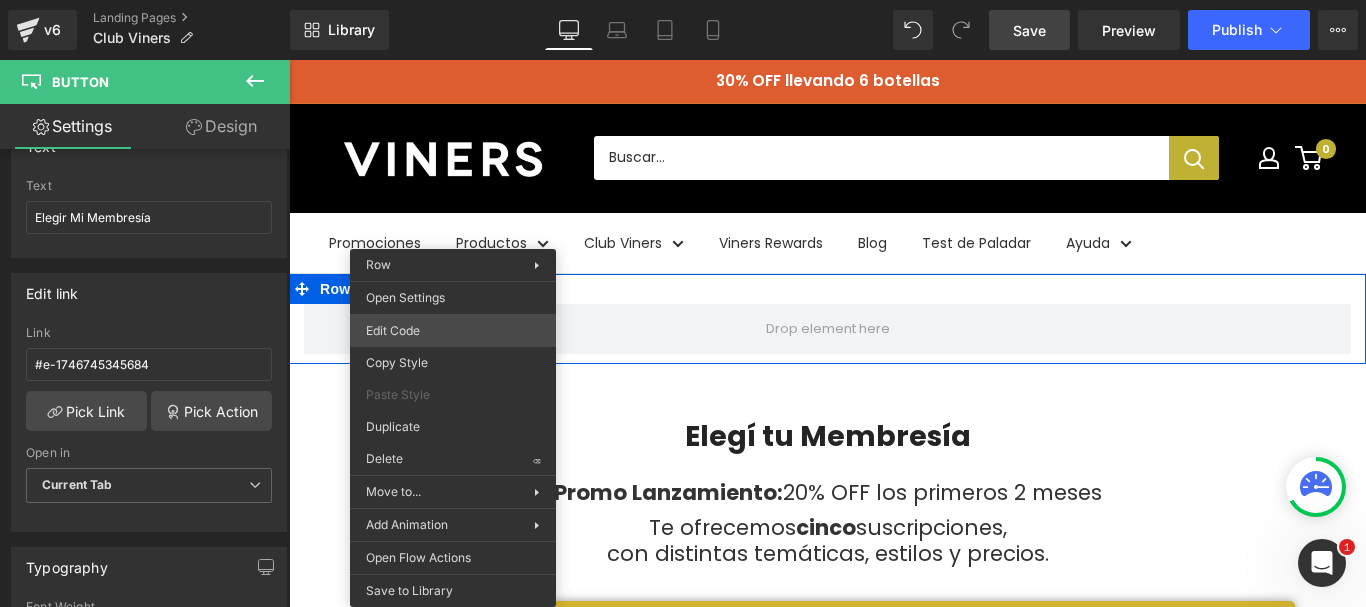 click on "Button  You are previewing how the   will restyle your page. You can not edit Elements in Preset Preview Mode.  v6 Landing Pages Club Viners Library Desktop Desktop Laptop Tablet Mobile Save Preview Publish Scheduled View Live Page View with current Template Save Template to Library Schedule Publish  Optimize  Publish Settings Shortcuts  Your page can’t be published   You've reached the maximum number of published pages on your plan  (0/0).  You need to upgrade your plan or unpublish all your pages to get 1 publish slot.   Unpublish pages   Upgrade plan  Elements Global Style Base Row  rows, columns, layouts, div Heading  headings, titles, h1,h2,h3,h4,h5,h6 Text Block  texts, paragraphs, contents, blocks Image  images, photos, alts, uploads Icon  icons, symbols Button  button, call to action, cta Separator  separators, dividers, horizontal lines Liquid  liquid, custom code, html, javascript, css, reviews, apps, applications, embeded, iframe Banner Parallax  Hero Banner  Stack Tabs  Carousel  Pricing  List" at bounding box center (683, 0) 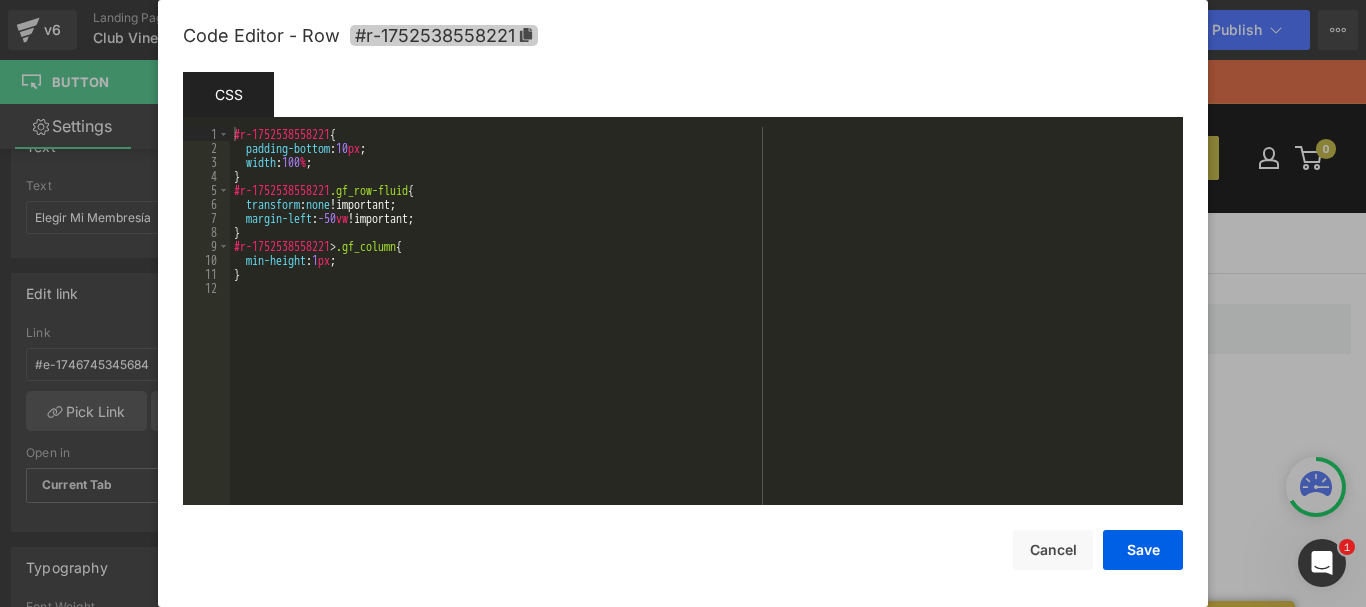 click on "#r-1752538558221" at bounding box center [444, 35] 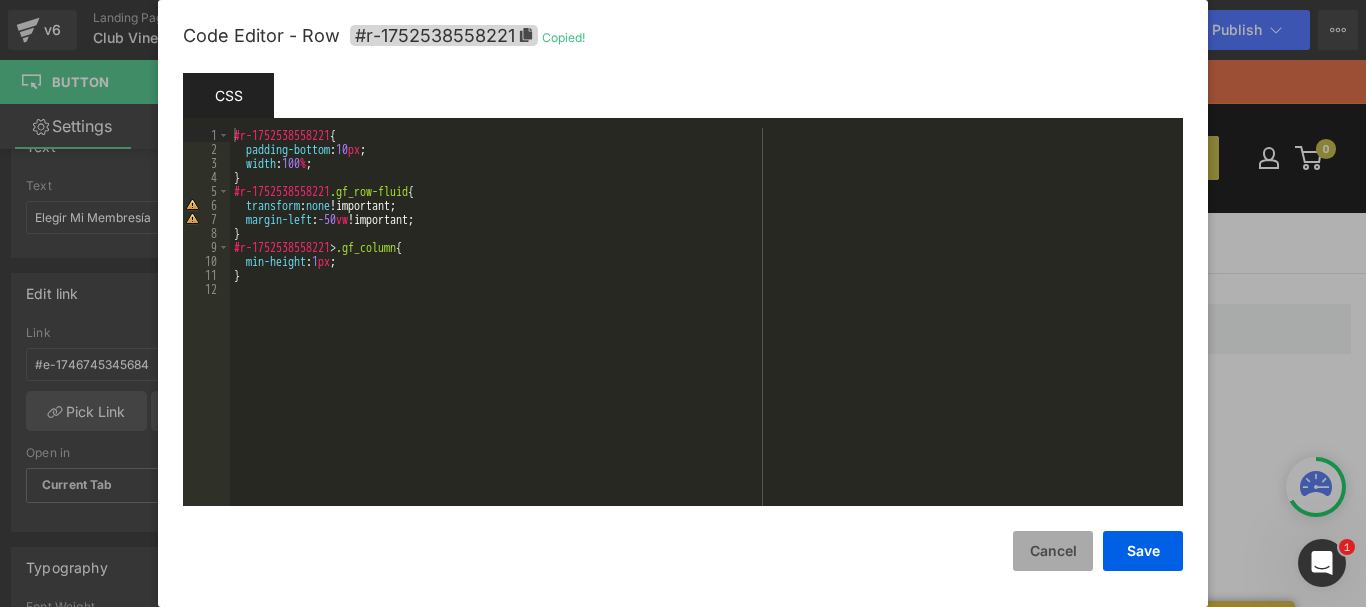 click on "Cancel" at bounding box center [1053, 551] 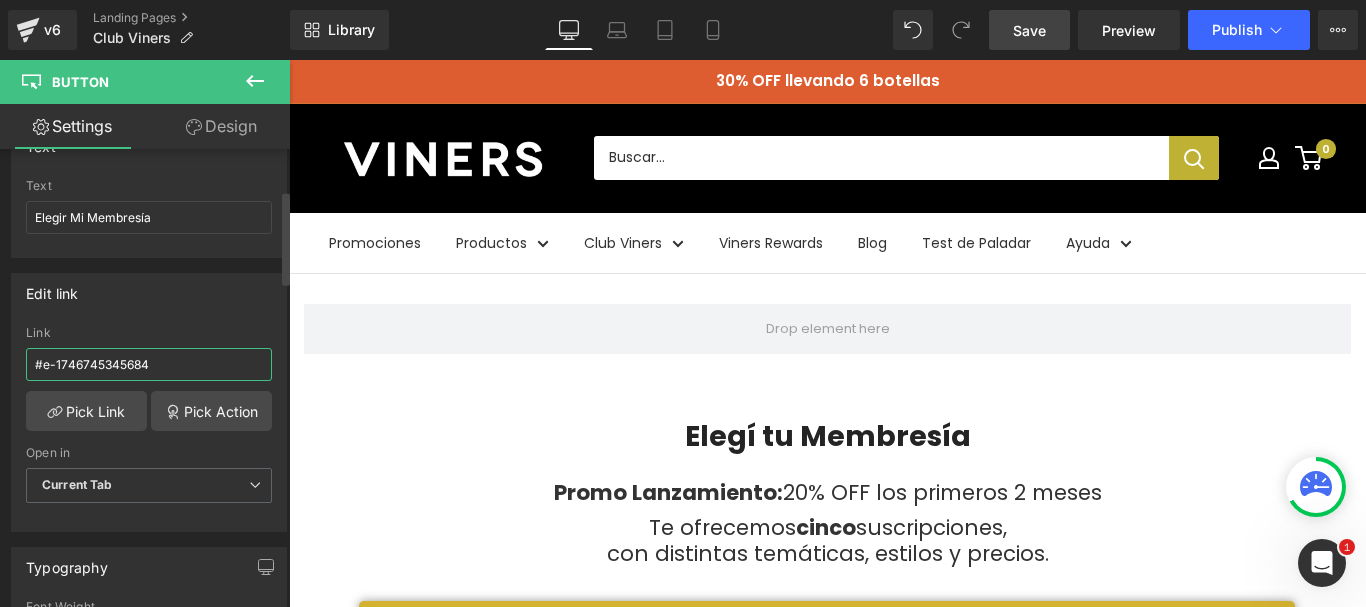 click on "#e-1746745345684" at bounding box center (149, 364) 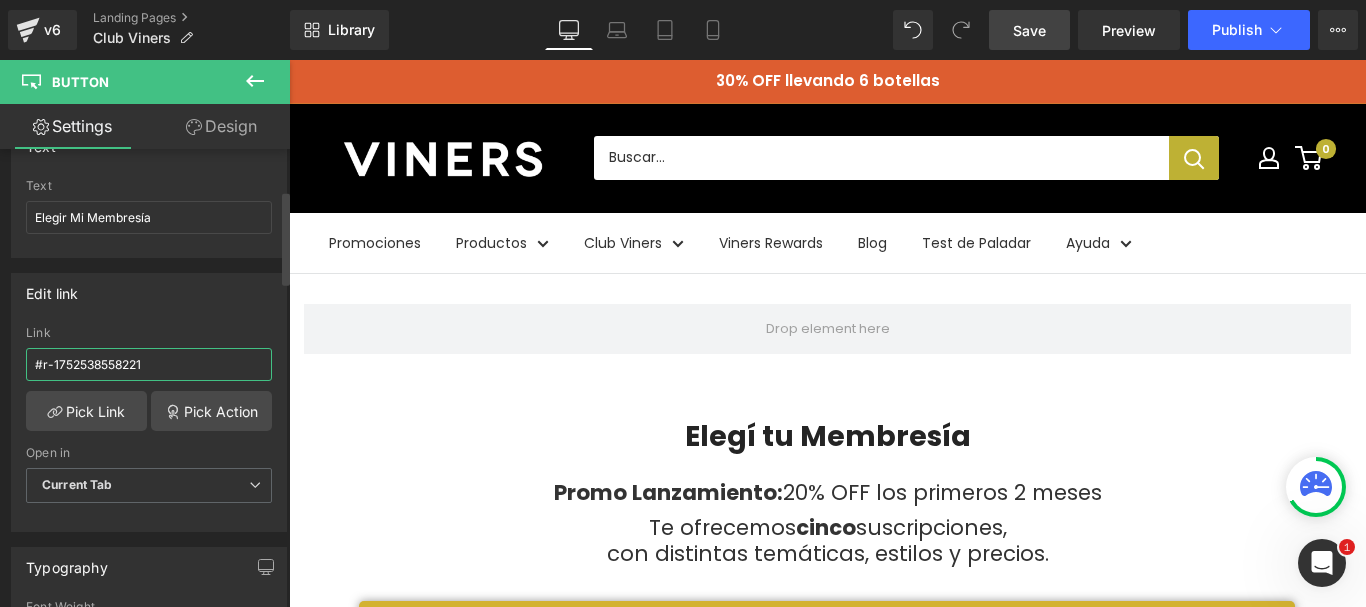 type on "#r-1752538558221" 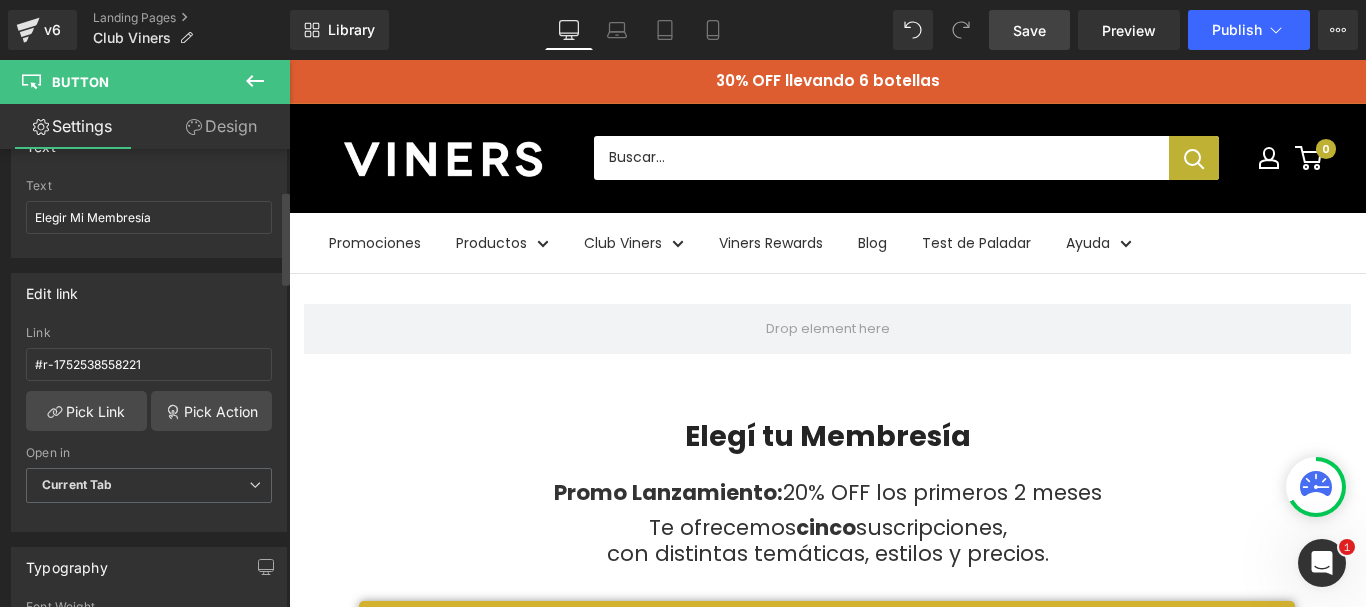 click on "Edit link #r-1747166092042 Link #r-1752538558221  Pick Link  Pick Action Current Tab New Tab Open in
Current Tab
Current Tab New Tab" at bounding box center (149, 402) 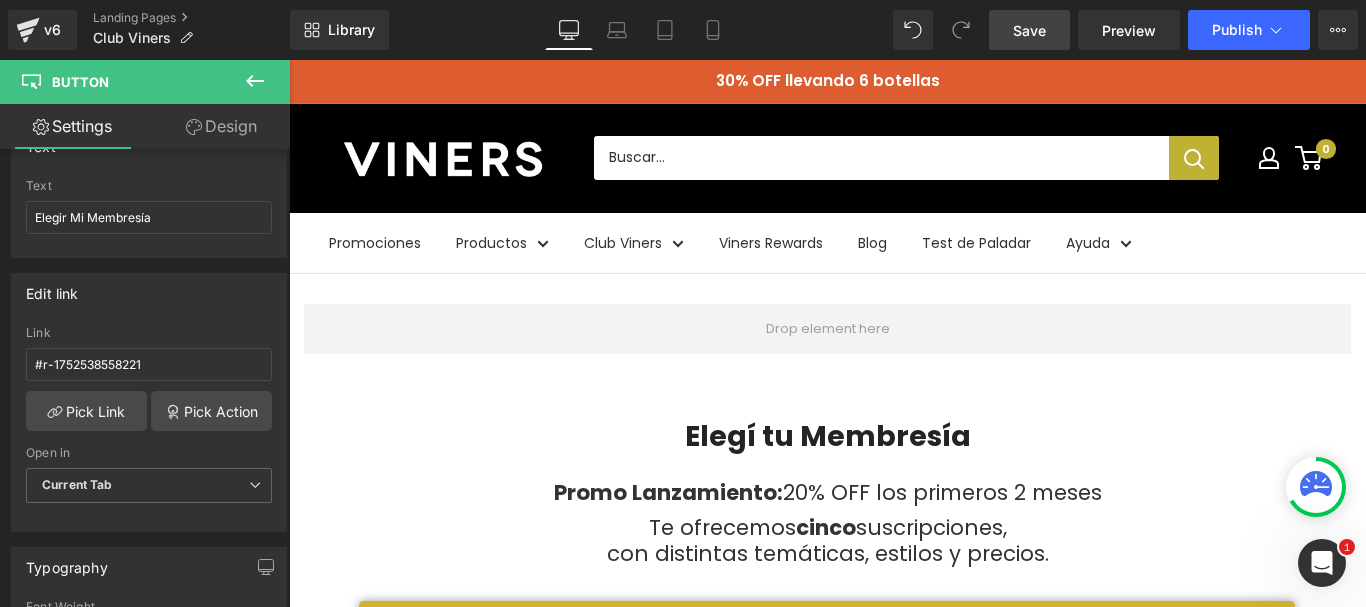 click on "Save" at bounding box center (1029, 30) 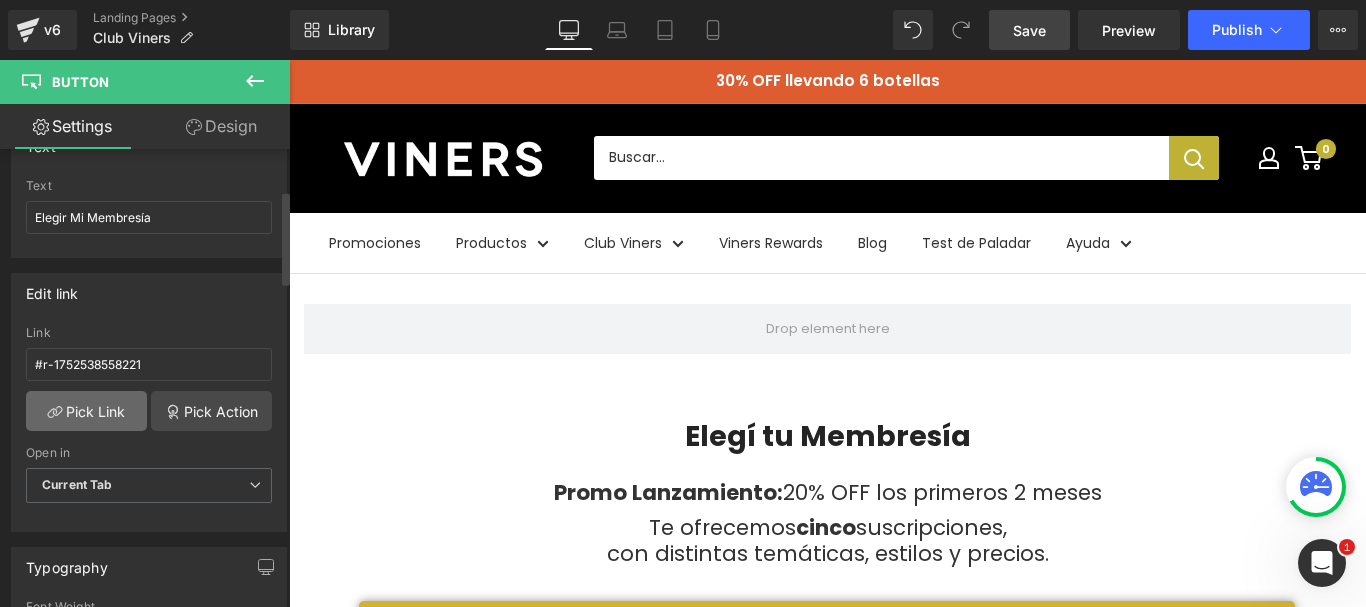 click on "Pick Link" at bounding box center [86, 411] 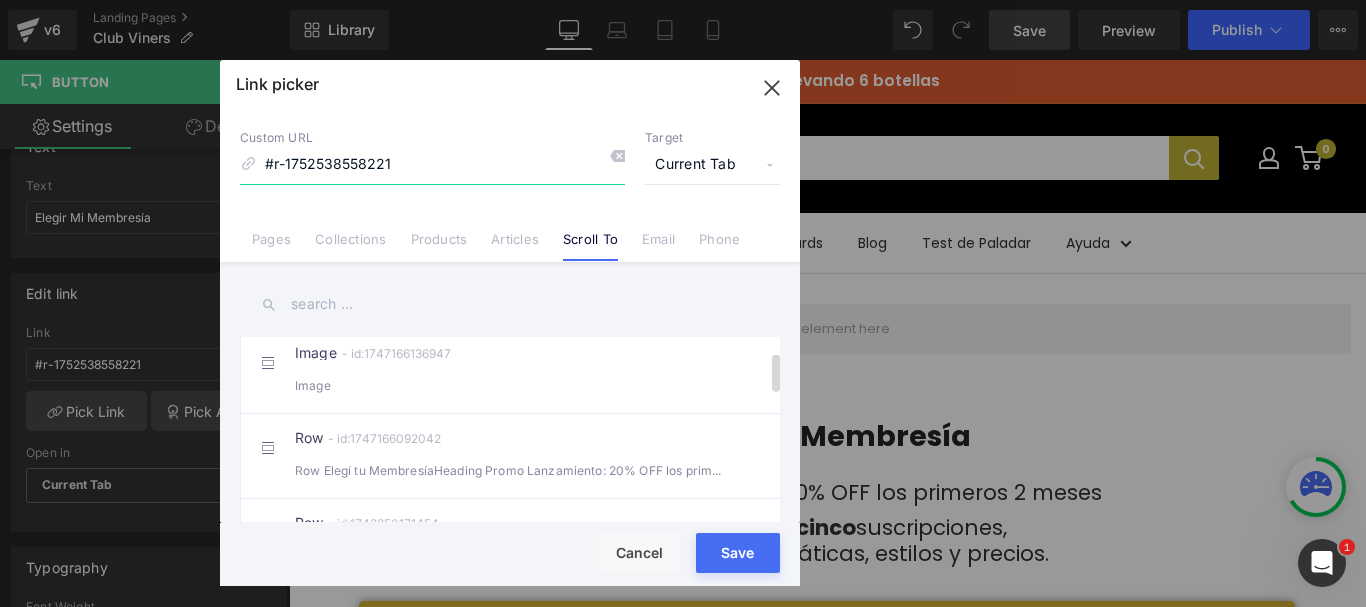 scroll, scrollTop: 0, scrollLeft: 0, axis: both 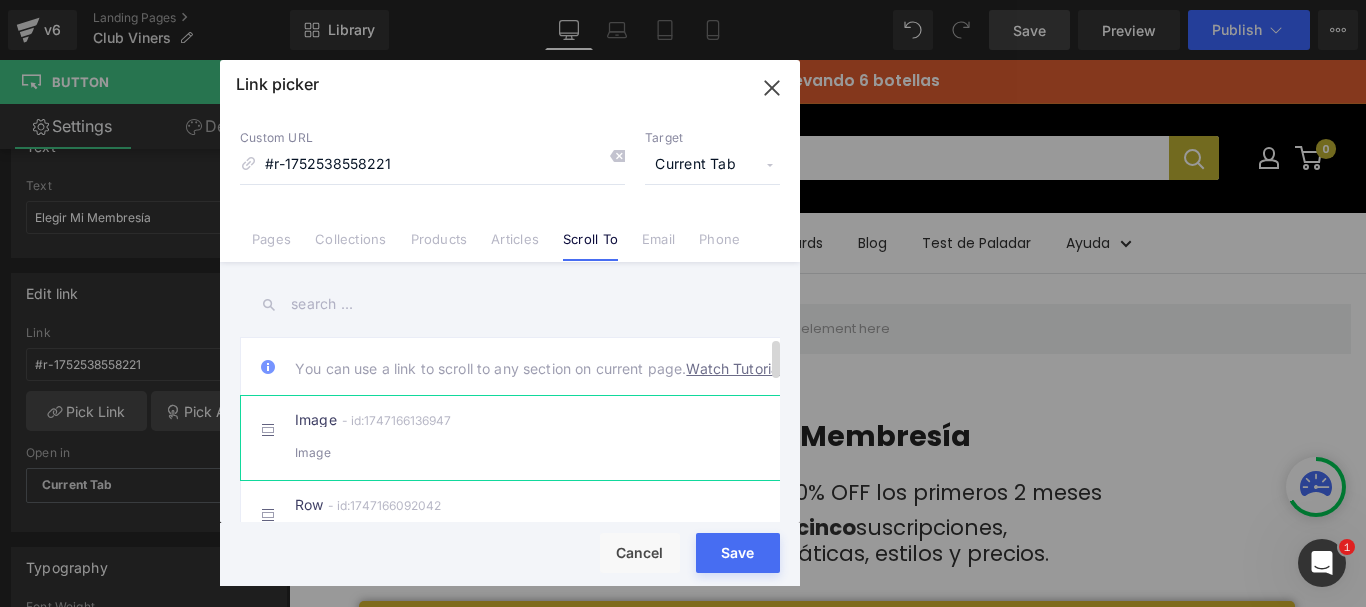click on "Image - id:1747166136947 Image" at bounding box center (540, 438) 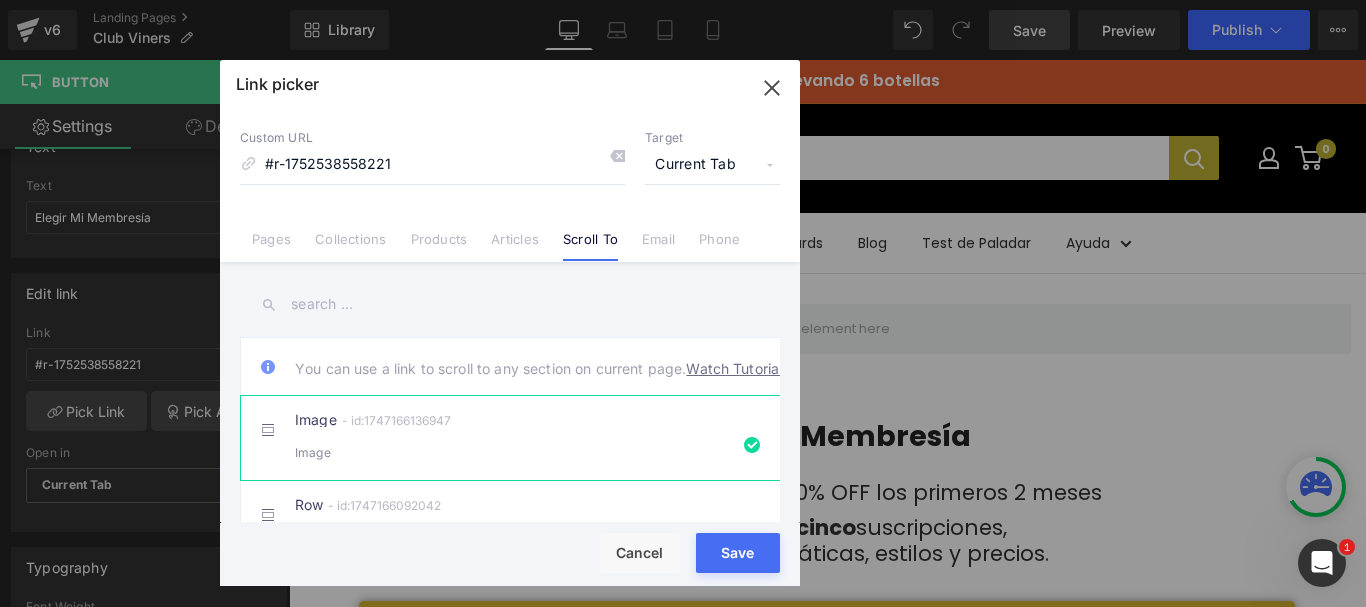click on "Save" at bounding box center (738, 553) 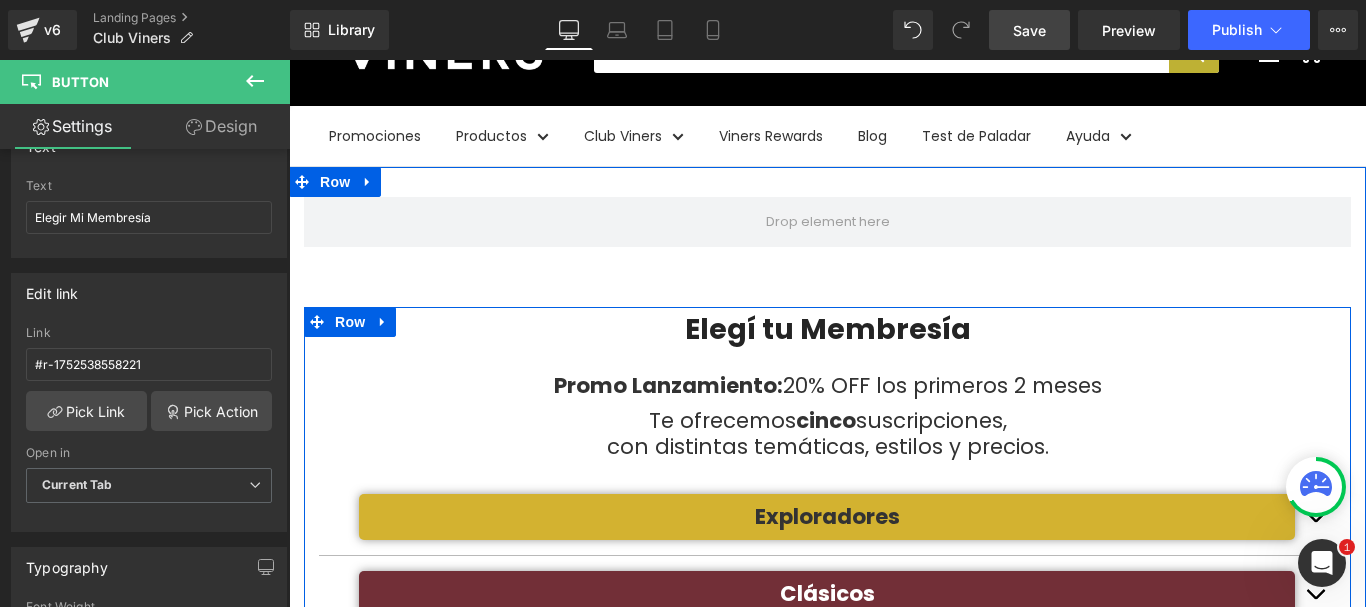 scroll, scrollTop: 0, scrollLeft: 0, axis: both 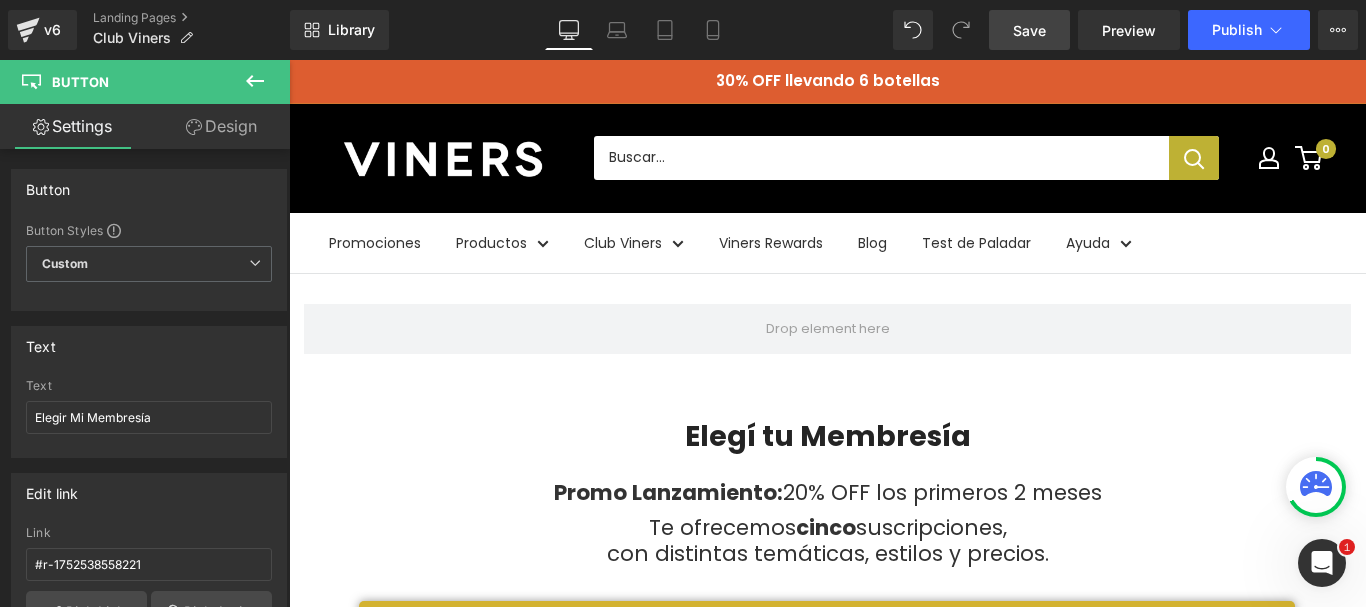click on "Save" at bounding box center [1029, 30] 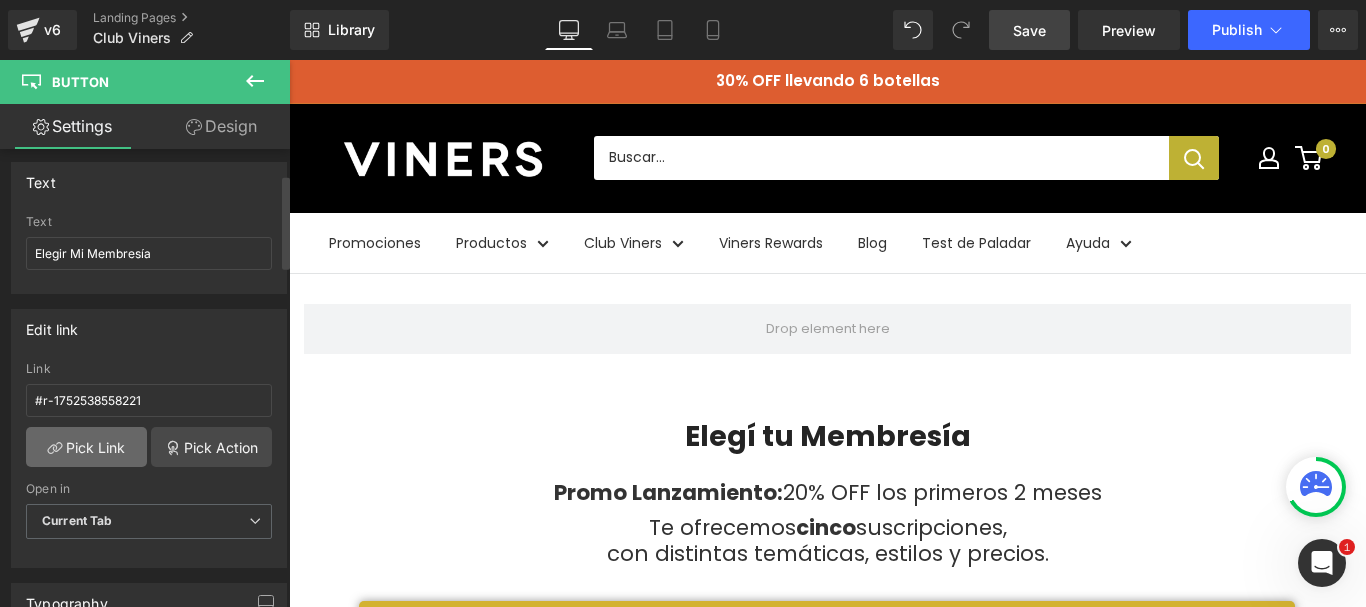 scroll, scrollTop: 200, scrollLeft: 0, axis: vertical 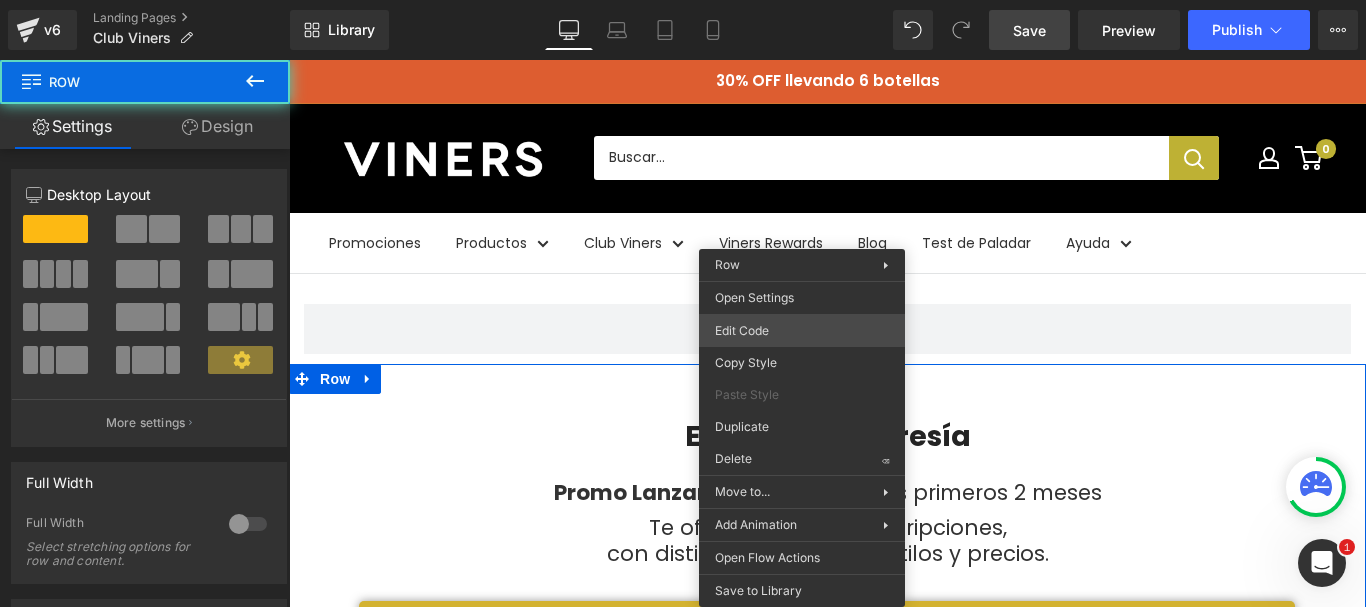 click on "Button  You are previewing how the   will restyle your page. You can not edit Elements in Preset Preview Mode.  v6 Landing Pages Club Viners Library Desktop Desktop Laptop Tablet Mobile Save Preview Publish Scheduled View Live Page View with current Template Save Template to Library Schedule Publish  Optimize  Publish Settings Shortcuts  Your page can’t be published   You've reached the maximum number of published pages on your plan  (0/0).  You need to upgrade your plan or unpublish all your pages to get 1 publish slot.   Unpublish pages   Upgrade plan  Elements Global Style Base Row  rows, columns, layouts, div Heading  headings, titles, h1,h2,h3,h4,h5,h6 Text Block  texts, paragraphs, contents, blocks Image  images, photos, alts, uploads Icon  icons, symbols Button  button, call to action, cta Separator  separators, dividers, horizontal lines Liquid  liquid, custom code, html, javascript, css, reviews, apps, applications, embeded, iframe Banner Parallax  Hero Banner  Stack Tabs  Carousel  Pricing  List" at bounding box center (683, 0) 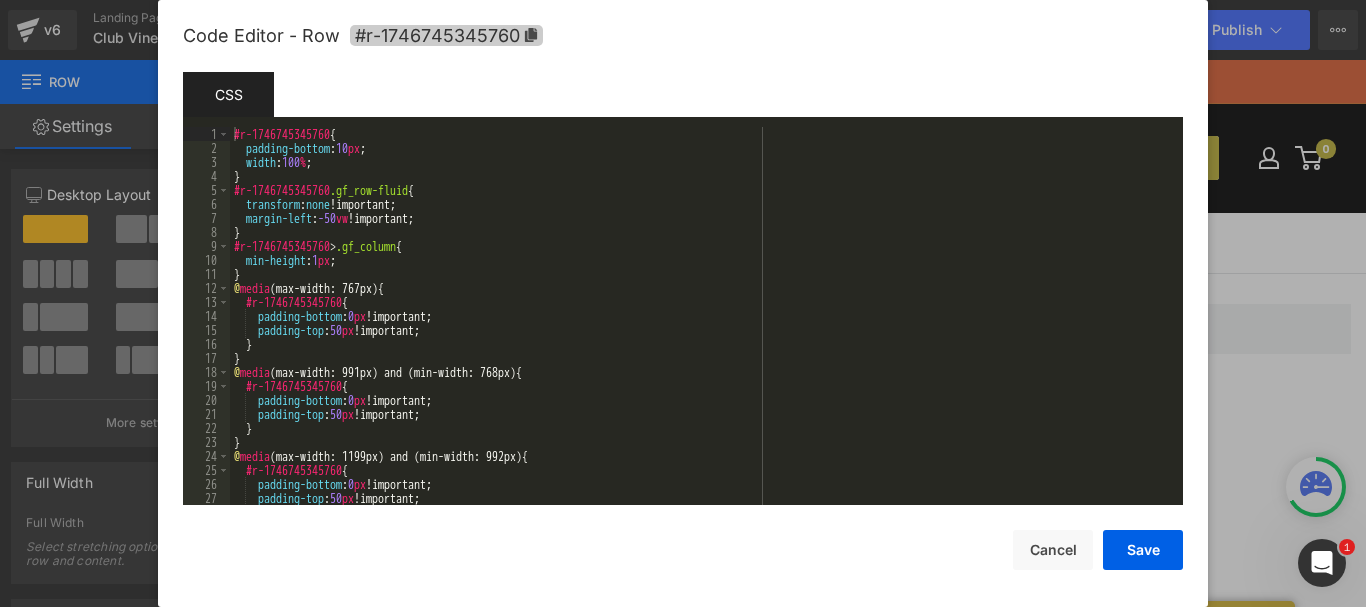 click 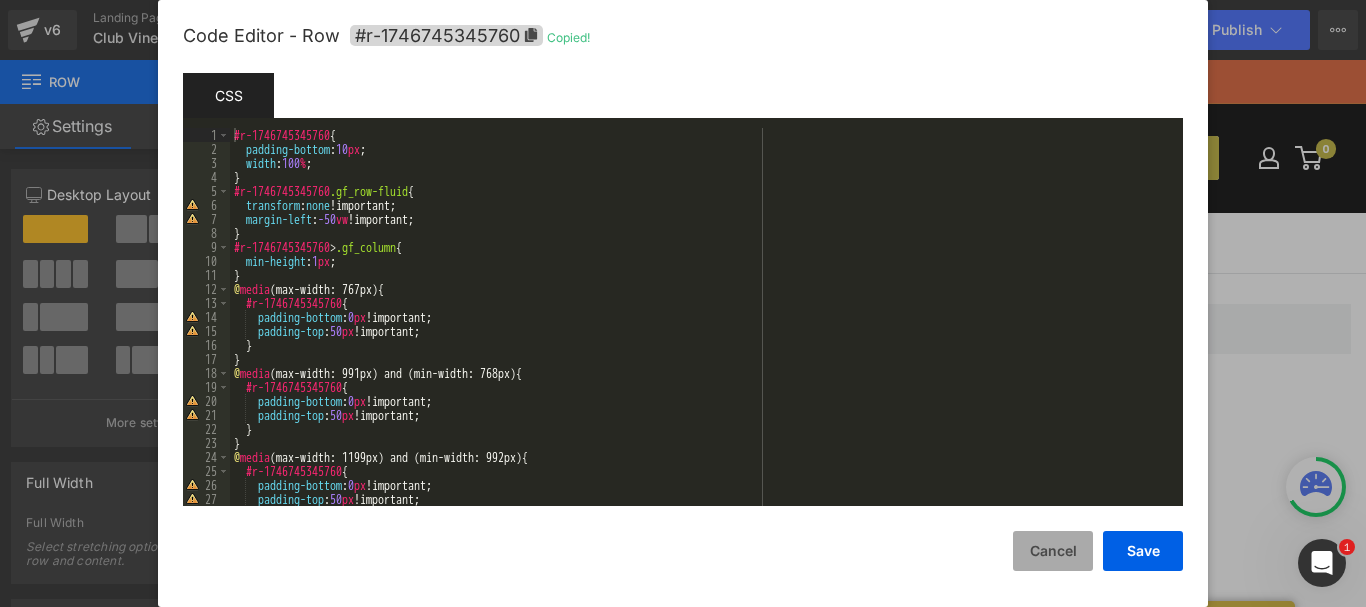 click on "Cancel" at bounding box center [1053, 551] 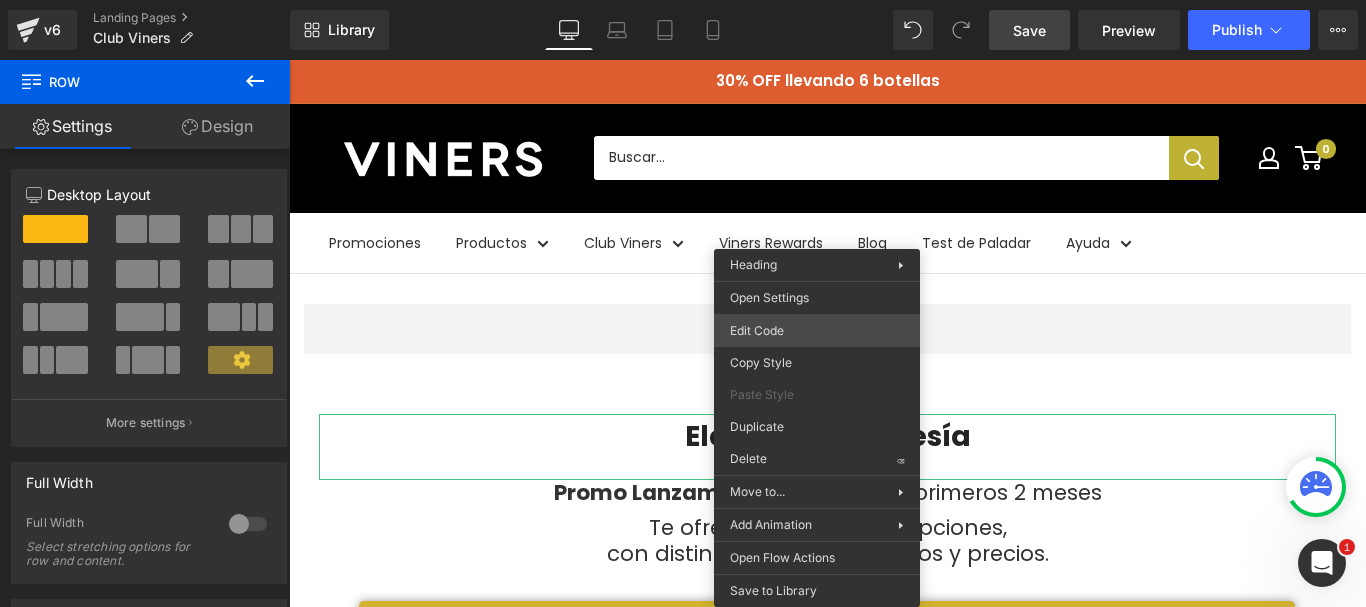 click on "Button  You are previewing how the   will restyle your page. You can not edit Elements in Preset Preview Mode.  v6 Landing Pages Club Viners Library Desktop Desktop Laptop Tablet Mobile Save Preview Publish Scheduled View Live Page View with current Template Save Template to Library Schedule Publish  Optimize  Publish Settings Shortcuts  Your page can’t be published   You've reached the maximum number of published pages on your plan  (0/0).  You need to upgrade your plan or unpublish all your pages to get 1 publish slot.   Unpublish pages   Upgrade plan  Elements Global Style Base Row  rows, columns, layouts, div Heading  headings, titles, h1,h2,h3,h4,h5,h6 Text Block  texts, paragraphs, contents, blocks Image  images, photos, alts, uploads Icon  icons, symbols Button  button, call to action, cta Separator  separators, dividers, horizontal lines Liquid  liquid, custom code, html, javascript, css, reviews, apps, applications, embeded, iframe Banner Parallax  Hero Banner  Stack Tabs  Carousel  Pricing  List" at bounding box center (683, 0) 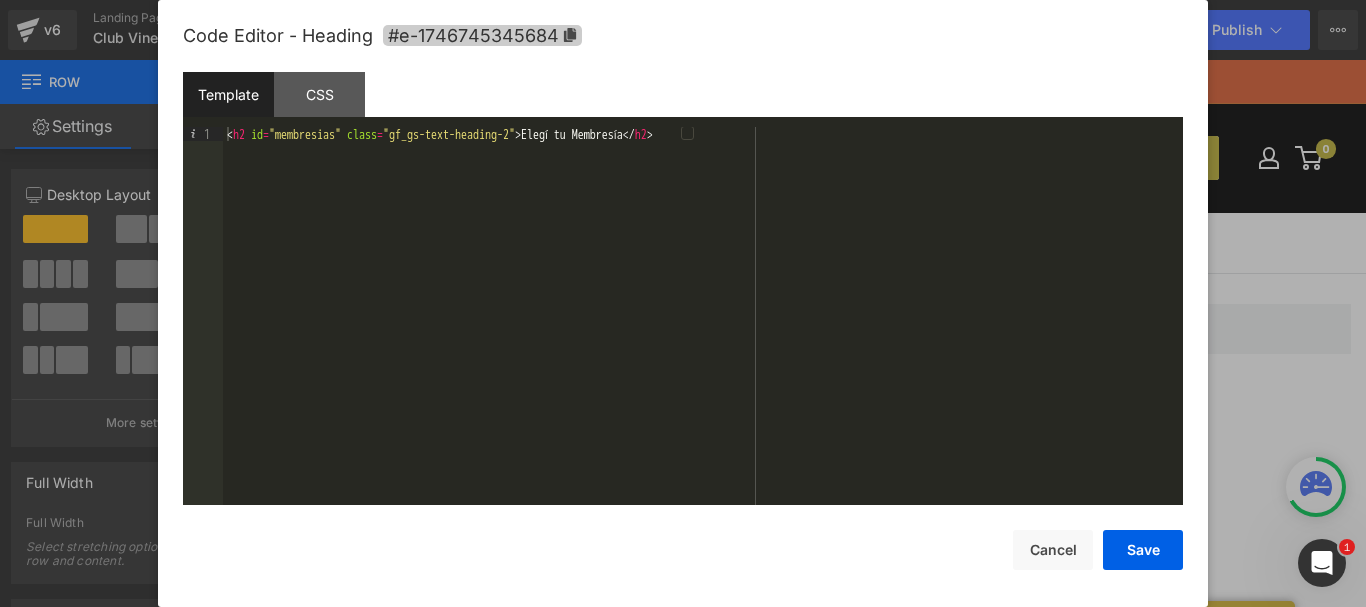click 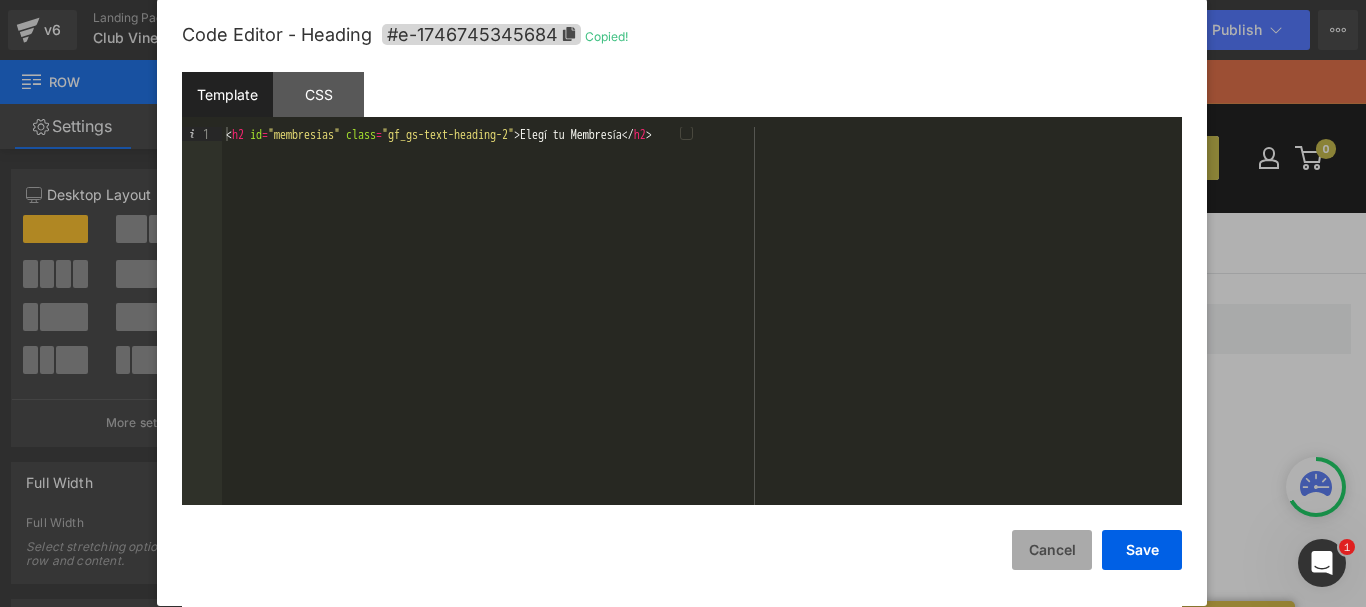 click on "Cancel" at bounding box center [1052, 550] 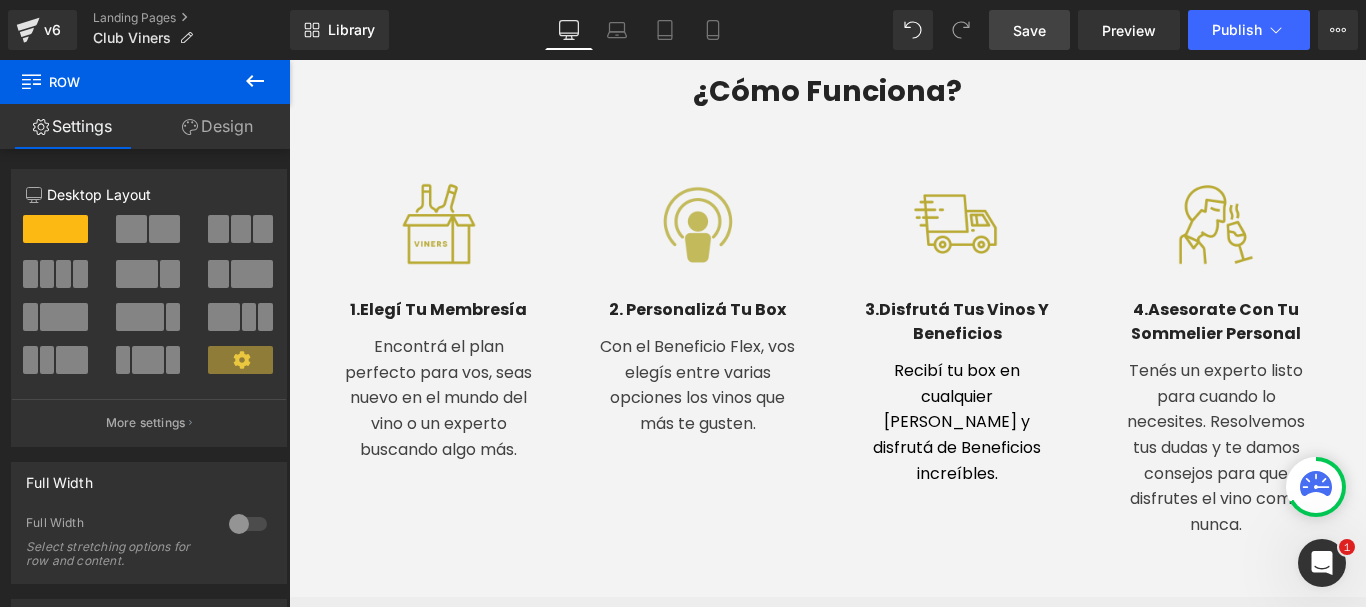 scroll, scrollTop: 2500, scrollLeft: 0, axis: vertical 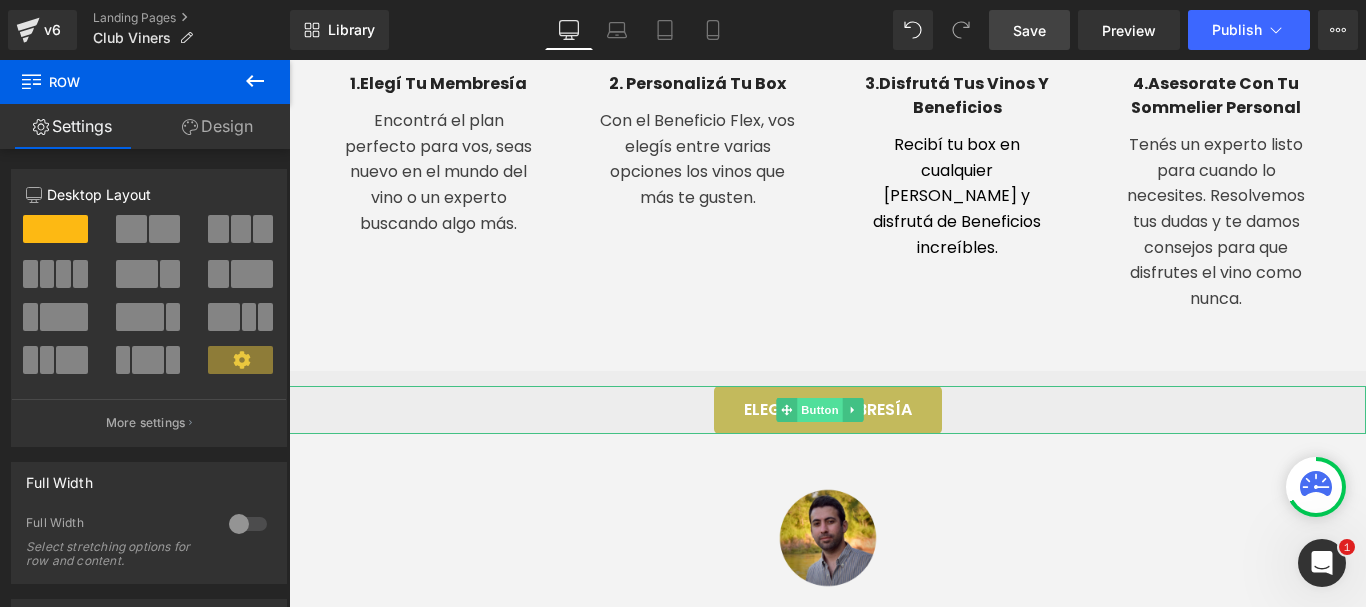 click on "Button" at bounding box center (820, 410) 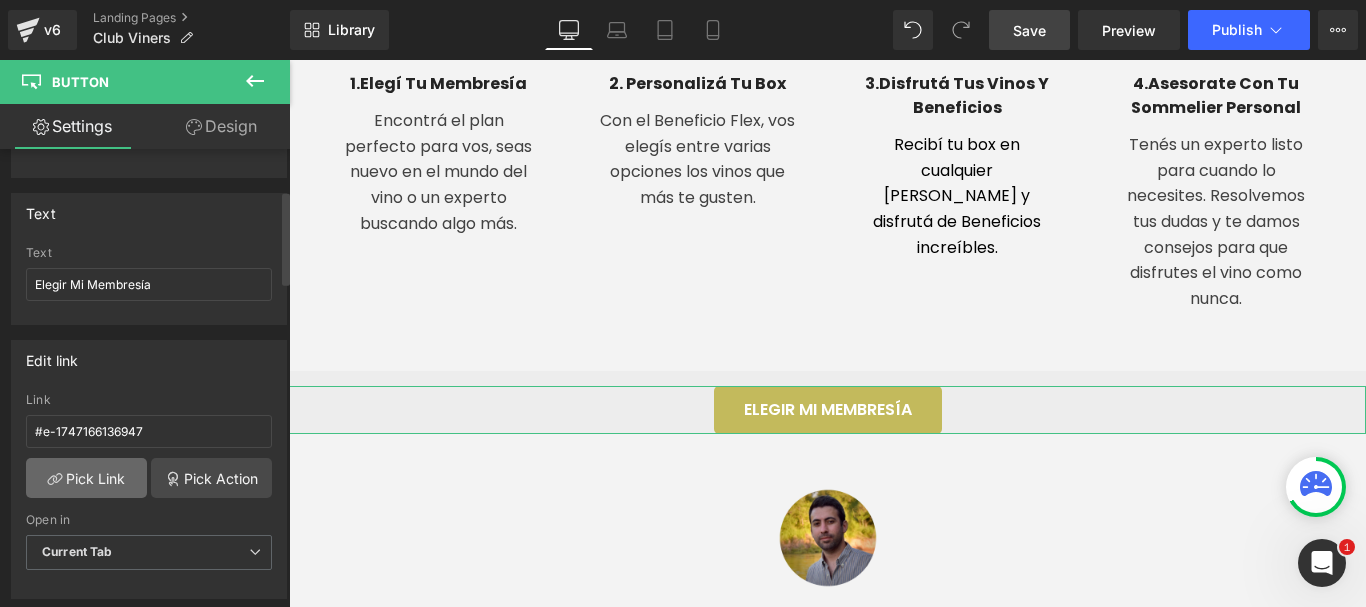 scroll, scrollTop: 200, scrollLeft: 0, axis: vertical 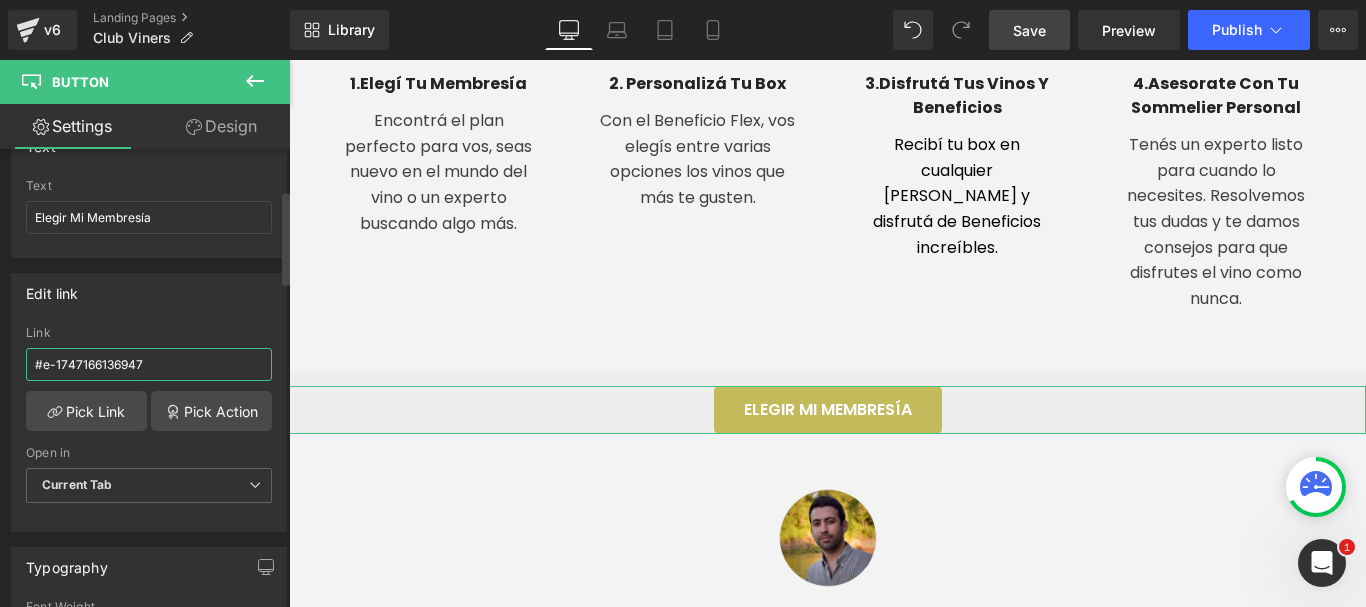 click on "#e-1747166136947" at bounding box center (149, 364) 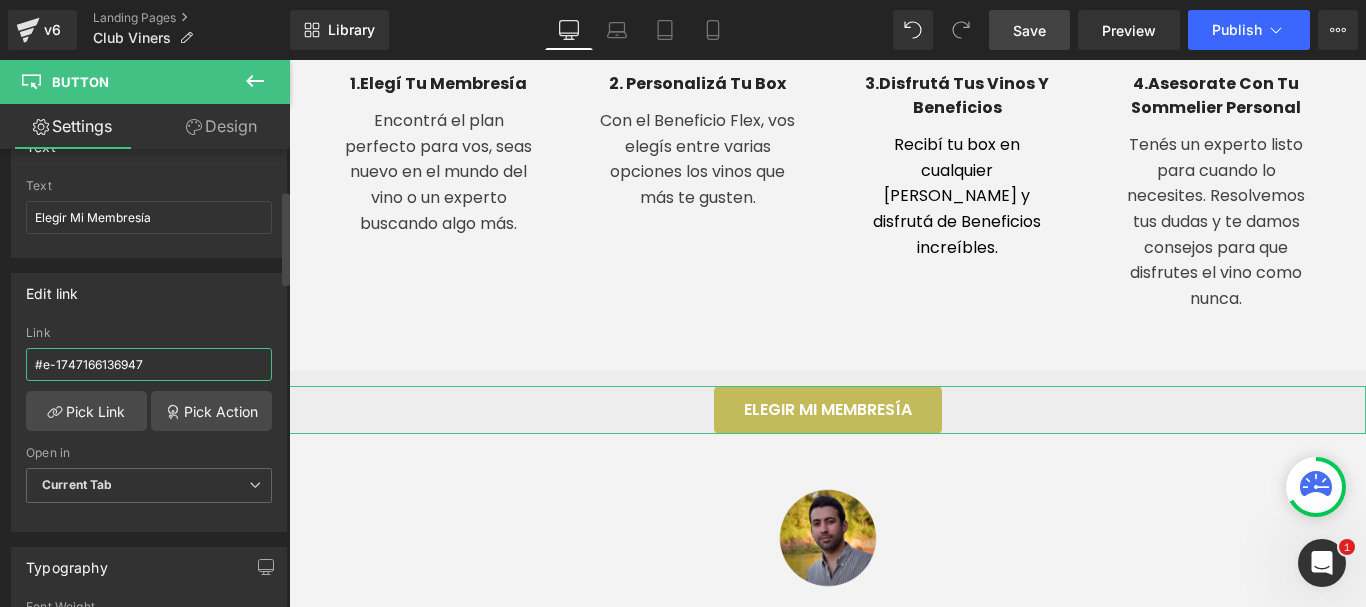 click on "#e-1747166136947" at bounding box center [149, 364] 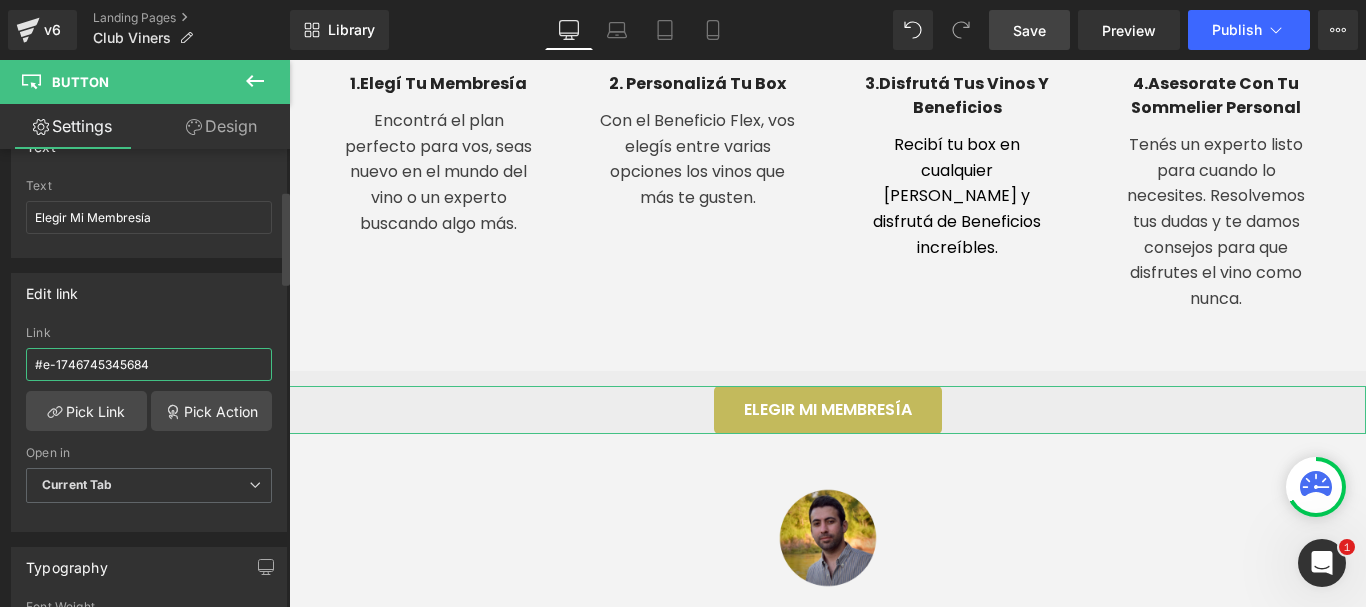 type on "#e-1746745345684" 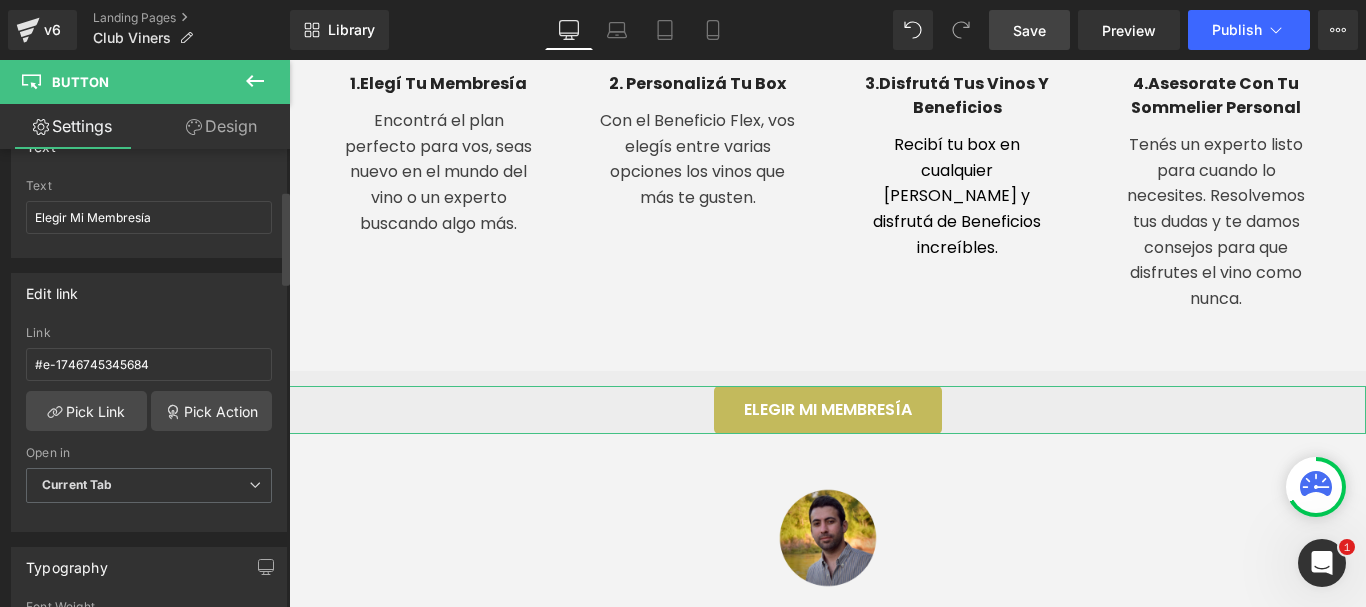 click on "Edit link" at bounding box center (149, 293) 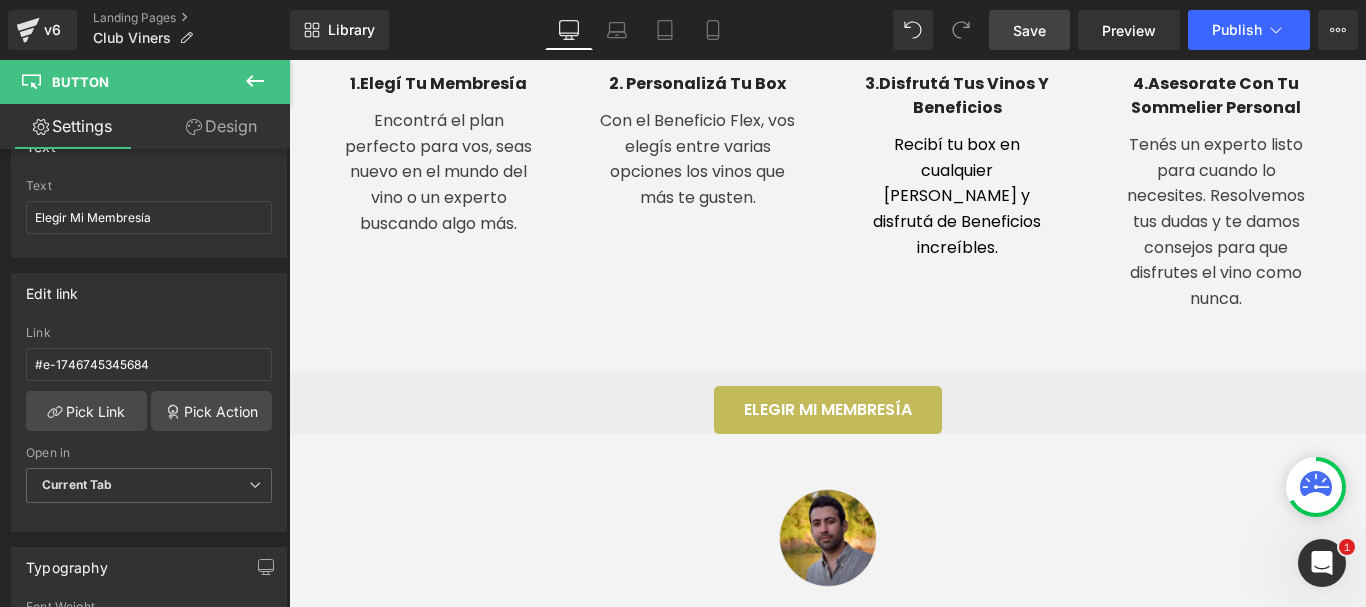 click on "Save" at bounding box center [1029, 30] 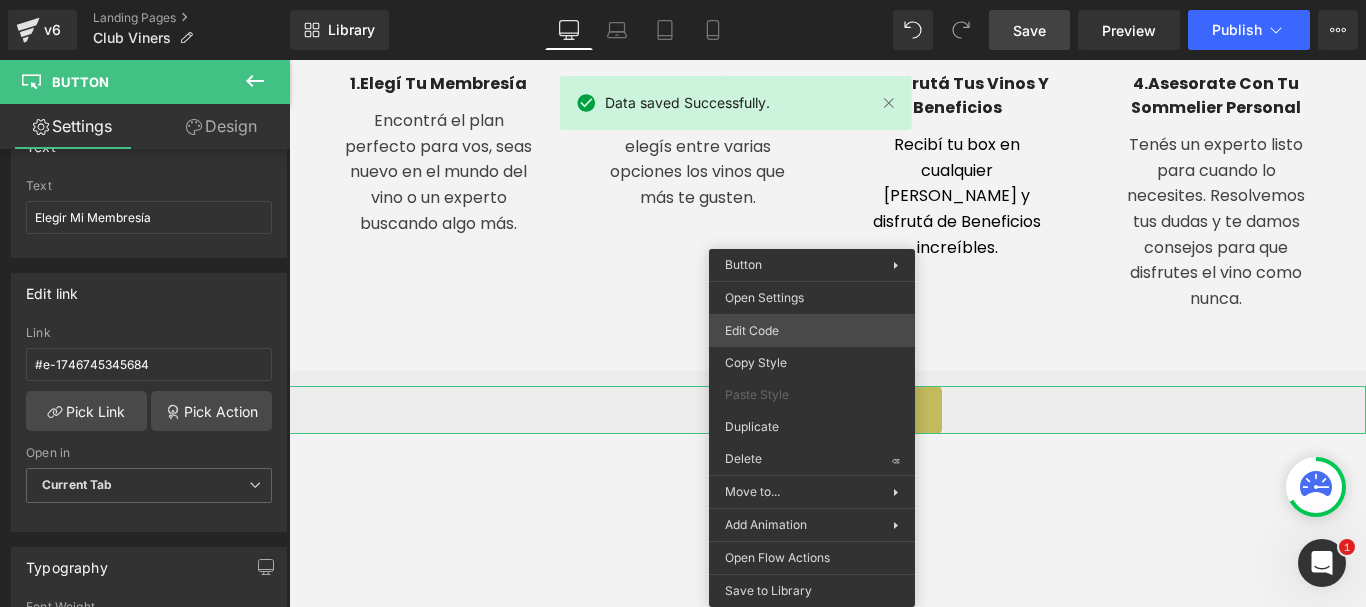 click on "Button  You are previewing how the   will restyle your page. You can not edit Elements in Preset Preview Mode.  v6 Landing Pages Club Viners Library Desktop Desktop Laptop Tablet Mobile Save Preview Publish Scheduled View Live Page View with current Template Save Template to Library Schedule Publish  Optimize  Publish Settings Shortcuts  Your page can’t be published   You've reached the maximum number of published pages on your plan  (0/0).  You need to upgrade your plan or unpublish all your pages to get 1 publish slot.   Unpublish pages   Upgrade plan
Data saved Successfully.
Elements Global Style Base Row  rows, columns, layouts, div Heading  headings, titles, h1,h2,h3,h4,h5,h6 Text Block  texts, paragraphs, contents, blocks Image  images, photos, alts, uploads Icon  icons, symbols Button  button, call to action, cta Separator  separators, dividers, horizontal lines Liquid  Banner Parallax  Hero Banner  Stack Tabs  Carousel  Pricing" at bounding box center [683, 0] 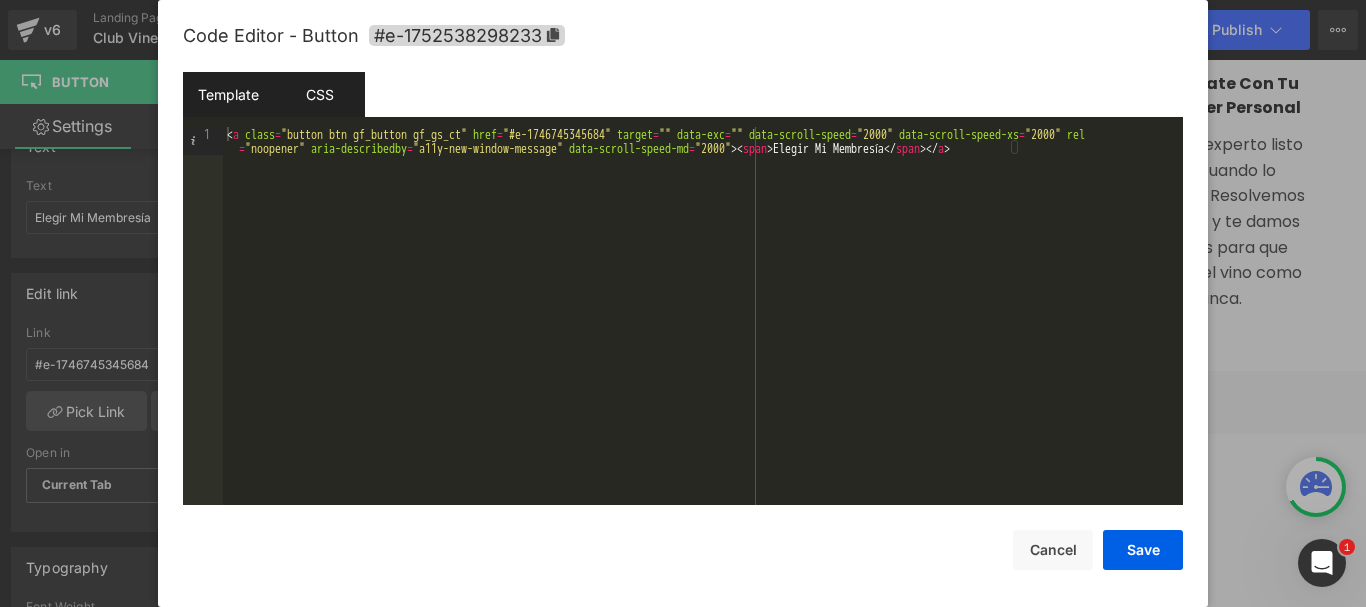 click on "CSS" at bounding box center (319, 94) 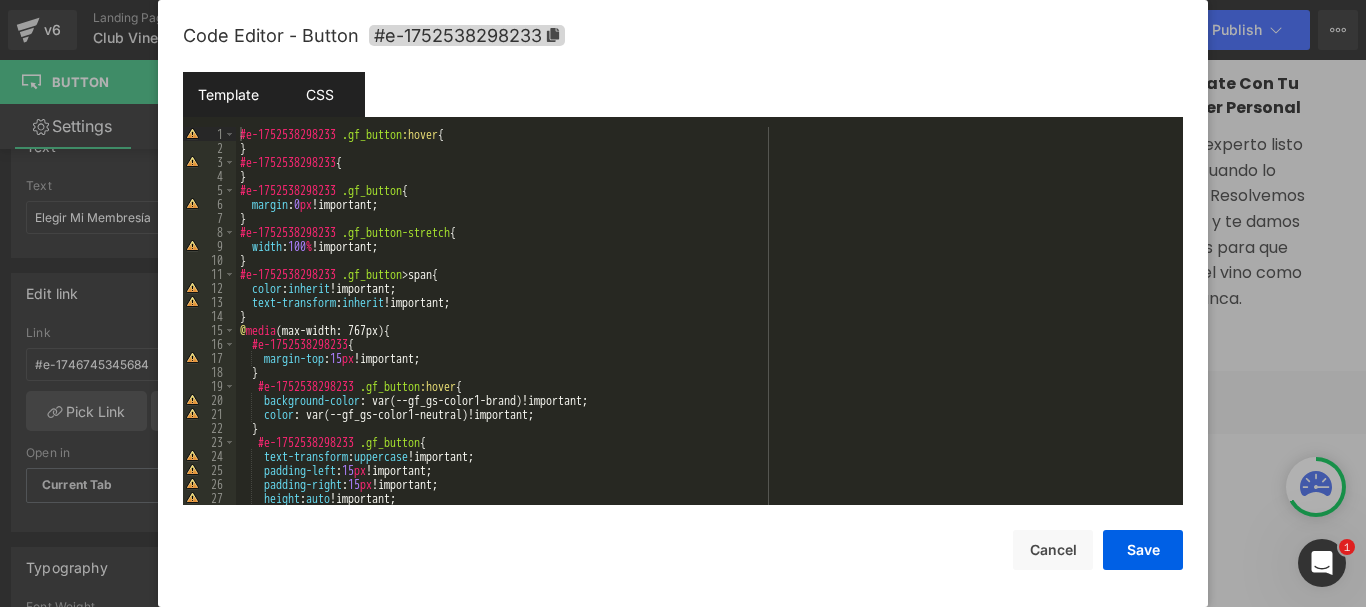click on "Template" at bounding box center (228, 94) 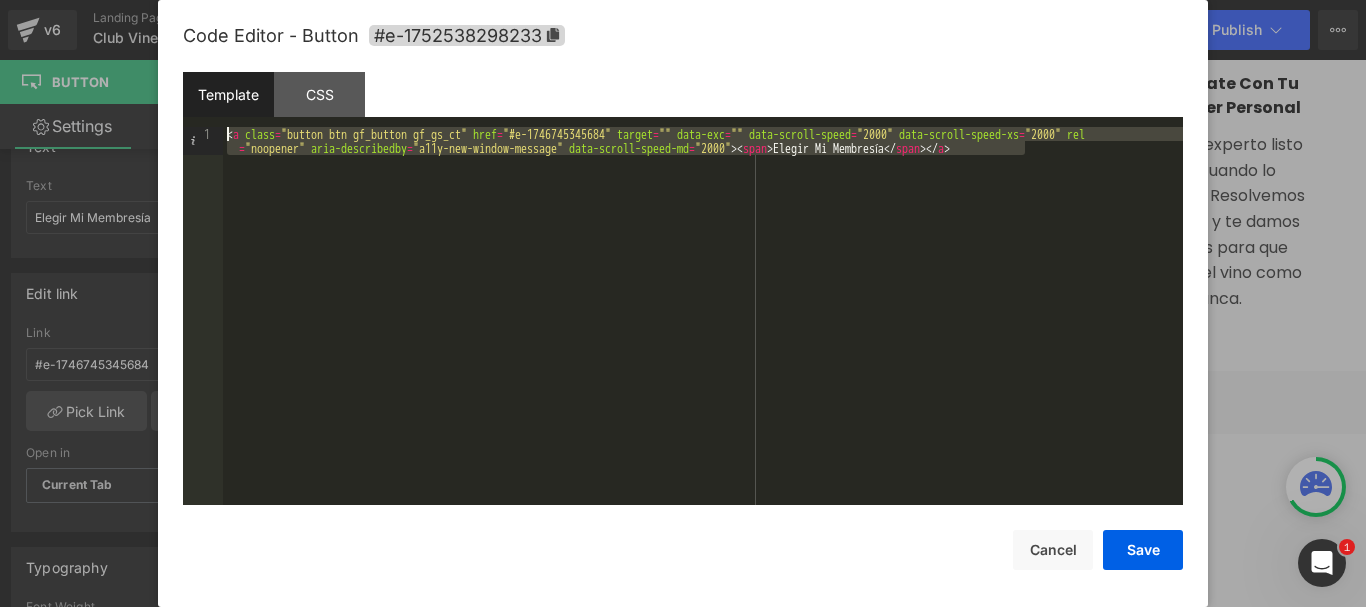 drag, startPoint x: 1040, startPoint y: 146, endPoint x: 53, endPoint y: 130, distance: 987.1297 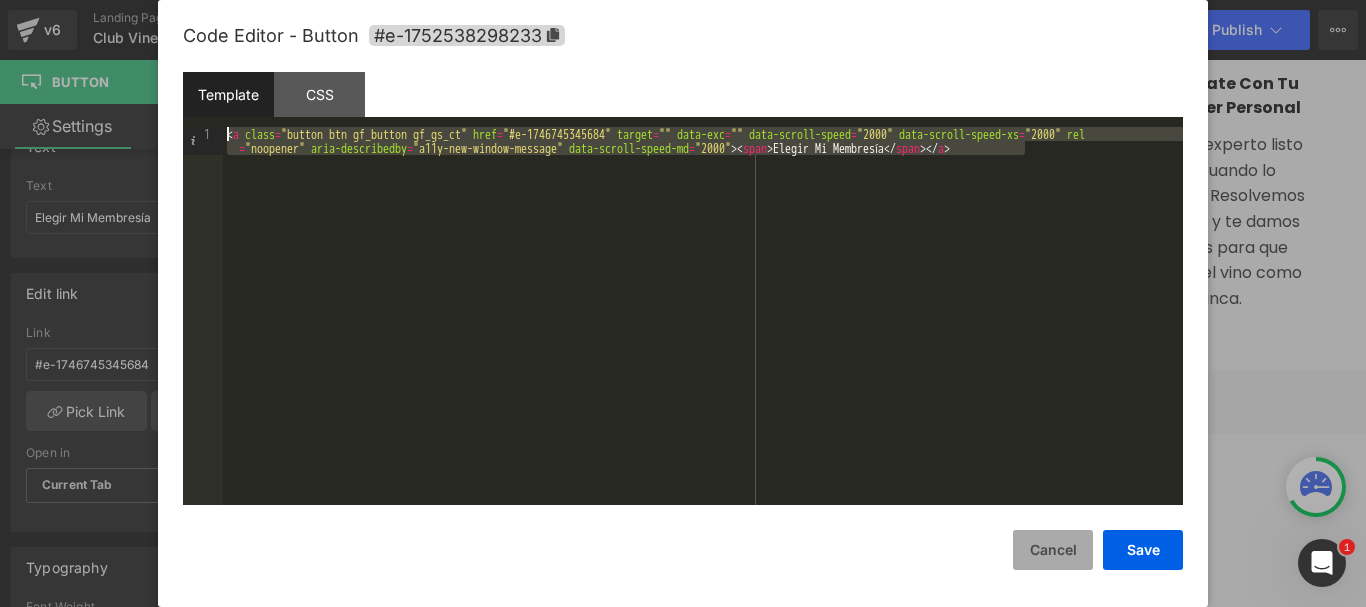 click on "Cancel" at bounding box center (1053, 550) 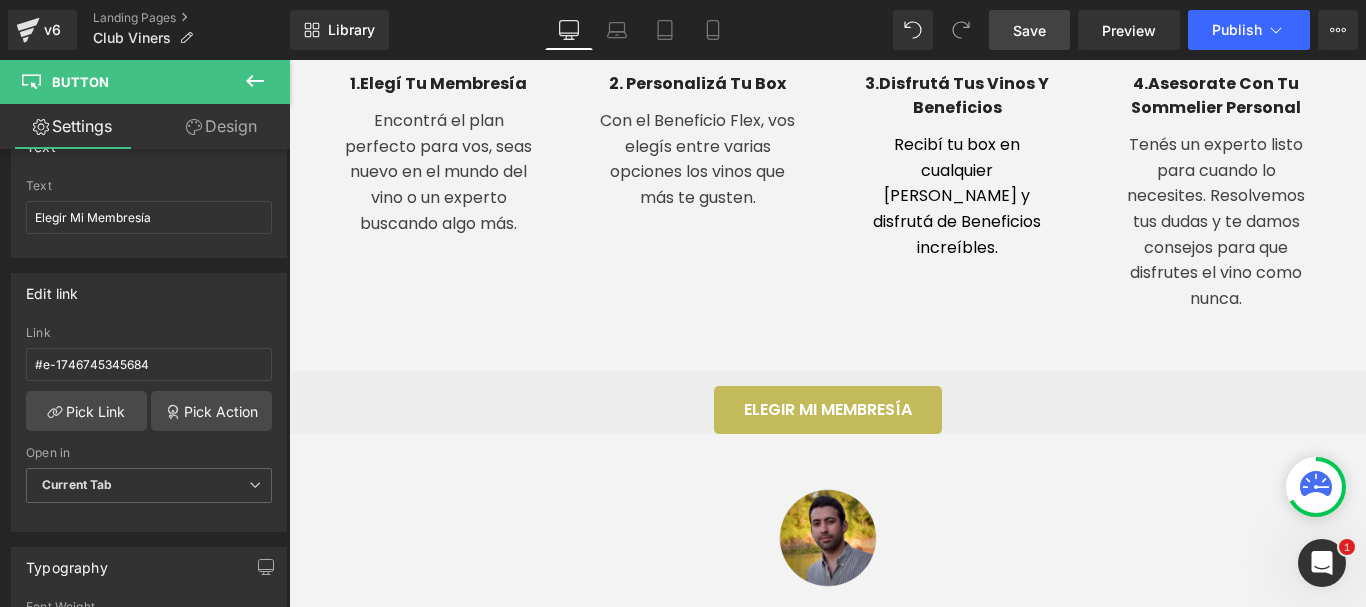 click on "Save" at bounding box center (1029, 30) 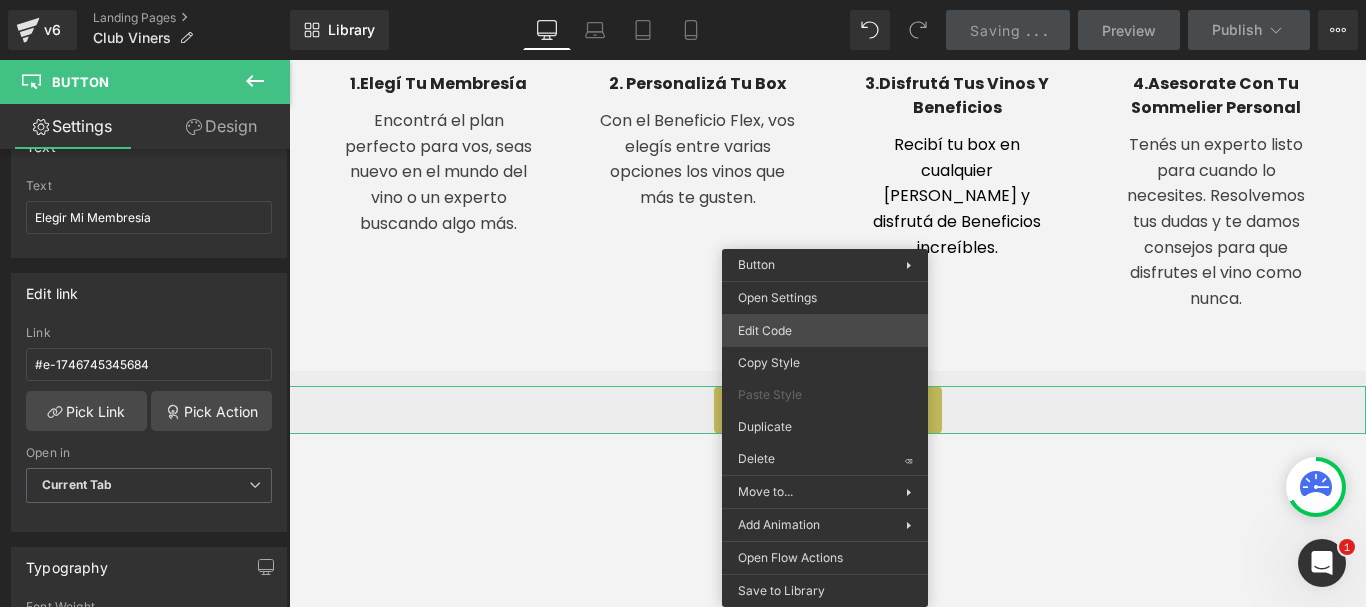 click on "Button  You are previewing how the   will restyle your page. You can not edit Elements in Preset Preview Mode.  v6 Landing Pages Club Viners Library Desktop Desktop Laptop Tablet Mobile   Saving   .   .   .   Preview Publish Scheduled View Live Page View with current Template Save Template to Library Schedule Publish  Optimize  Publish Settings Shortcuts  Your page can’t be published   You've reached the maximum number of published pages on your plan  (0/0).  You need to upgrade your plan or unpublish all your pages to get 1 publish slot.   Unpublish pages   Upgrade plan  Elements Global Style Base Row  rows, columns, layouts, div Heading  headings, titles, h1,h2,h3,h4,h5,h6 Text Block  texts, paragraphs, contents, blocks Image  images, photos, alts, uploads Icon  icons, symbols Button  button, call to action, cta Separator  separators, dividers, horizontal lines Liquid  liquid, custom code, html, javascript, css, reviews, apps, applications, embeded, iframe Banner Parallax  Hero Banner  Stack Tabs  List" at bounding box center (683, 0) 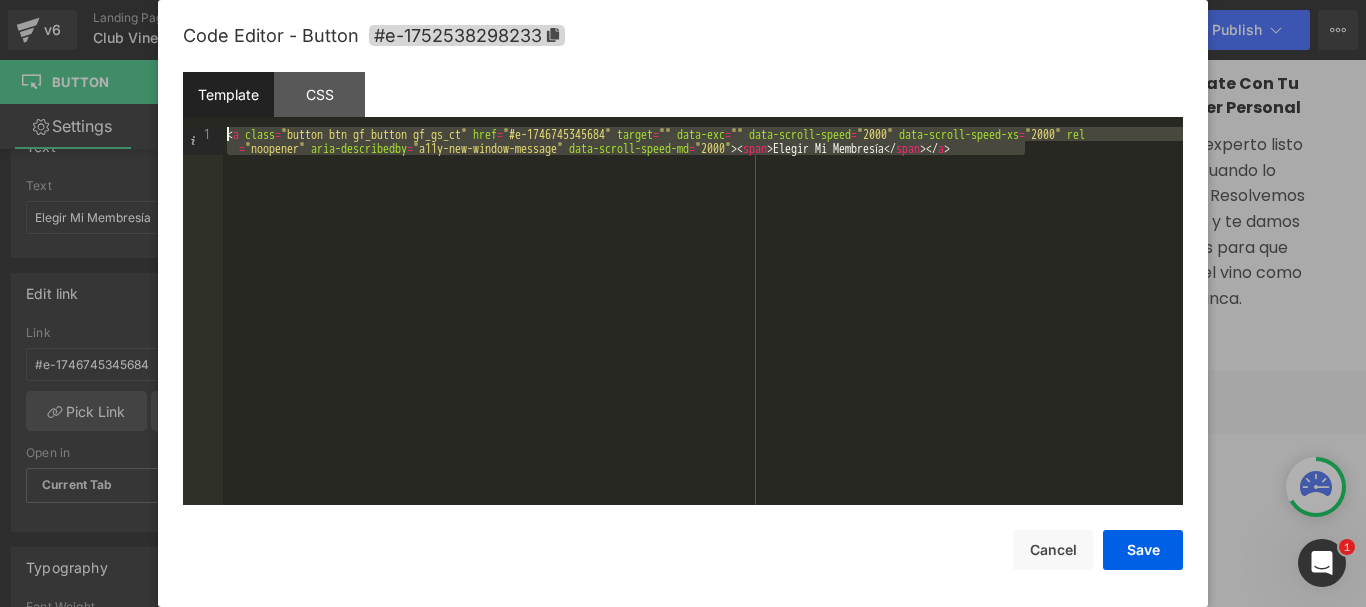 drag, startPoint x: 1092, startPoint y: 155, endPoint x: 210, endPoint y: 87, distance: 884.61743 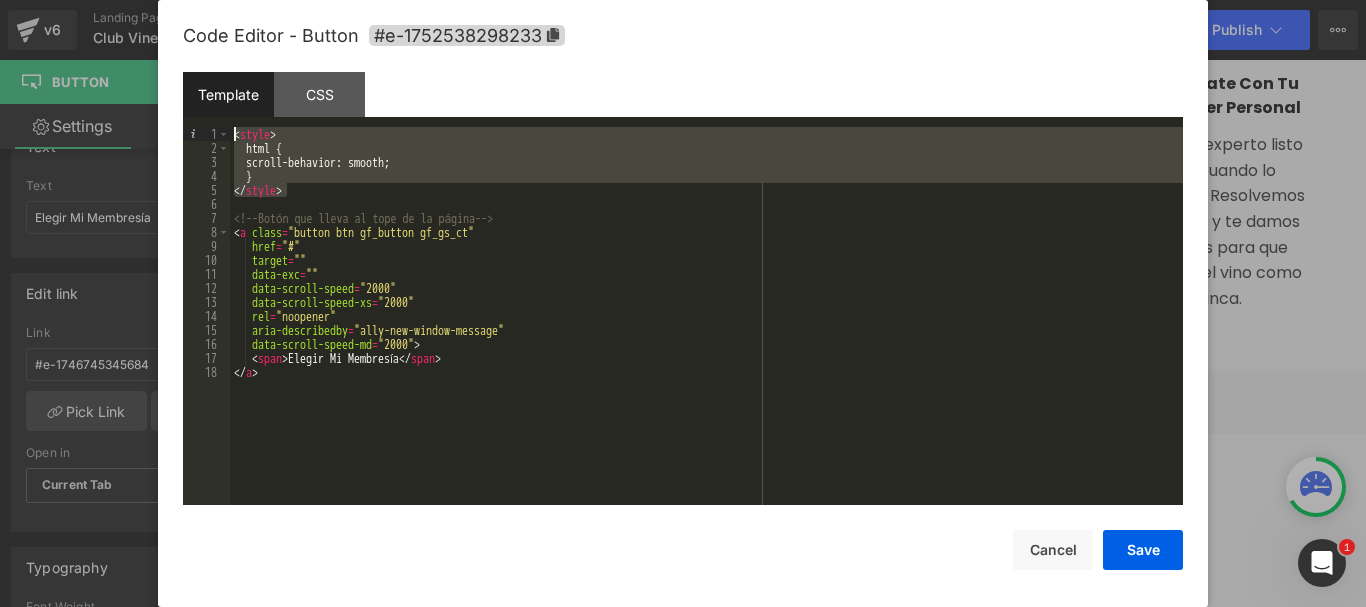 drag, startPoint x: 302, startPoint y: 192, endPoint x: 232, endPoint y: 143, distance: 85.44589 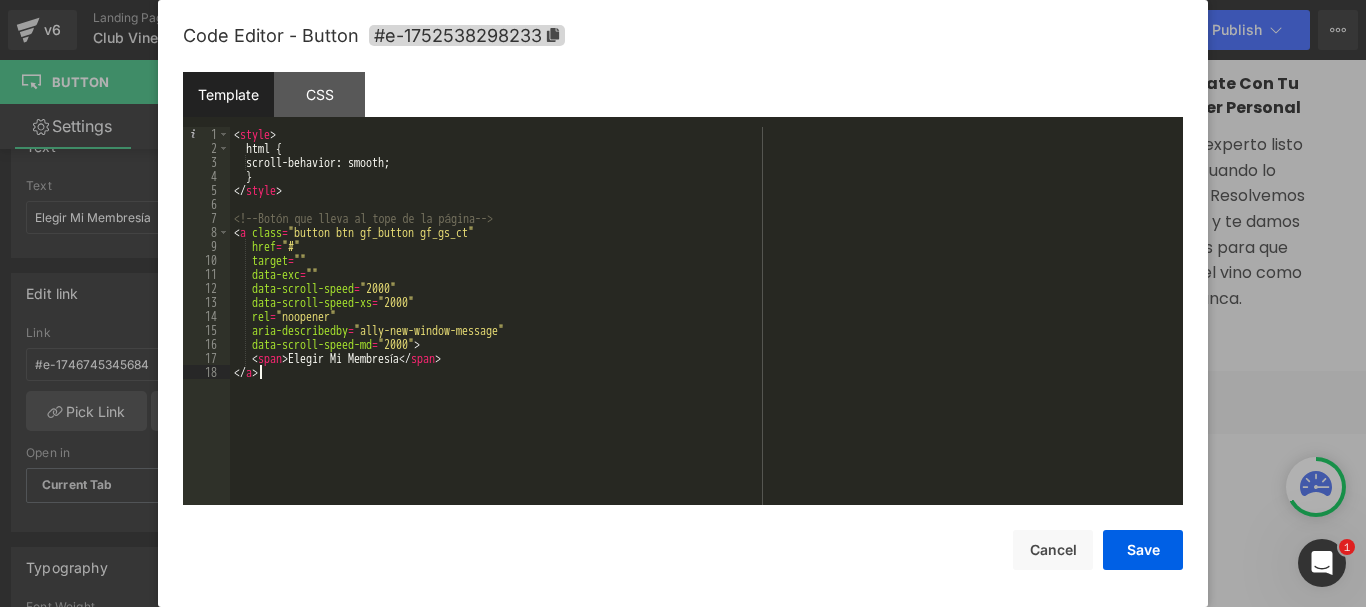 click on "< style >    html   {      scroll-behavior: smooth;    } </ style > <!--  Botón que lleva al tope de la página  --> < a   class = "button btn gf_button gf_gs_ct"        href = "#"        target = ""        data-exc = ""        data-scroll-speed = "2000"        data-scroll-speed-xs = "2000"        rel = "noopener"        aria-describedby = "ally-new-window-message"        data-scroll-speed-md = "2000" >      < span > [PERSON_NAME] Membresía </ span > </ a >" at bounding box center (706, 330) 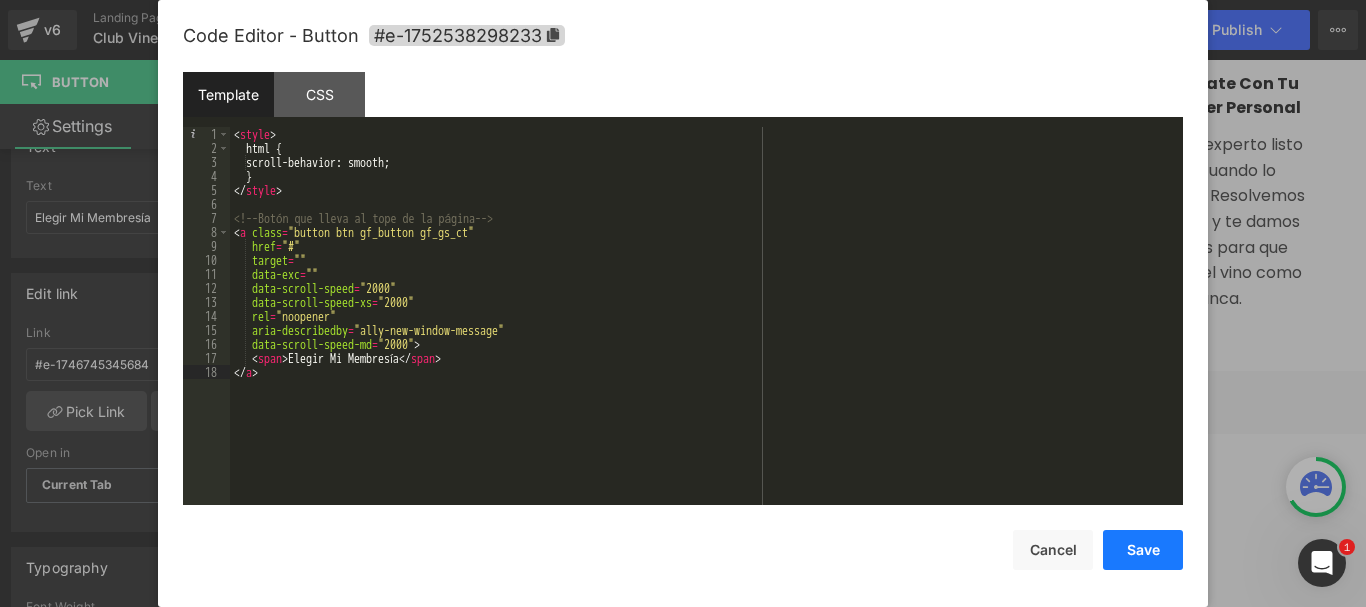 click on "Save" at bounding box center (1143, 550) 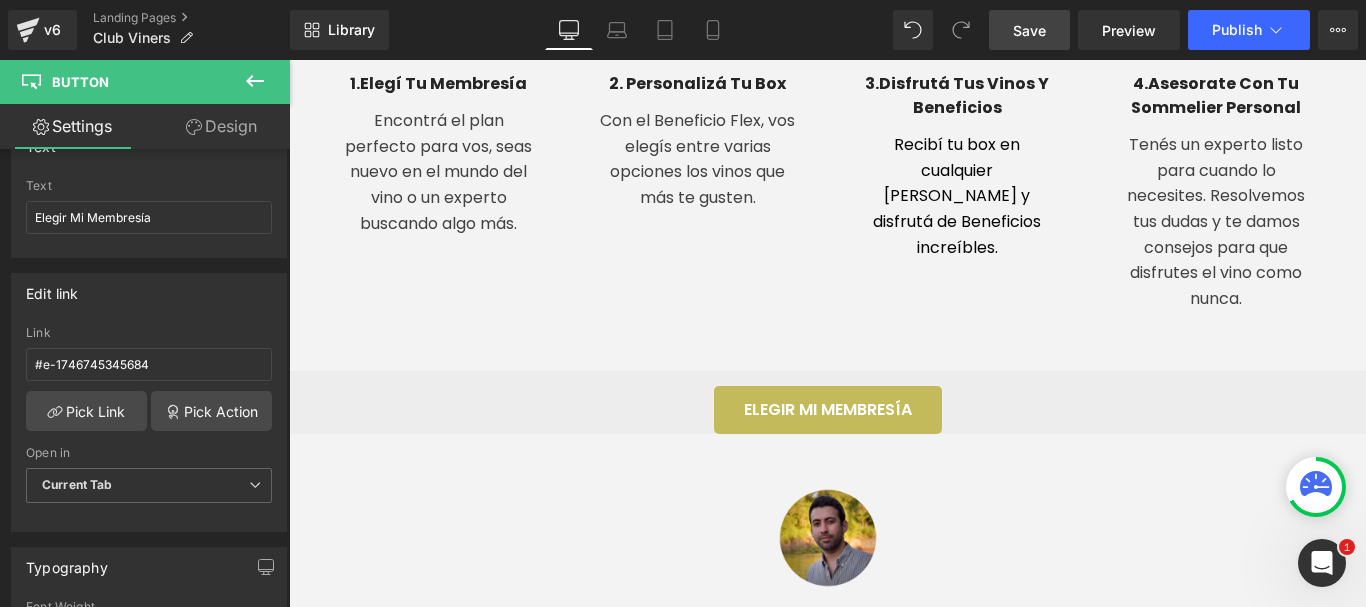 click on "Save" at bounding box center (1029, 30) 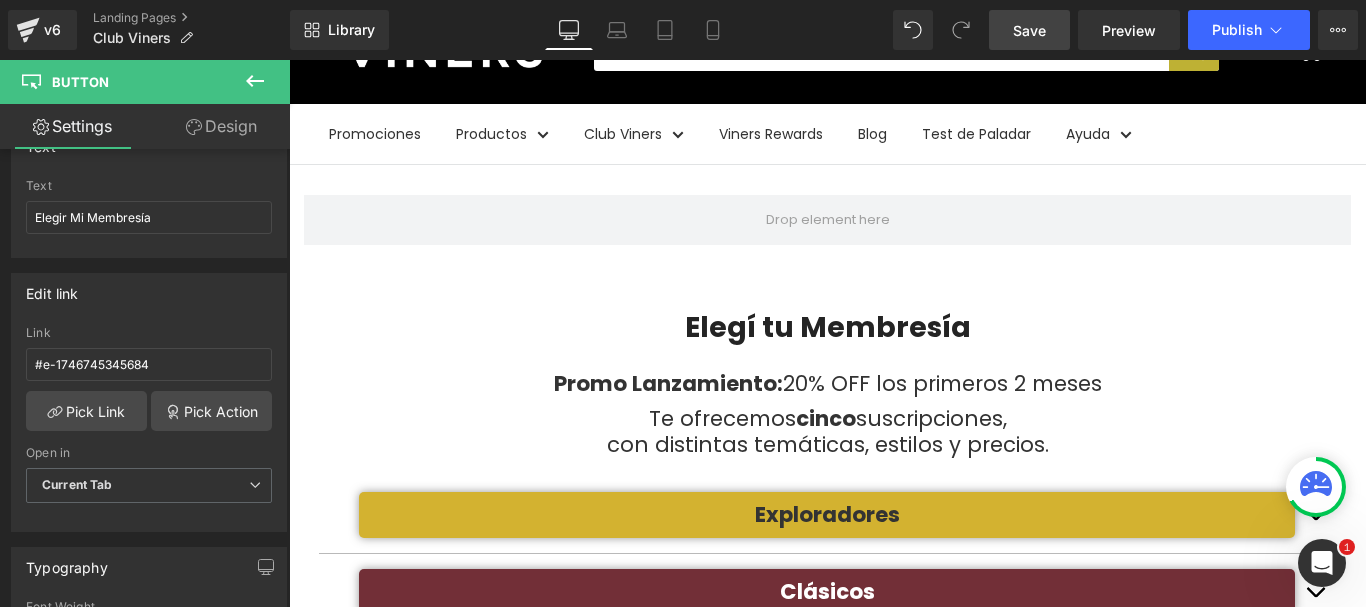 scroll, scrollTop: 0, scrollLeft: 0, axis: both 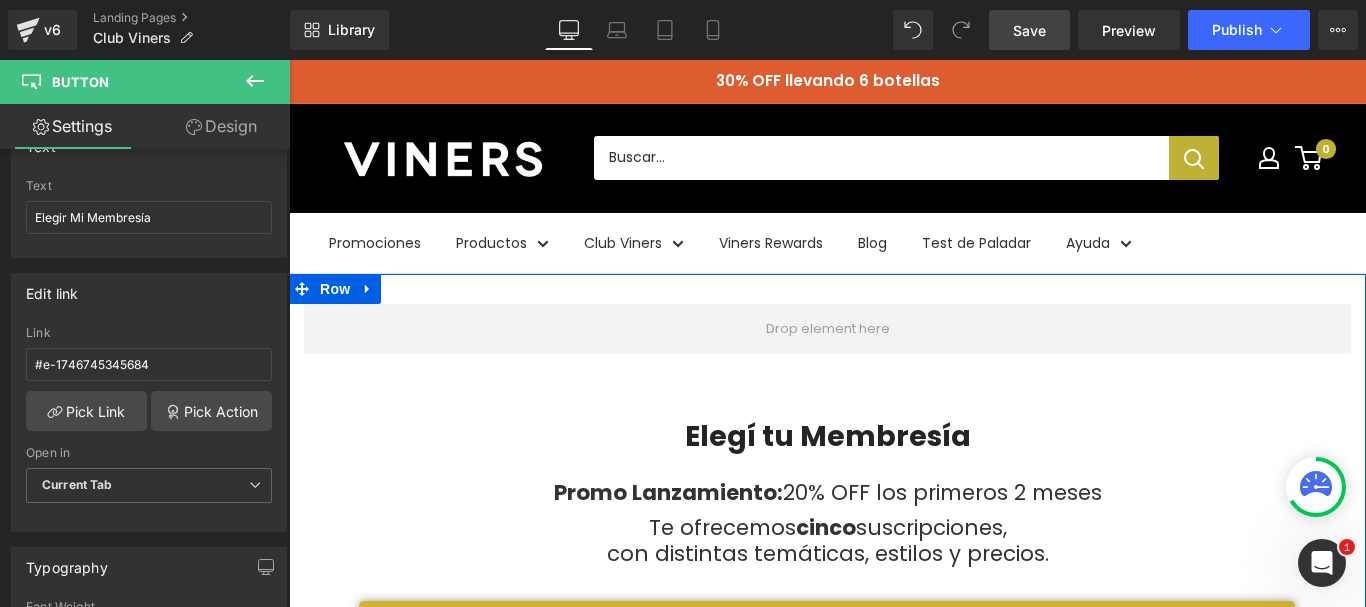 click 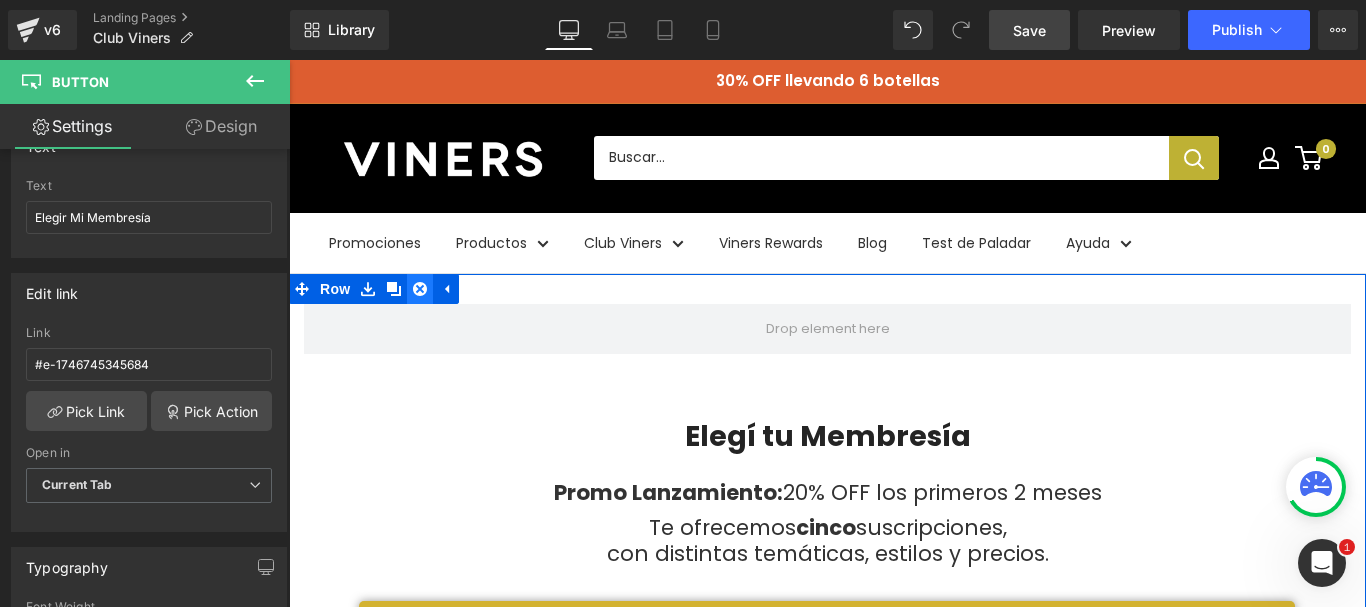 click 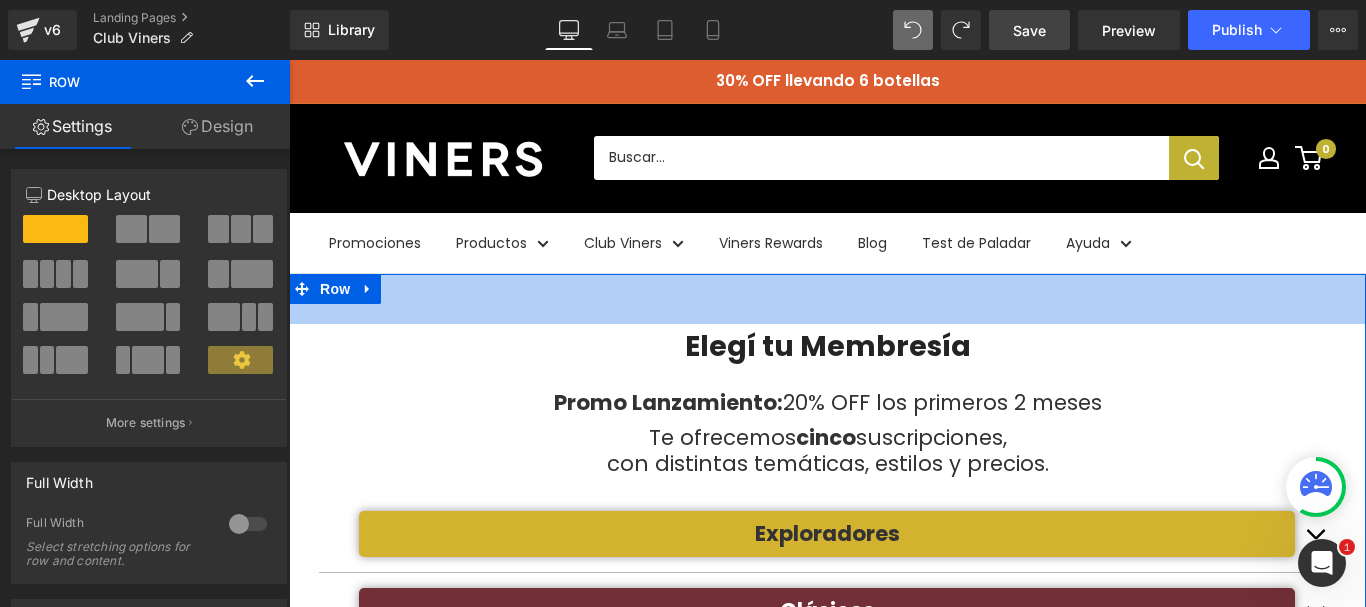 drag, startPoint x: 974, startPoint y: 307, endPoint x: 993, endPoint y: 354, distance: 50.695168 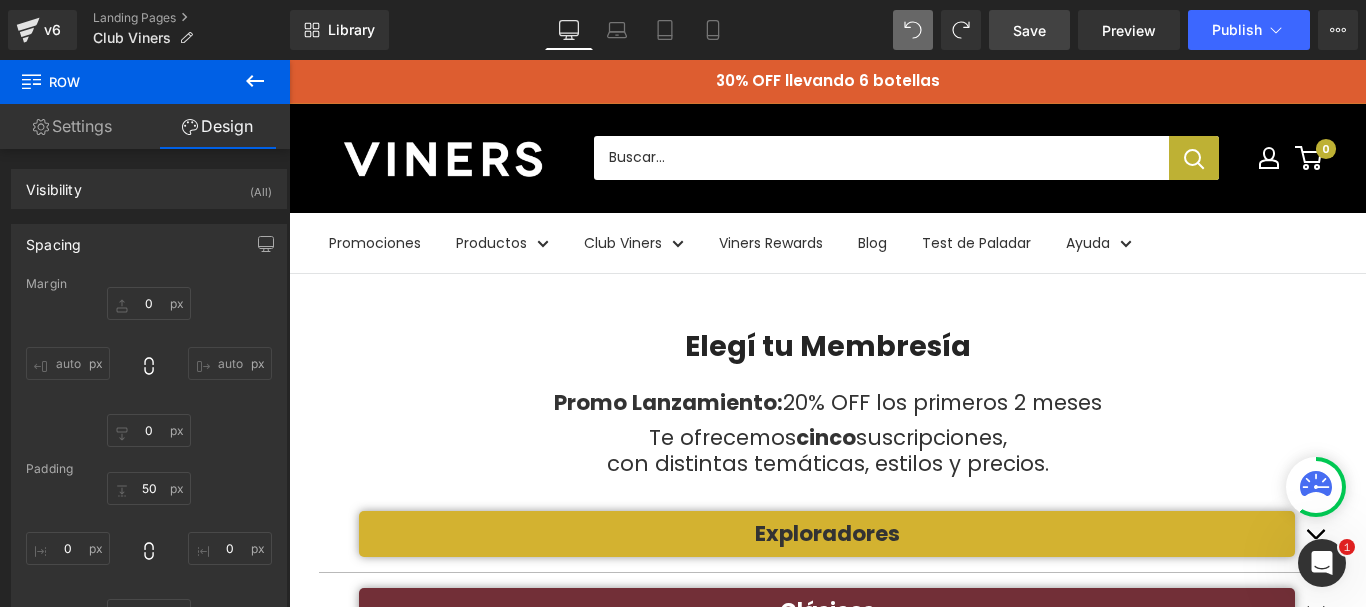 click on "Save" at bounding box center (1029, 30) 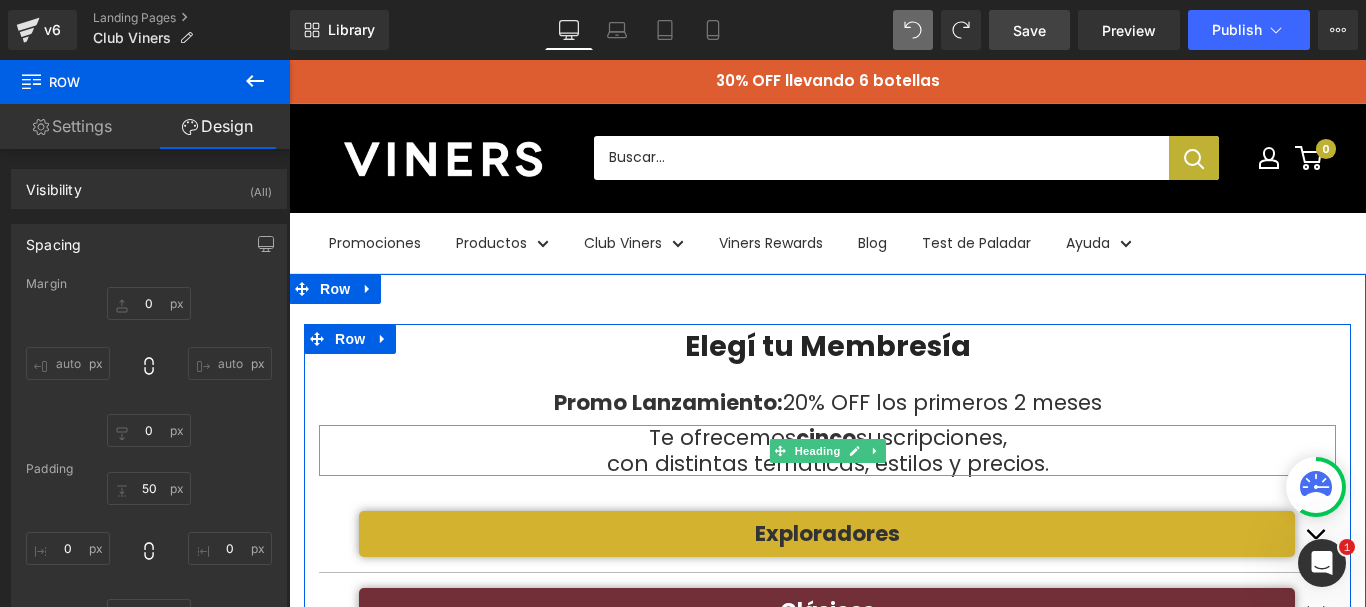 click on "Te ofrecemos" at bounding box center [722, 437] 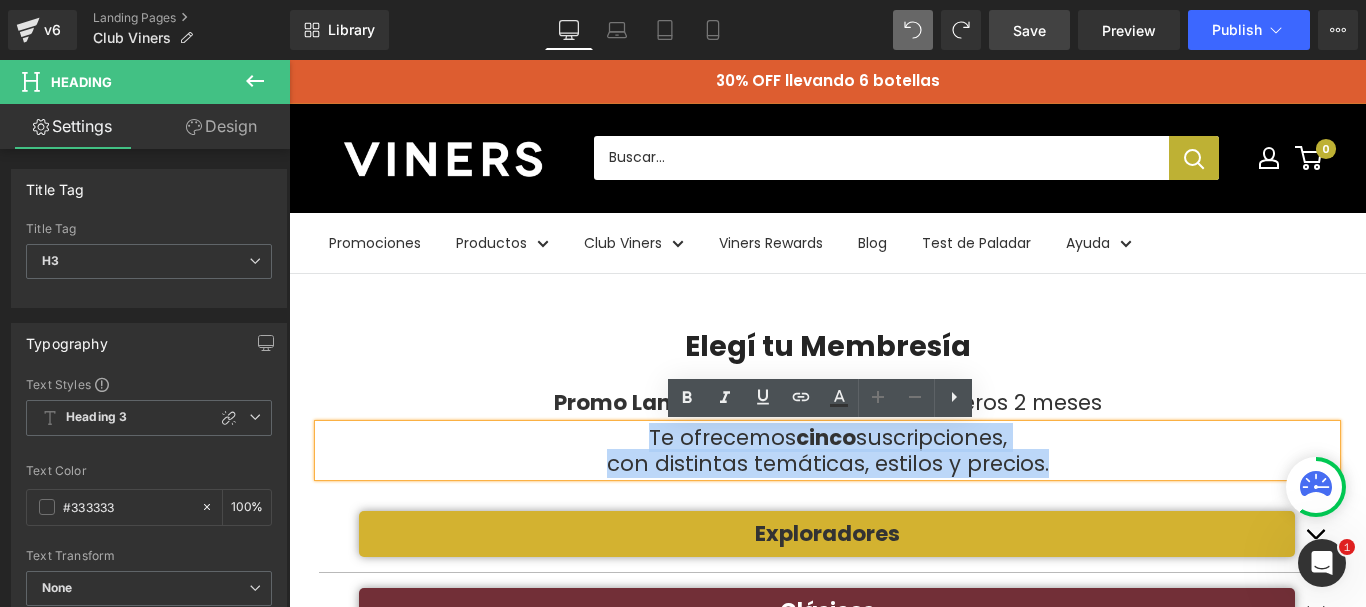 click on "con distintas temáticas, estilos y precios." at bounding box center [827, 464] 